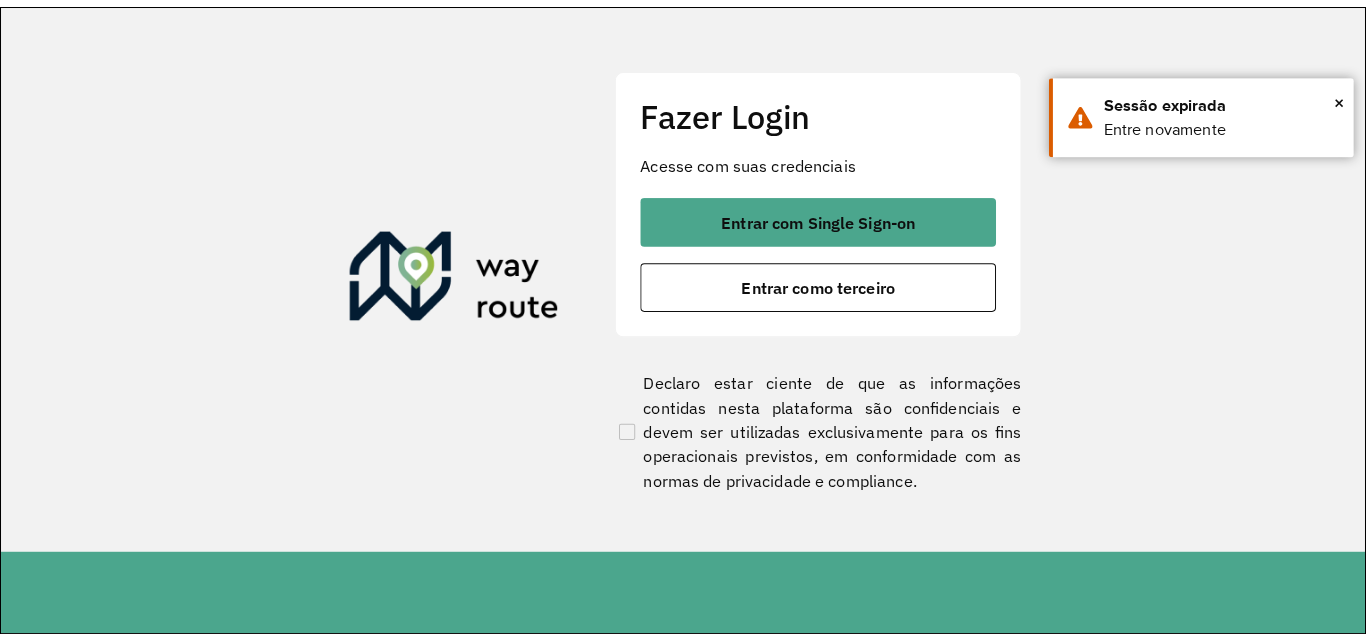 scroll, scrollTop: 0, scrollLeft: 0, axis: both 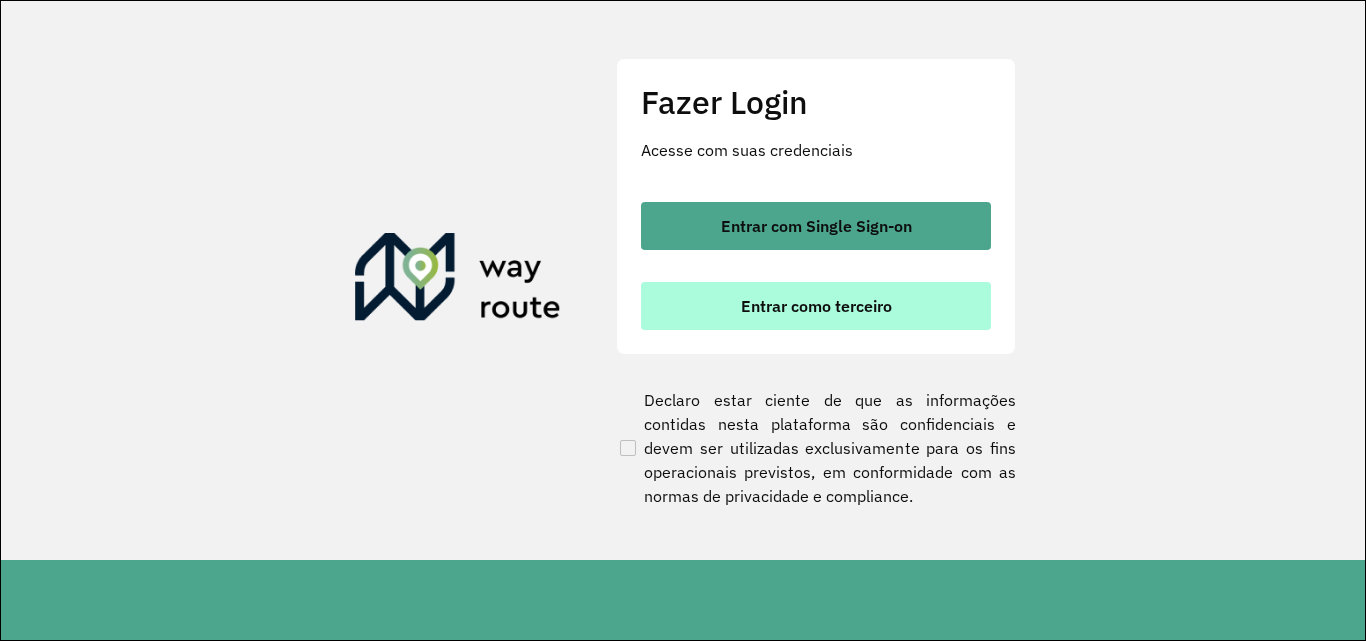 click on "Entrar como terceiro" at bounding box center (816, 306) 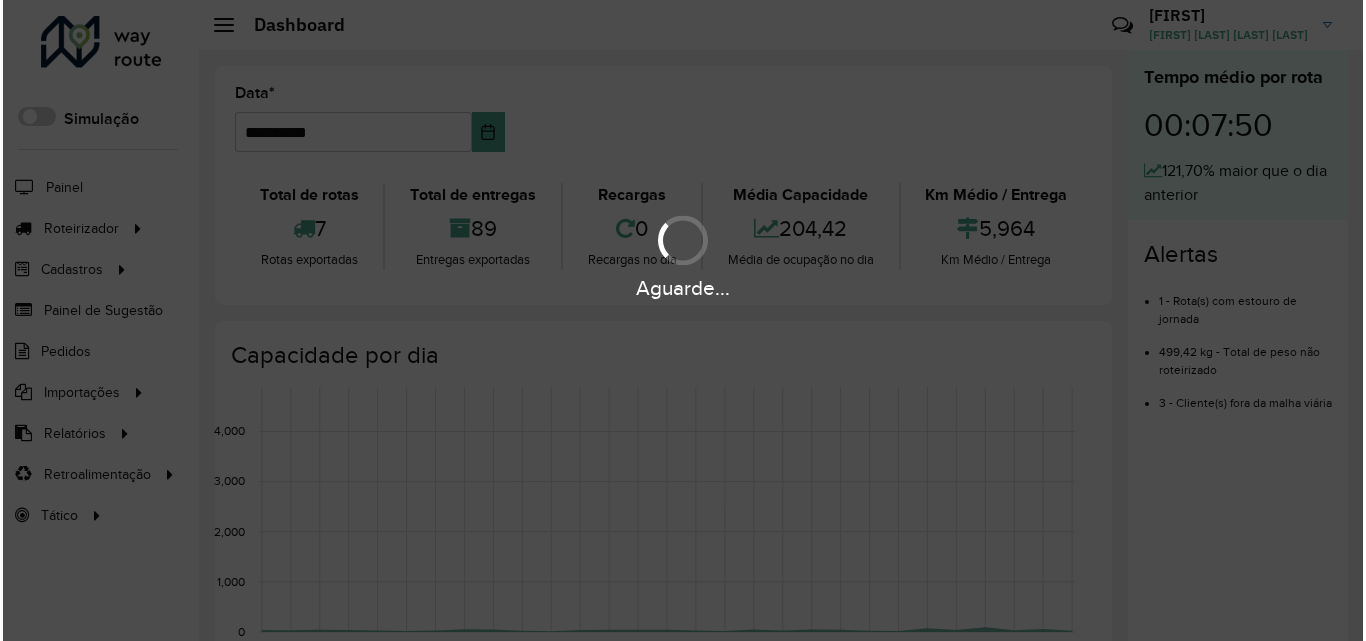 scroll, scrollTop: 0, scrollLeft: 0, axis: both 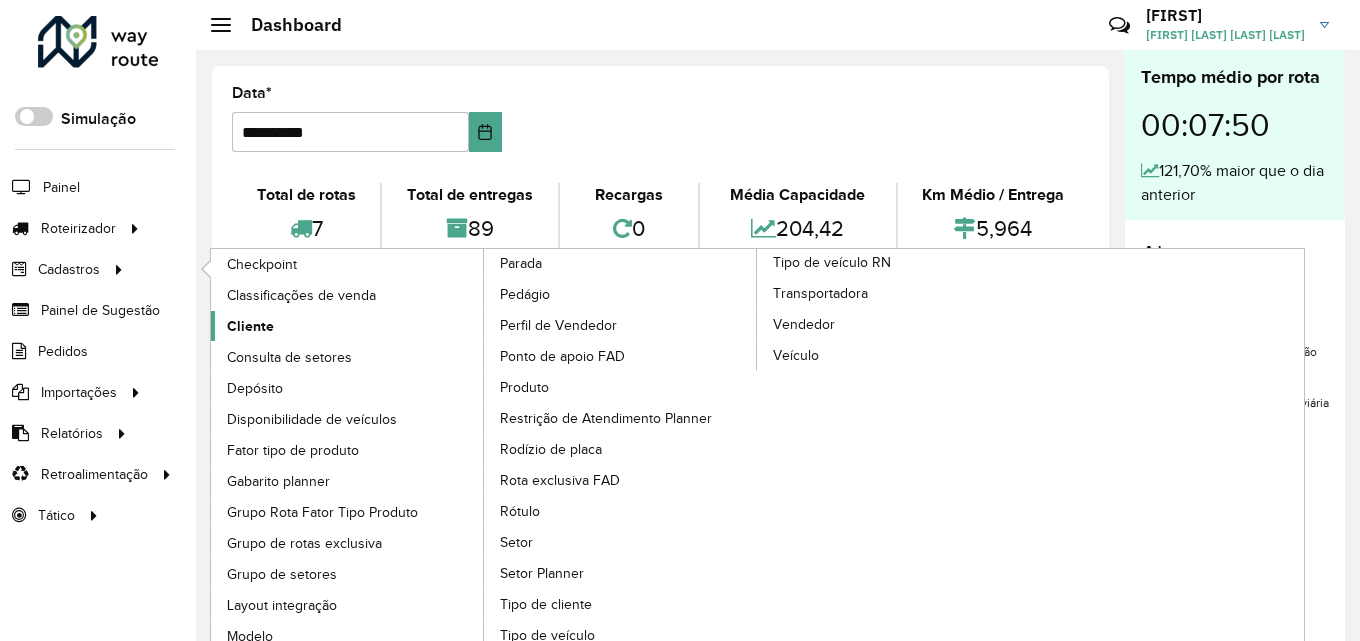 click on "Cliente" 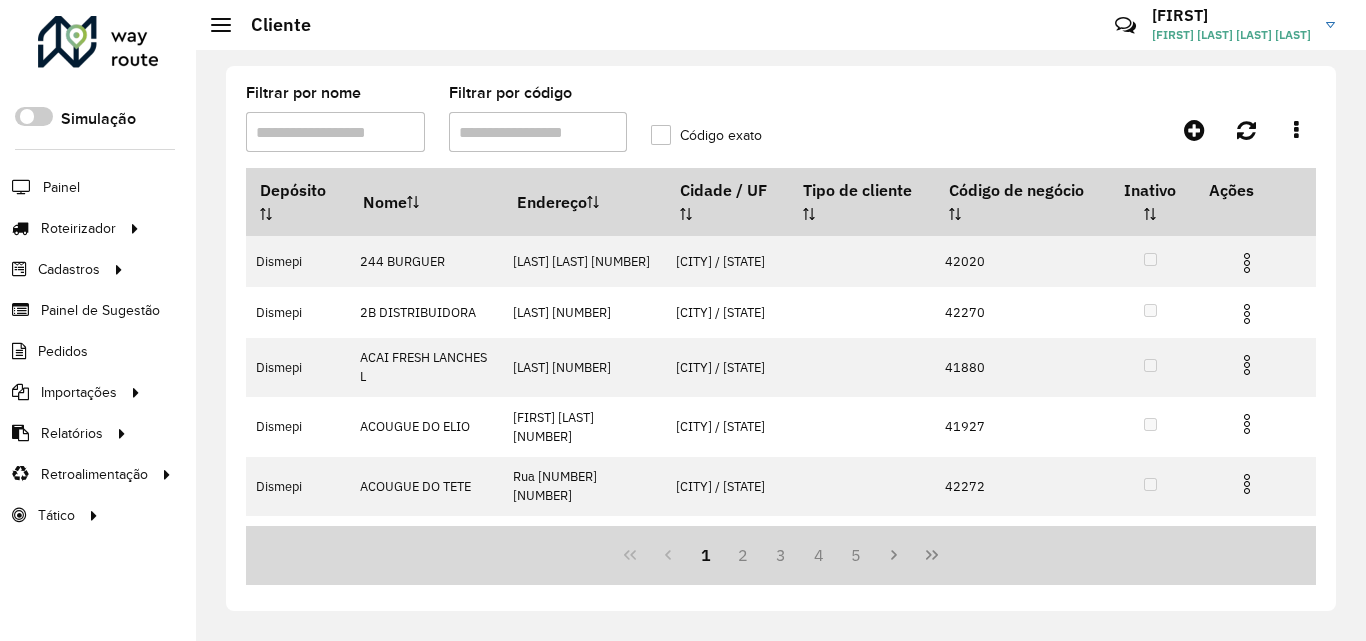 click on "Filtrar por código" at bounding box center (538, 132) 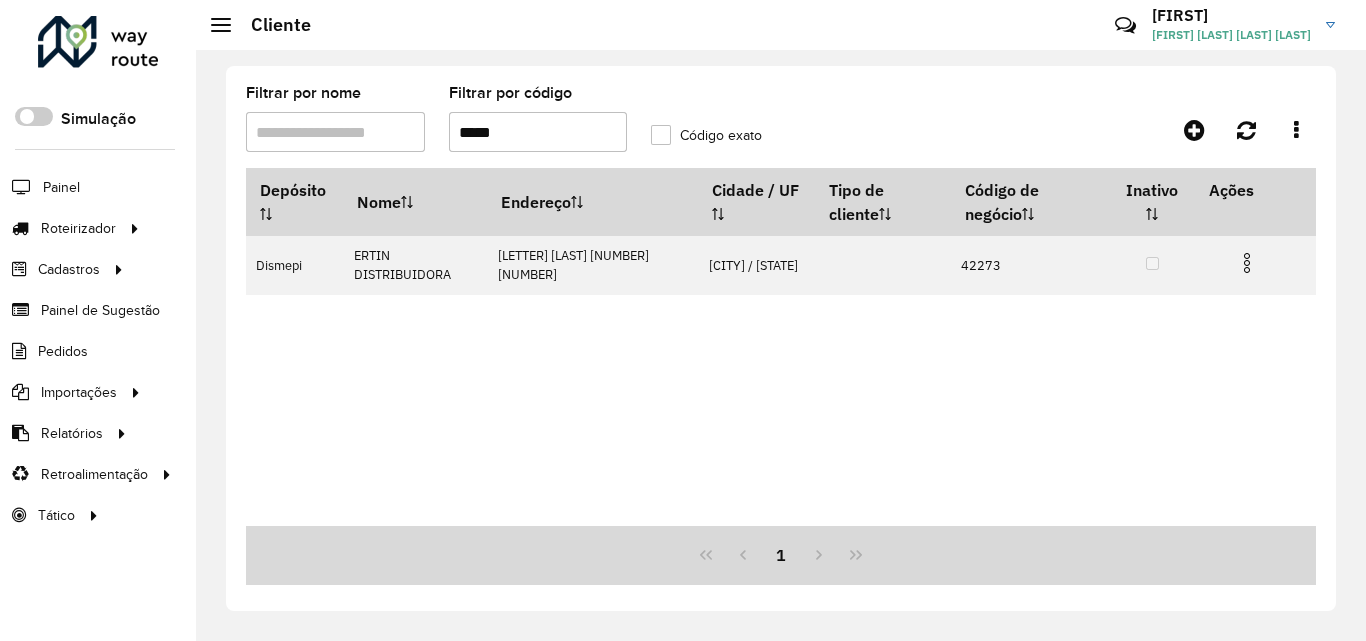 type on "*****" 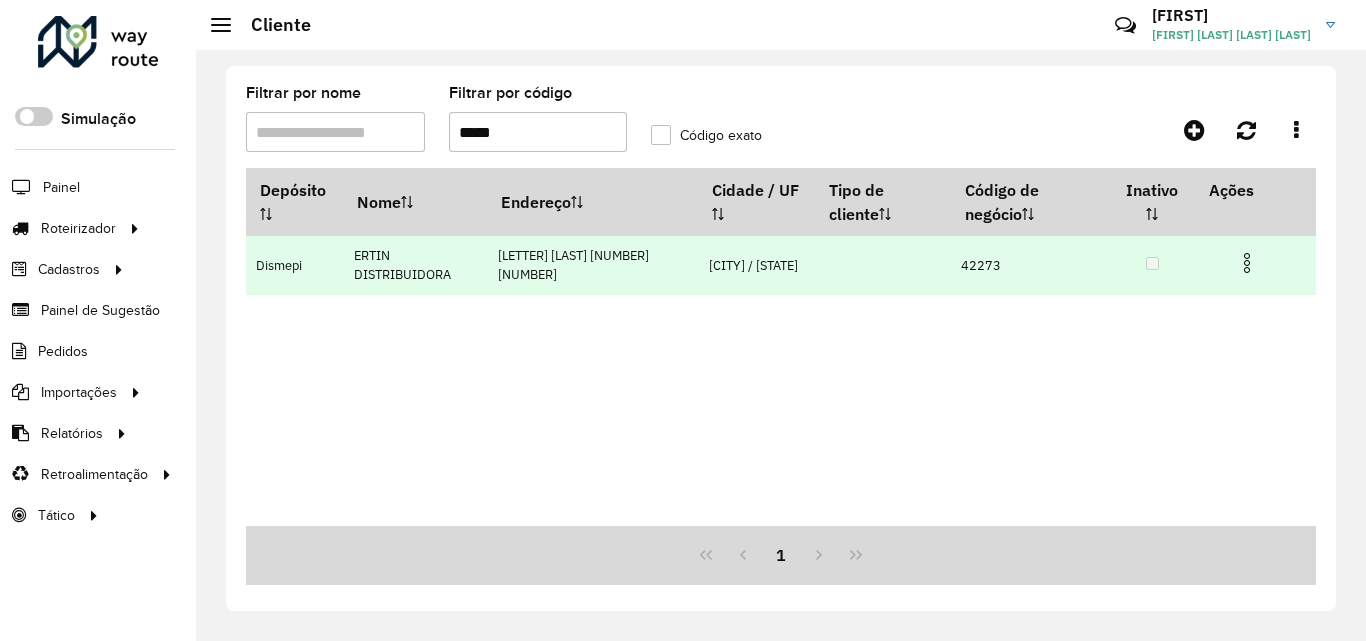 click at bounding box center (1247, 263) 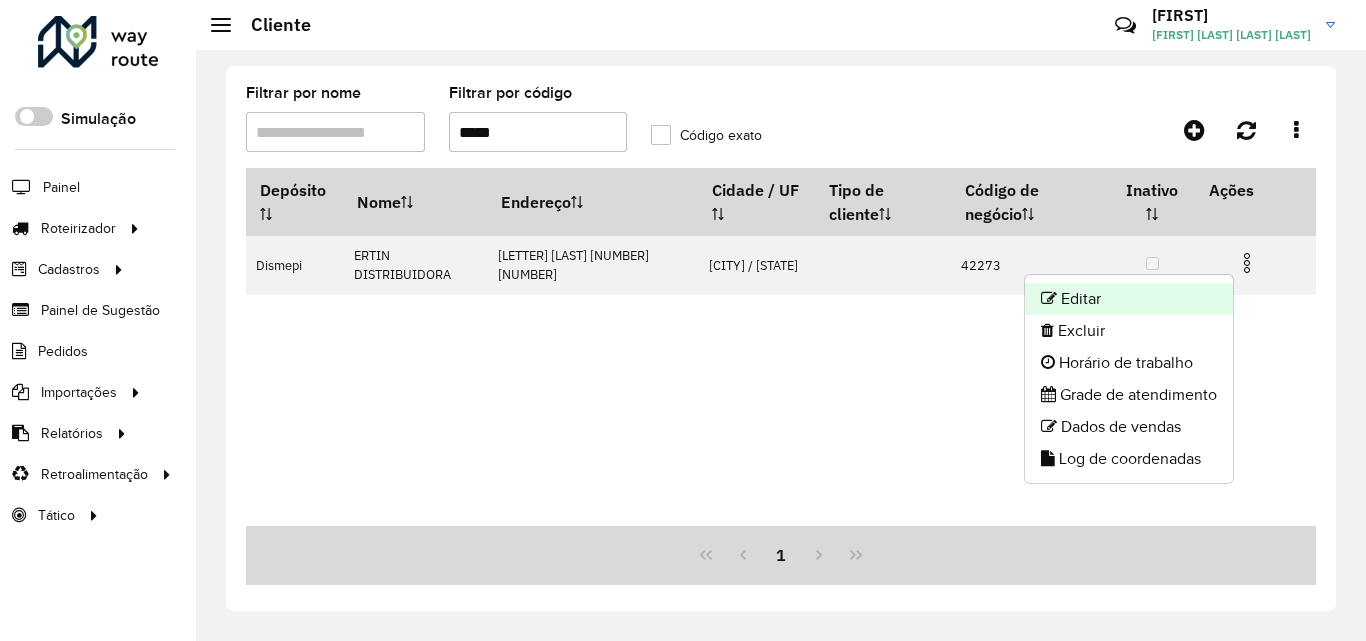 click on "Editar" 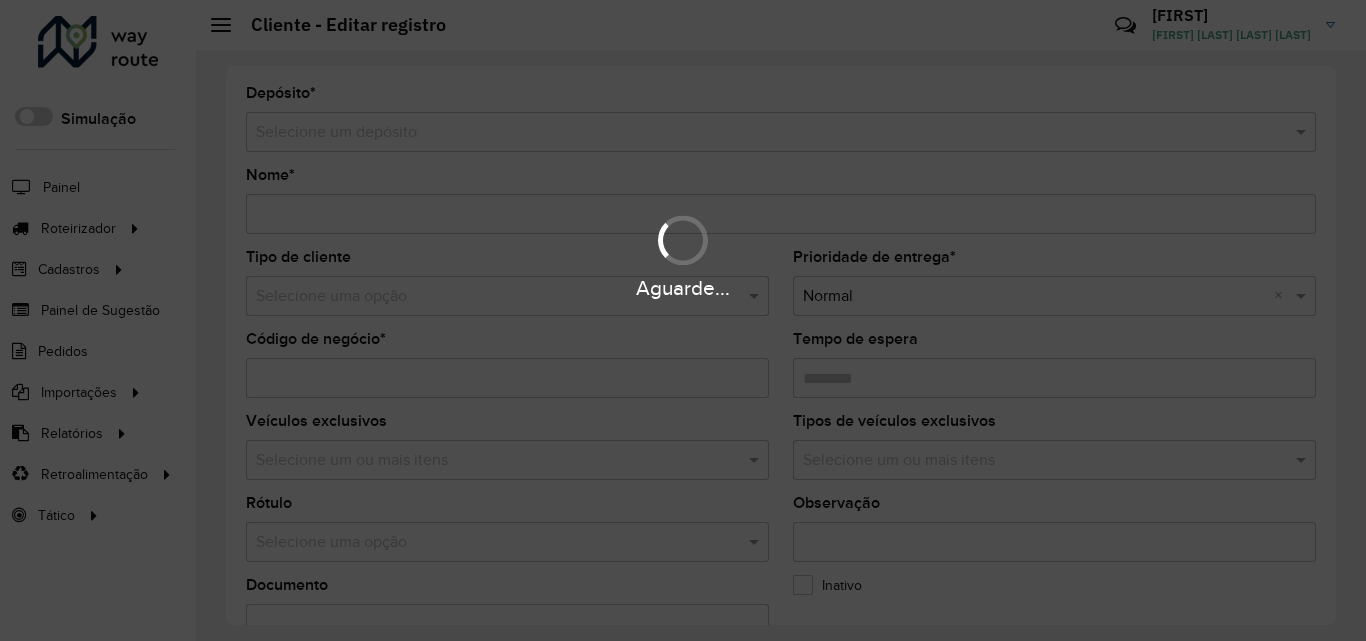 type on "**********" 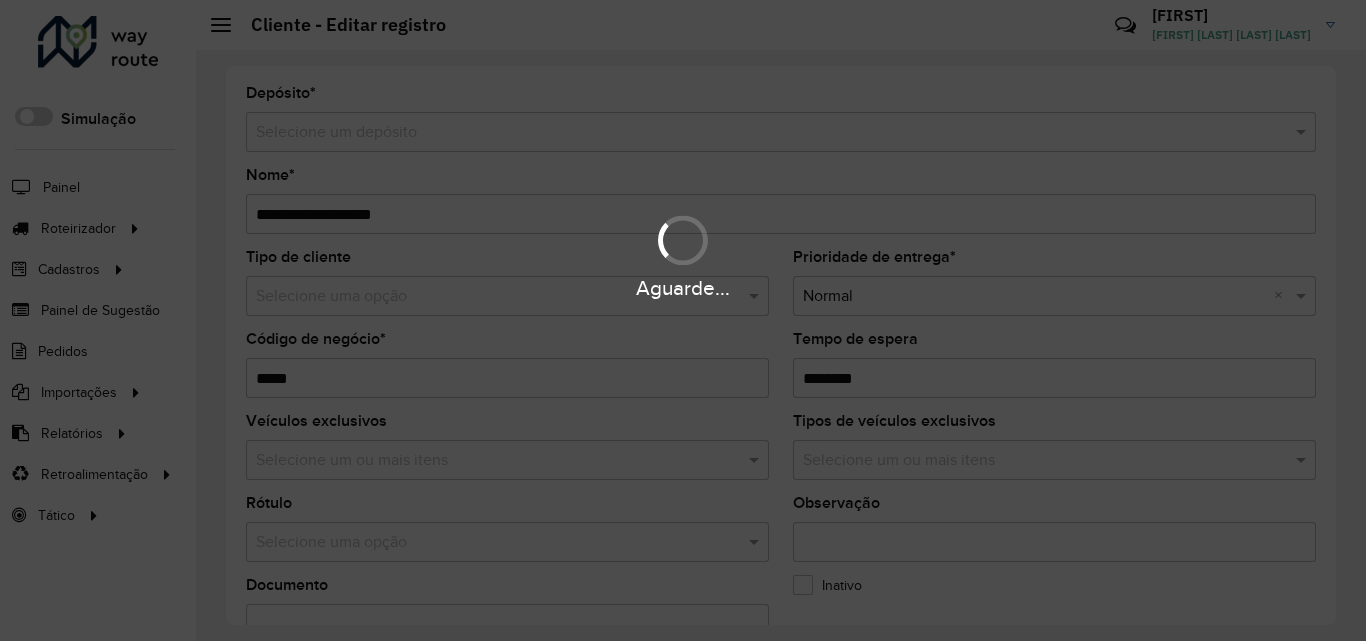 type on "**********" 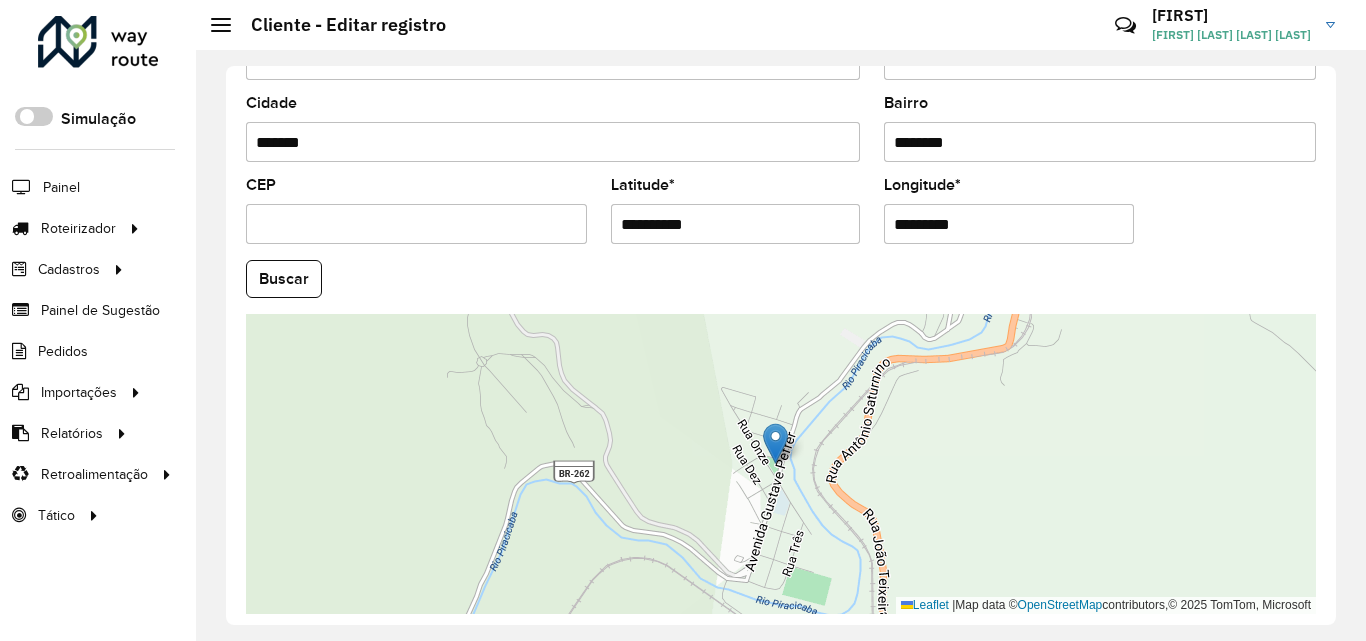 scroll, scrollTop: 800, scrollLeft: 0, axis: vertical 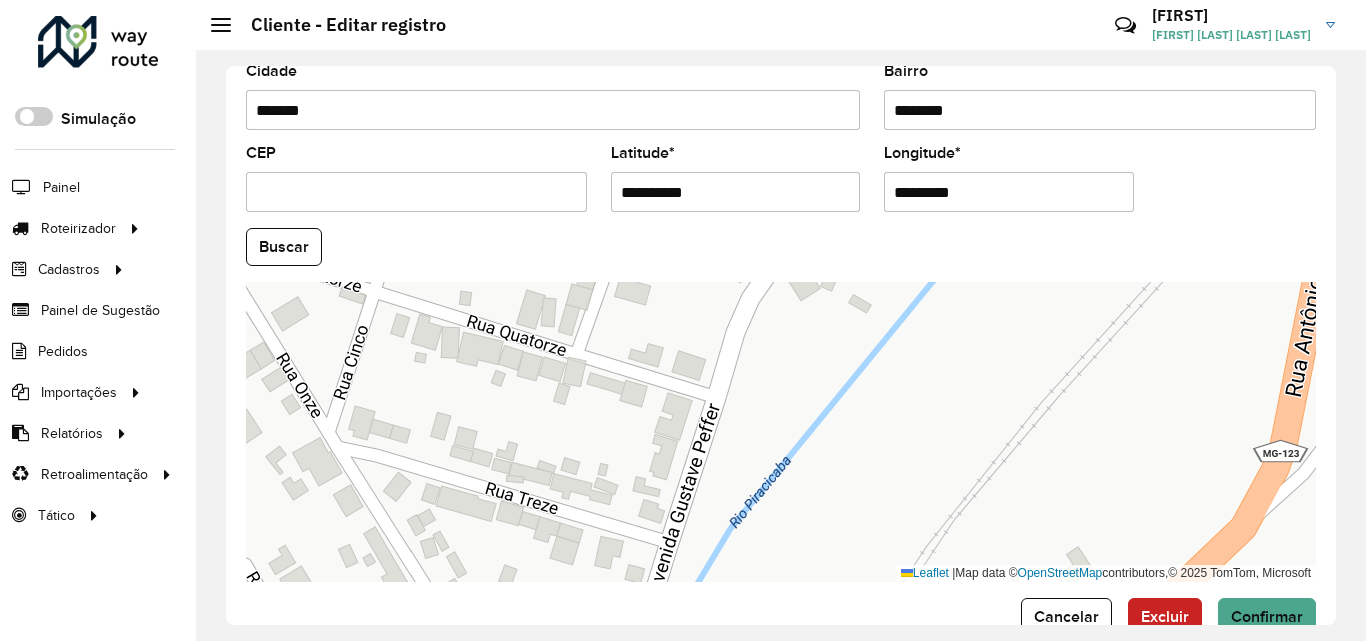 drag, startPoint x: 825, startPoint y: 409, endPoint x: 902, endPoint y: 296, distance: 136.74063 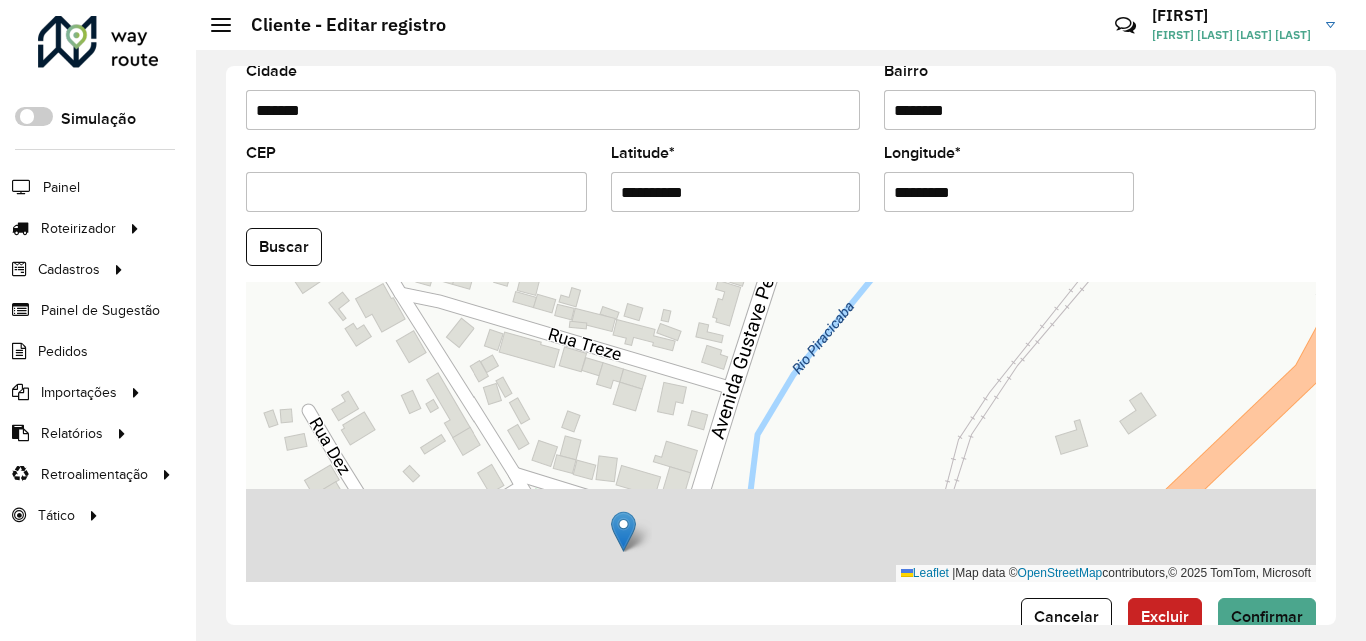 drag, startPoint x: 807, startPoint y: 337, endPoint x: 841, endPoint y: 283, distance: 63.812225 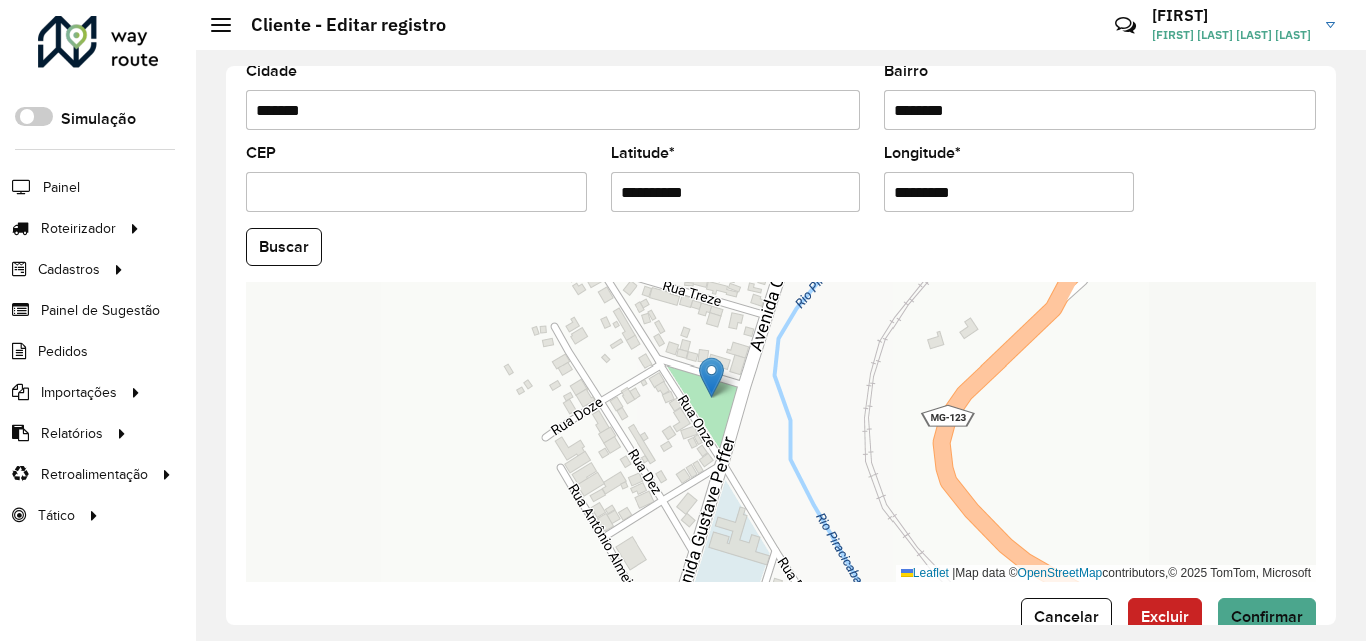 drag, startPoint x: 807, startPoint y: 403, endPoint x: 808, endPoint y: 360, distance: 43.011627 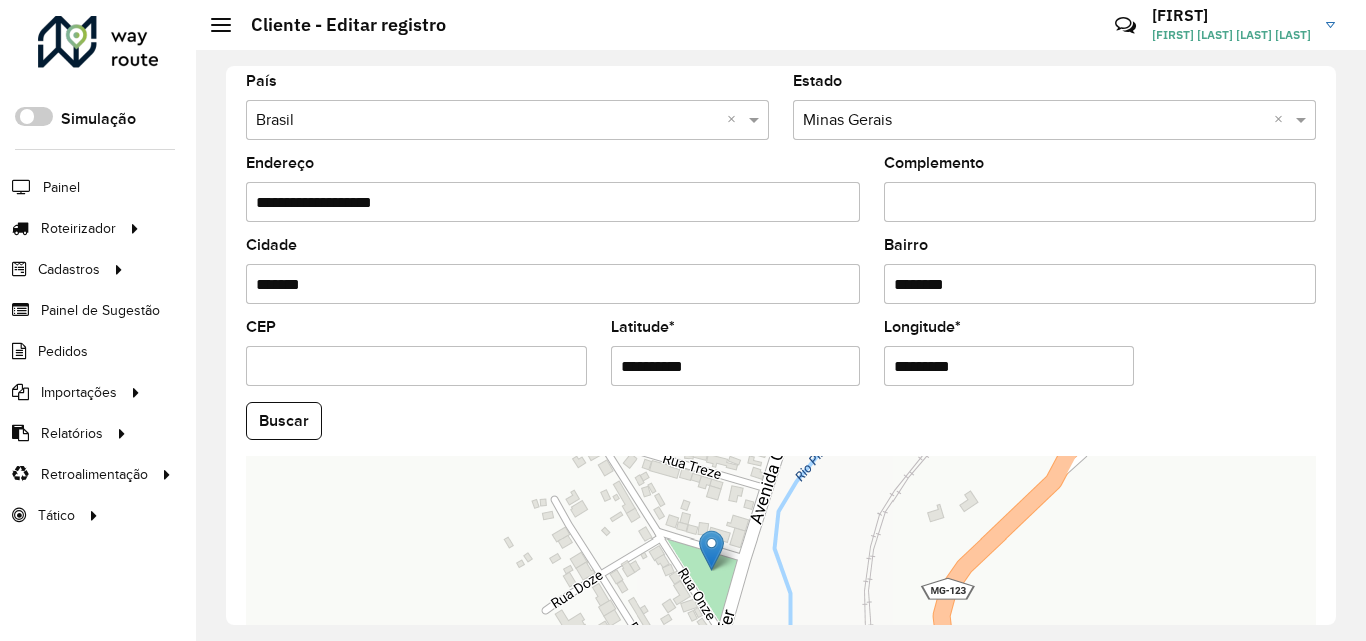 scroll, scrollTop: 847, scrollLeft: 0, axis: vertical 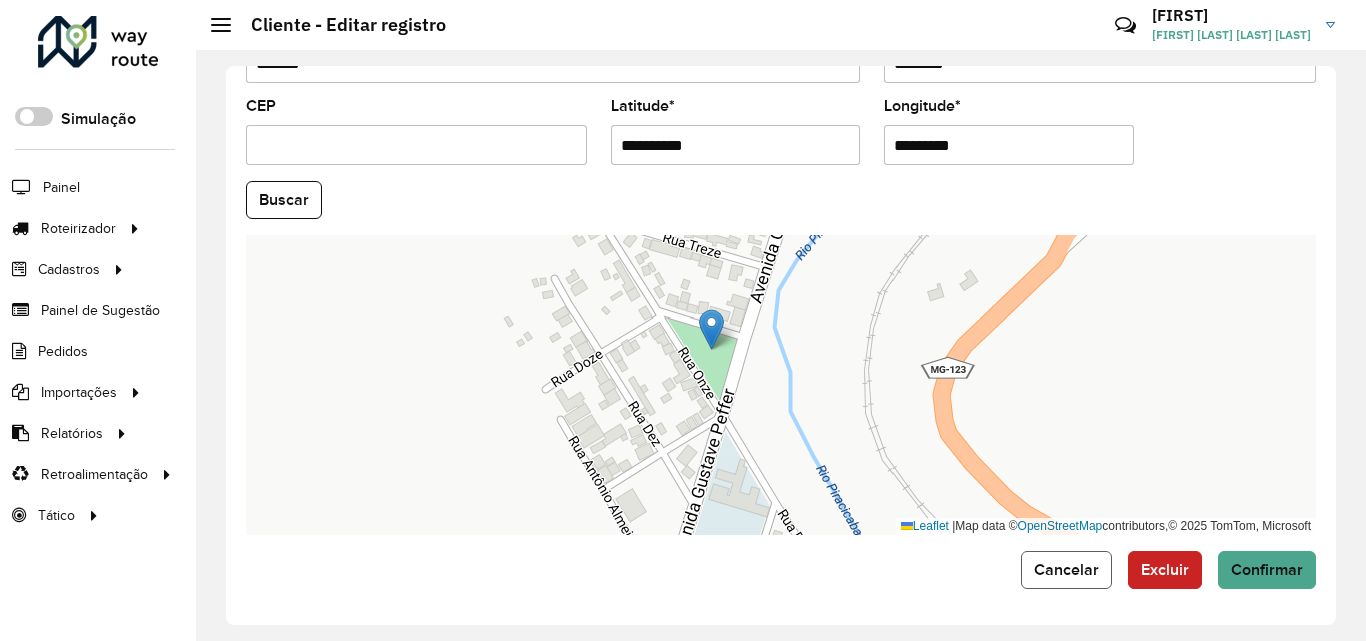 click on "Cancelar" 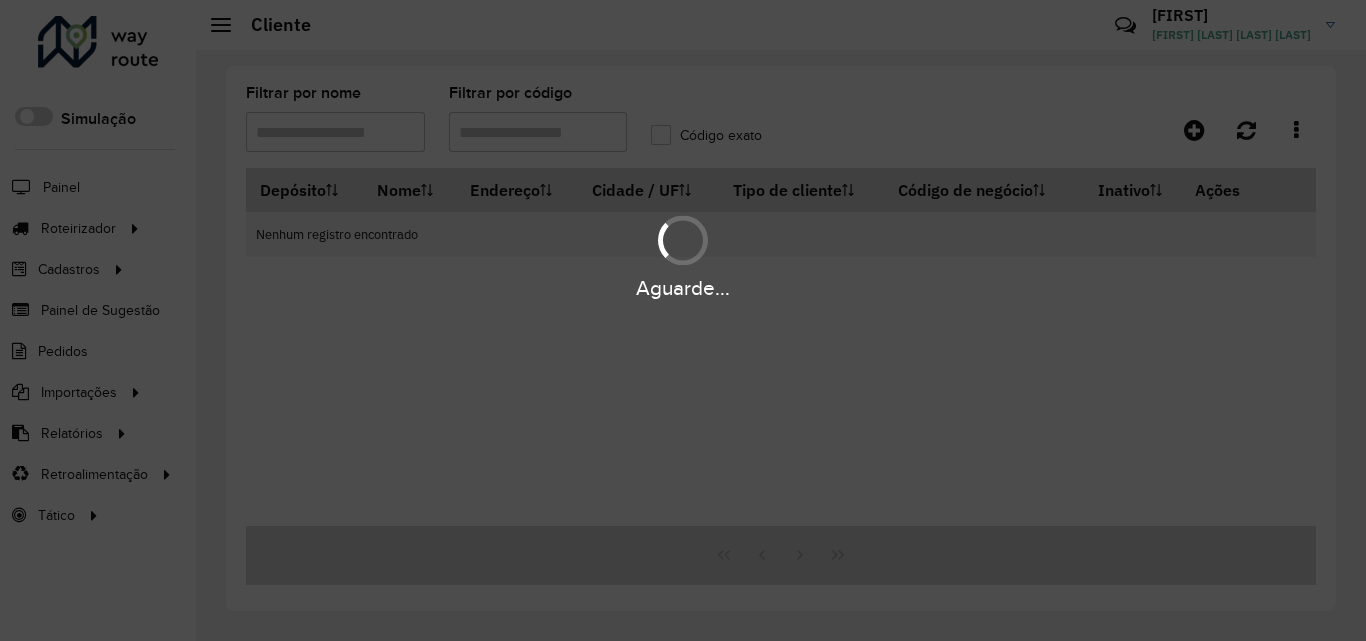 type on "*****" 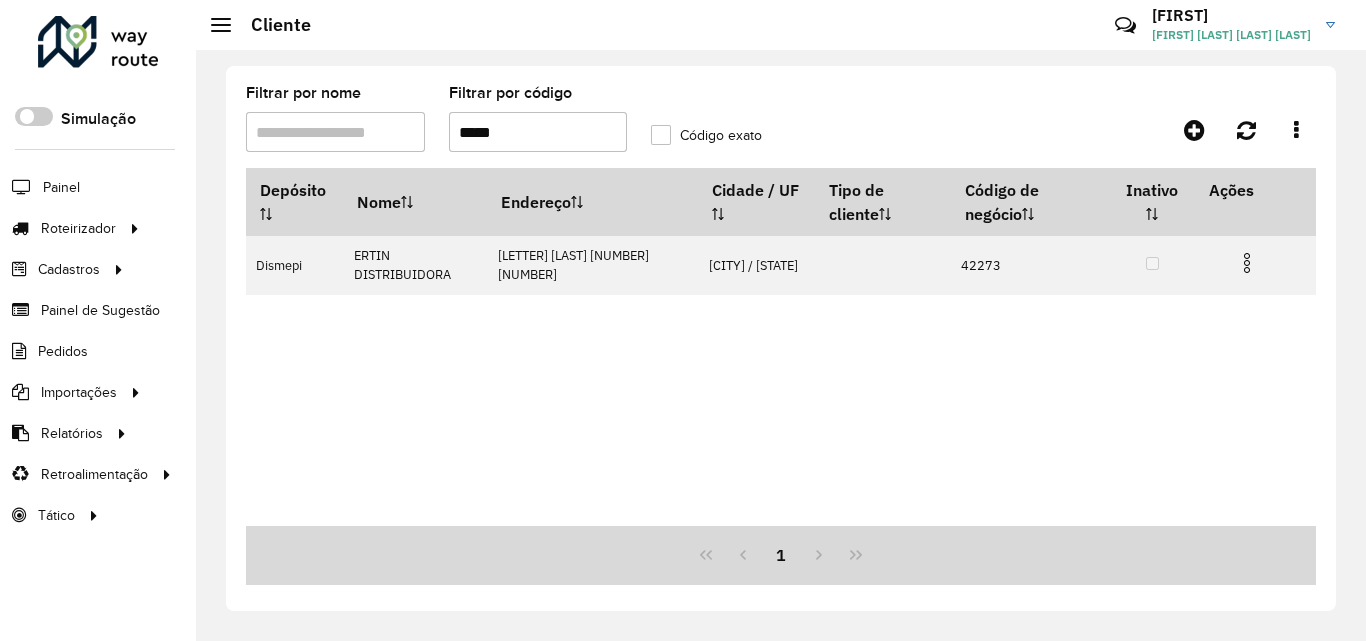 drag, startPoint x: 452, startPoint y: 155, endPoint x: 396, endPoint y: 157, distance: 56.0357 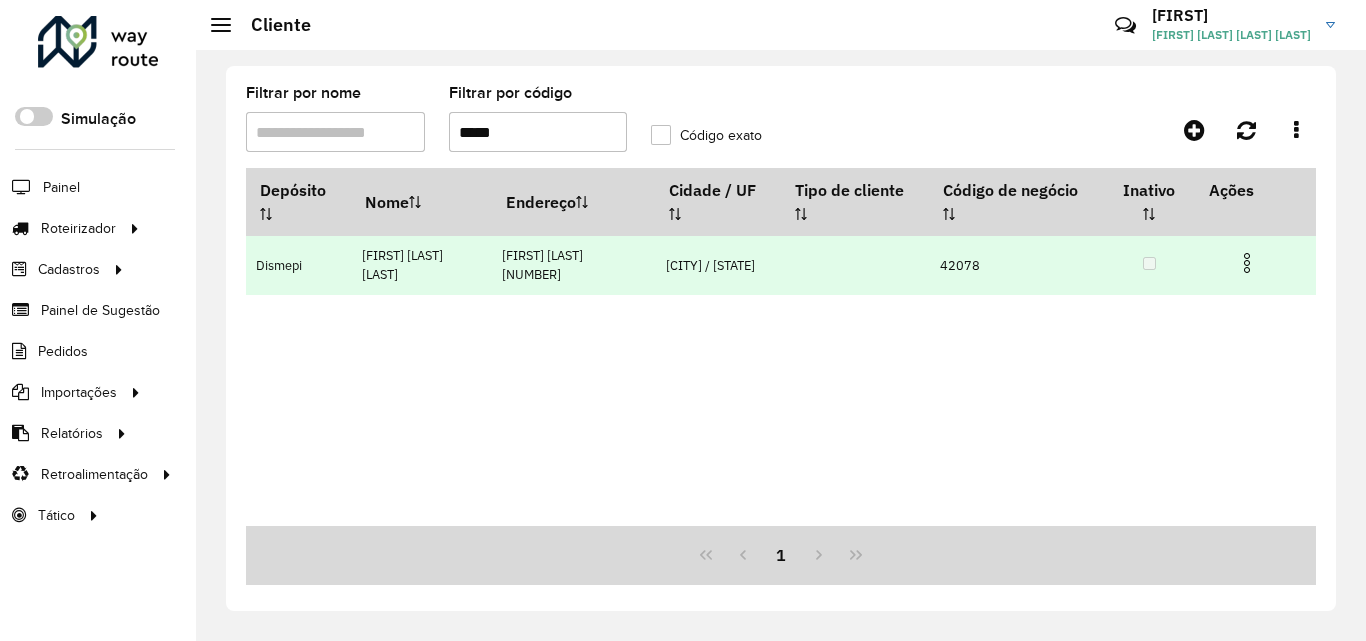type on "*****" 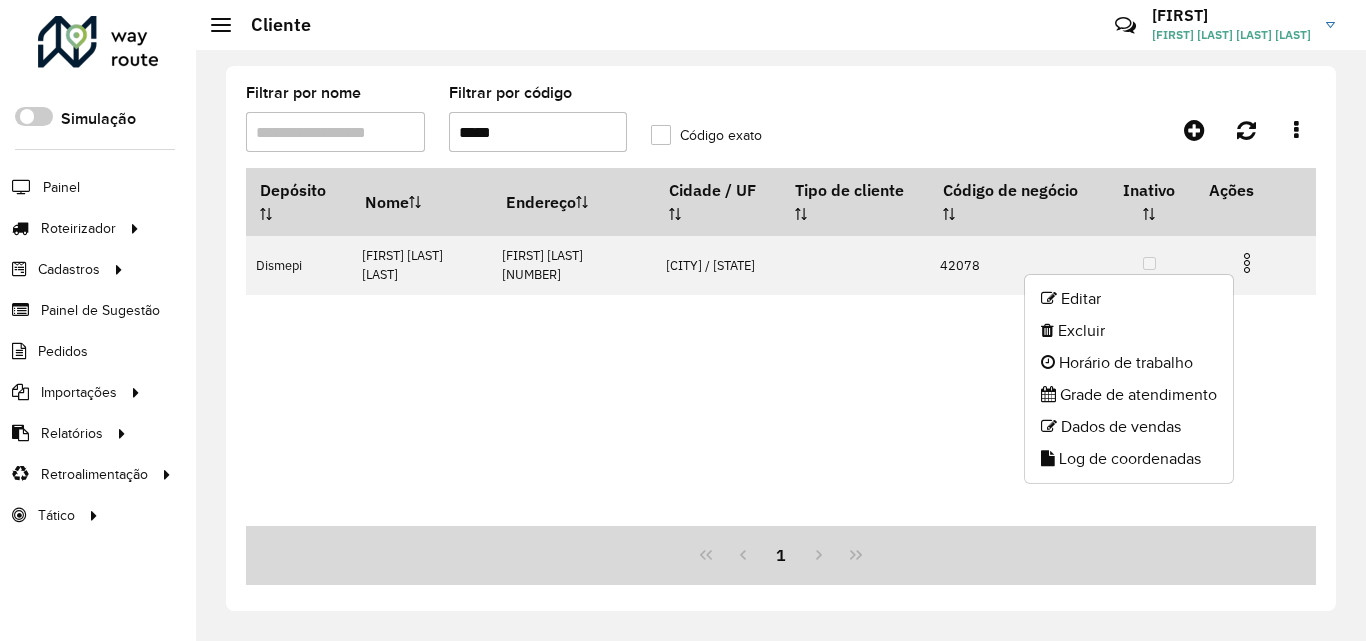 click on "Editar   Excluir   Horário de trabalho   Grade de atendimento   Dados de vendas   Log de coordenadas" 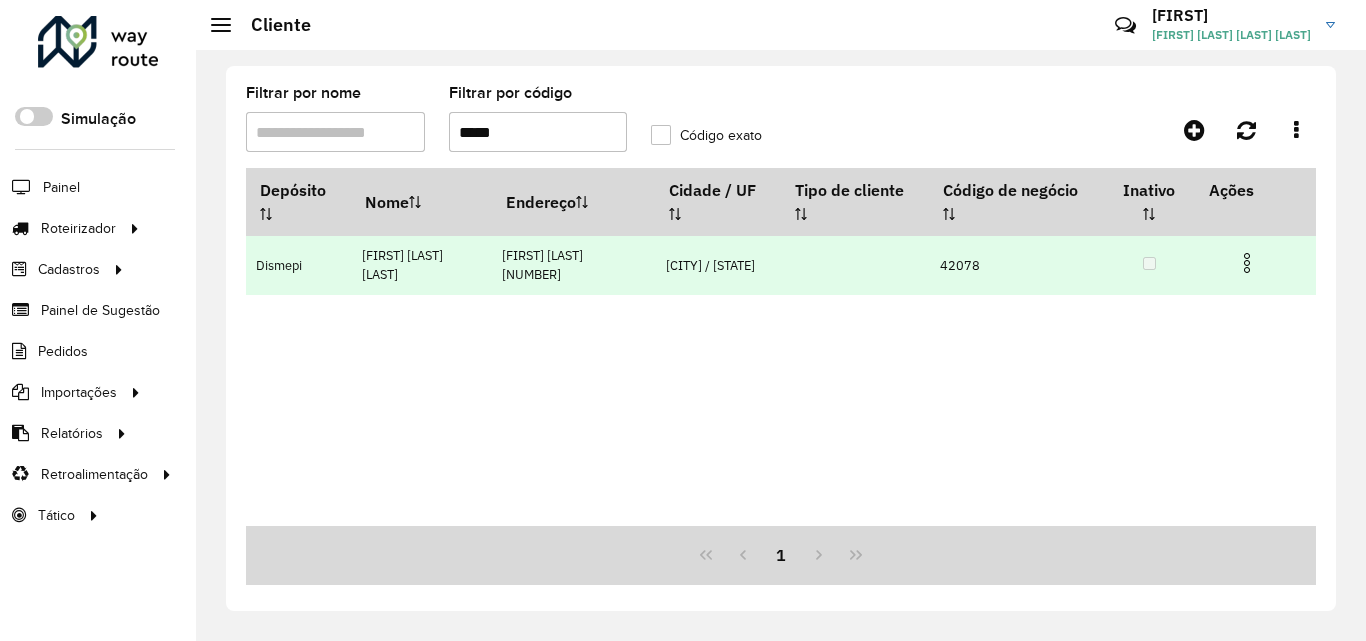 click at bounding box center [1247, 263] 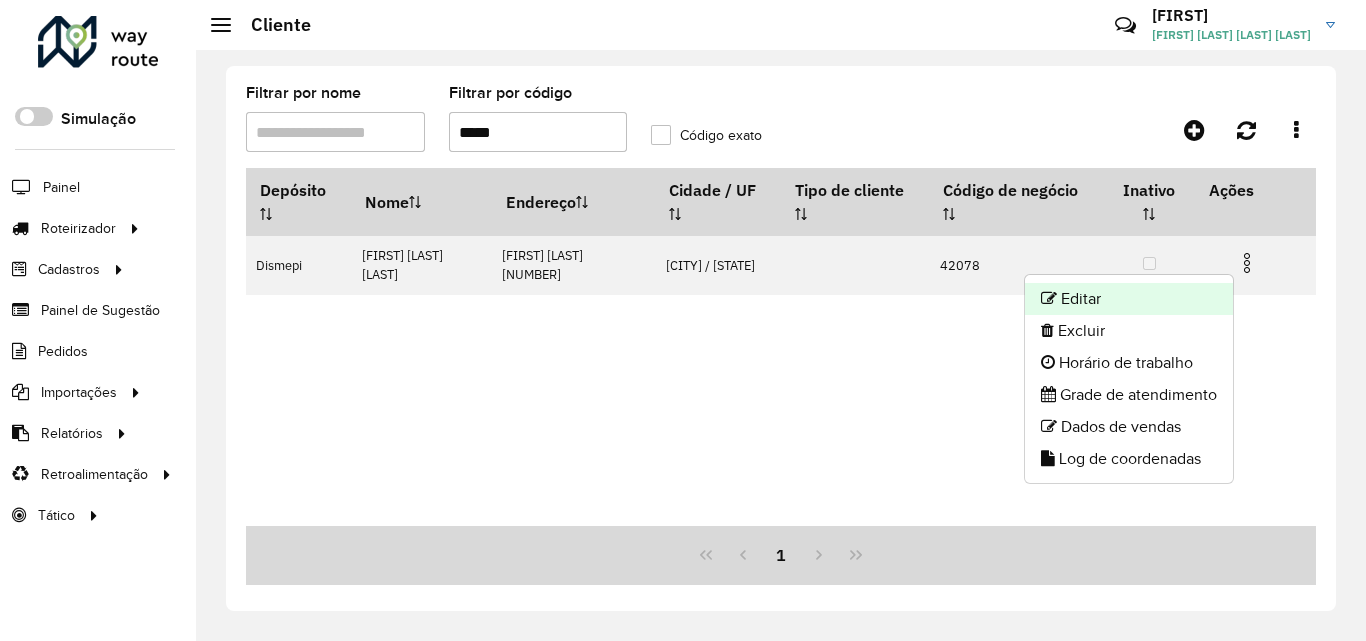 click on "Editar" 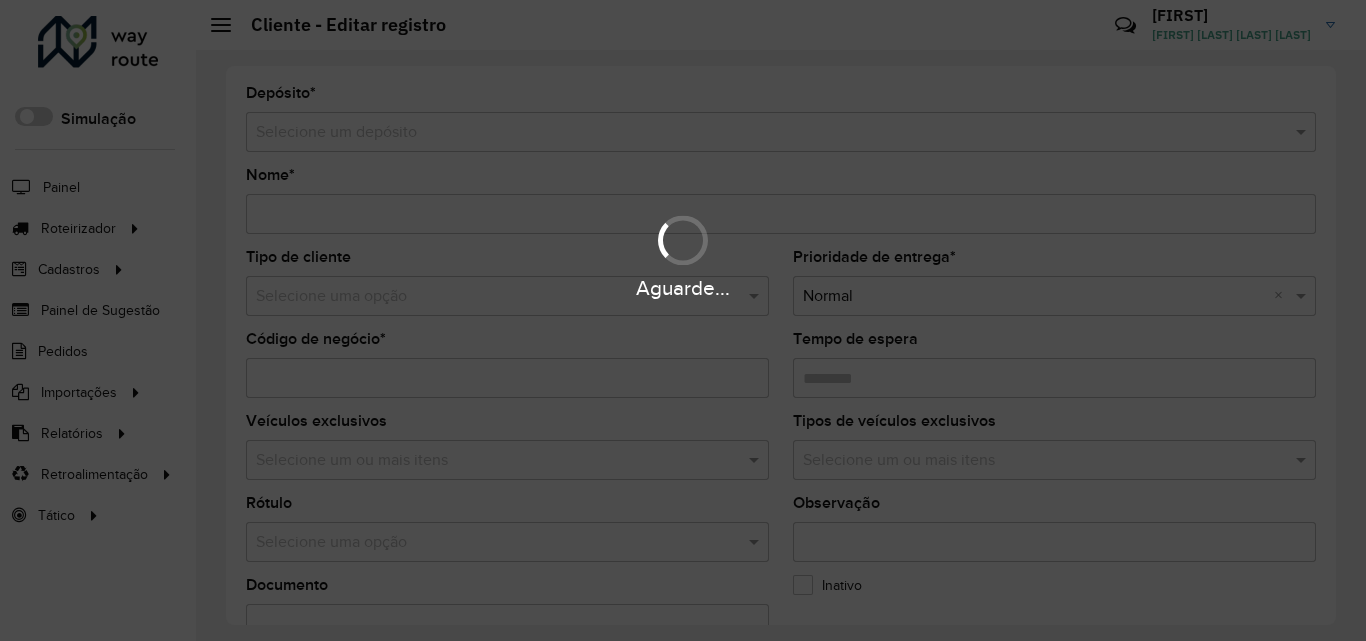 type on "**********" 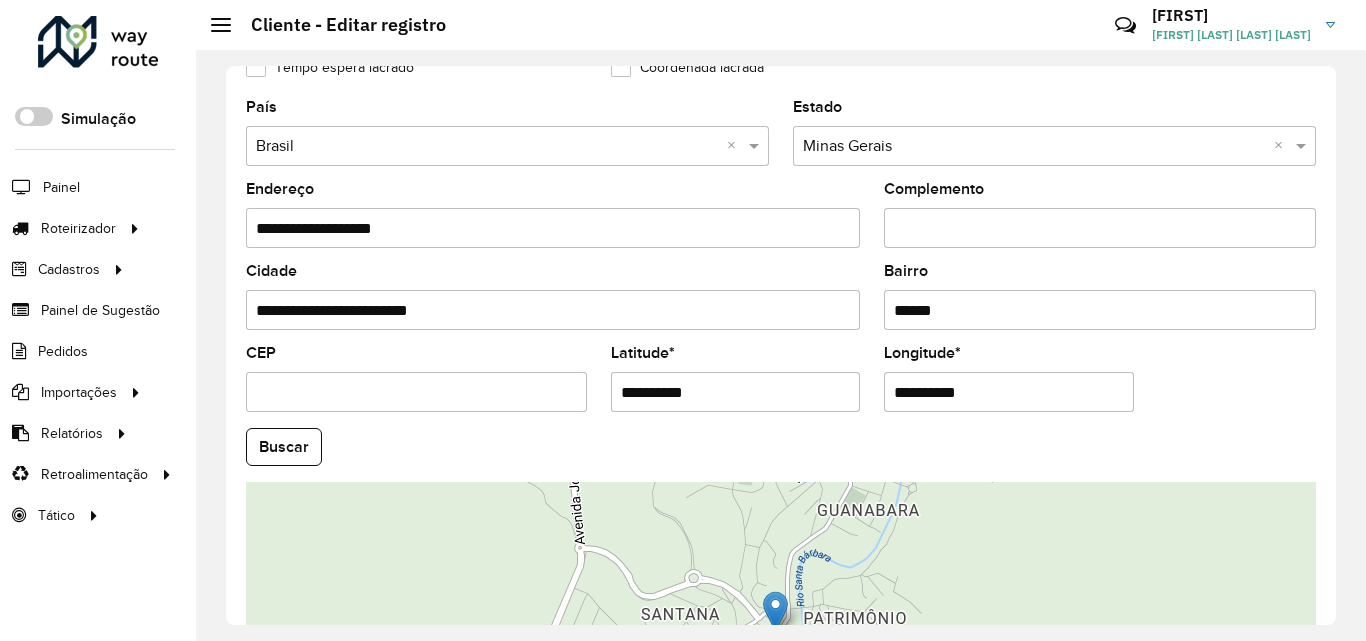 scroll, scrollTop: 847, scrollLeft: 0, axis: vertical 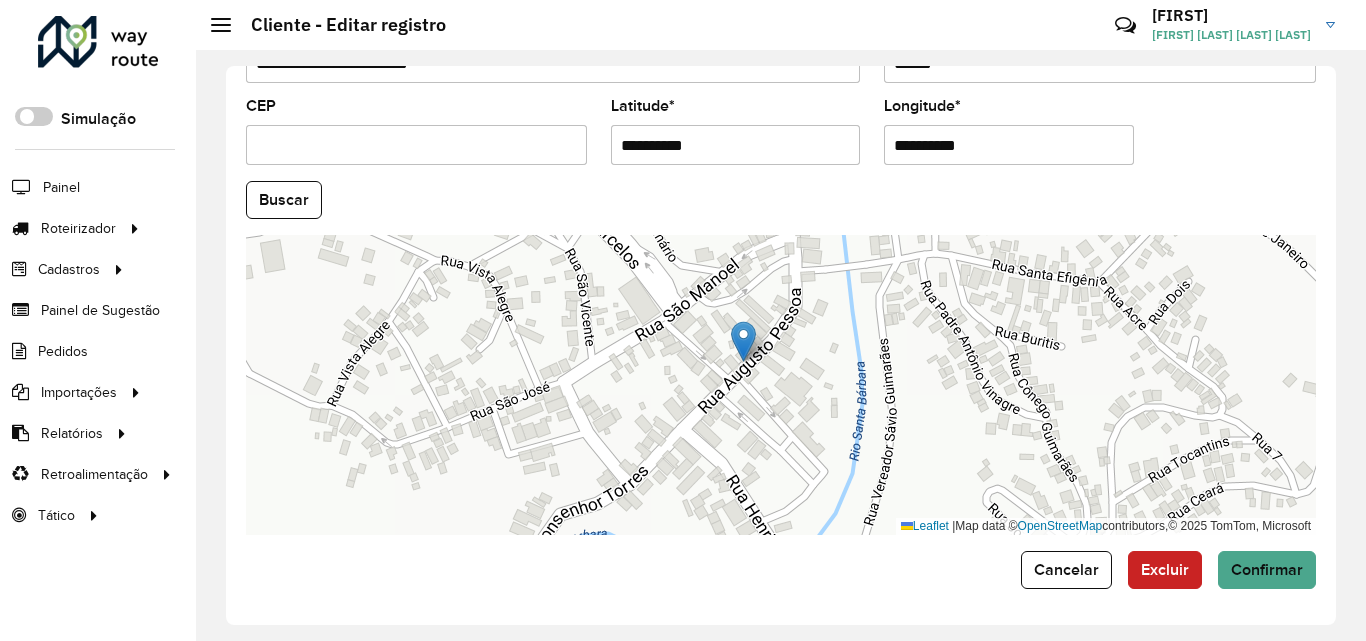 drag, startPoint x: 805, startPoint y: 350, endPoint x: 810, endPoint y: 377, distance: 27.45906 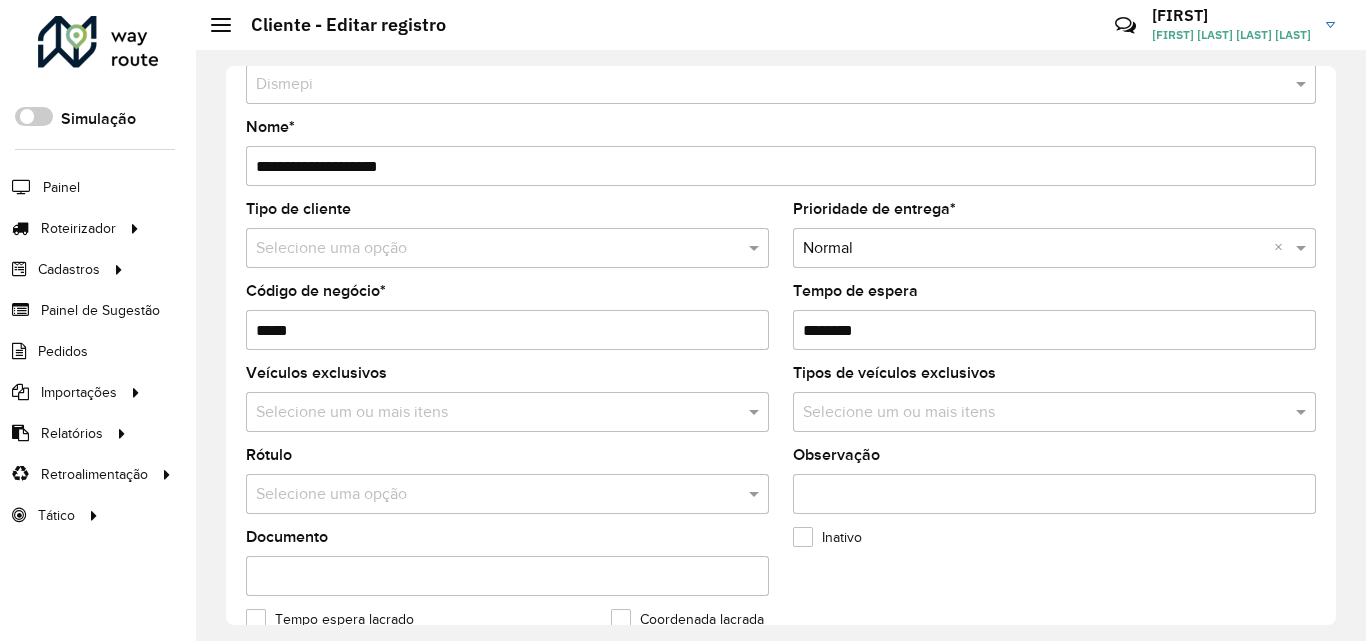 scroll, scrollTop: 47, scrollLeft: 0, axis: vertical 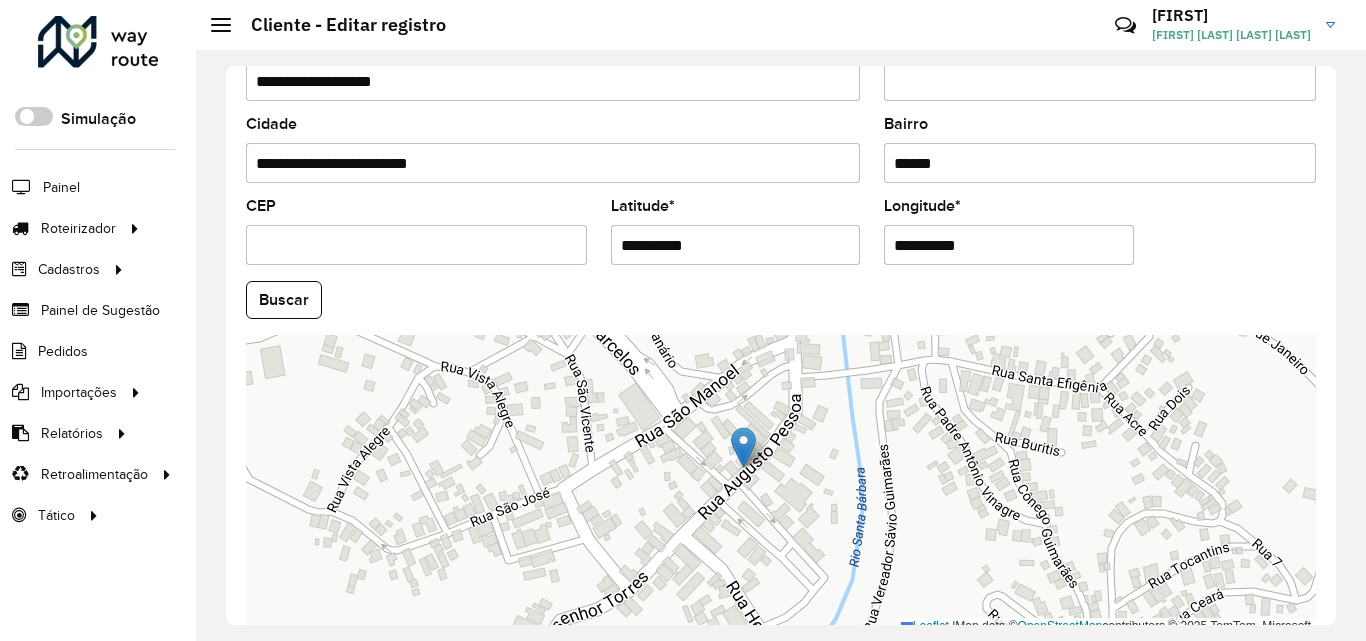 drag, startPoint x: 730, startPoint y: 234, endPoint x: 574, endPoint y: 273, distance: 160.80112 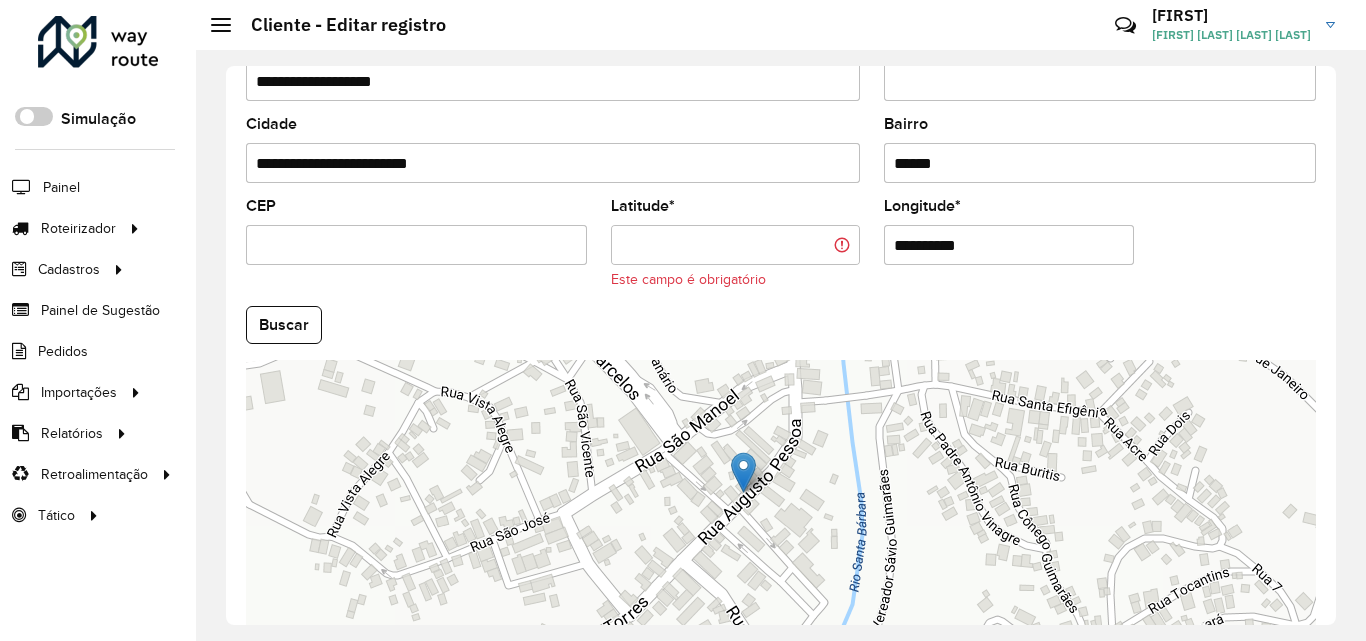 paste on "**********" 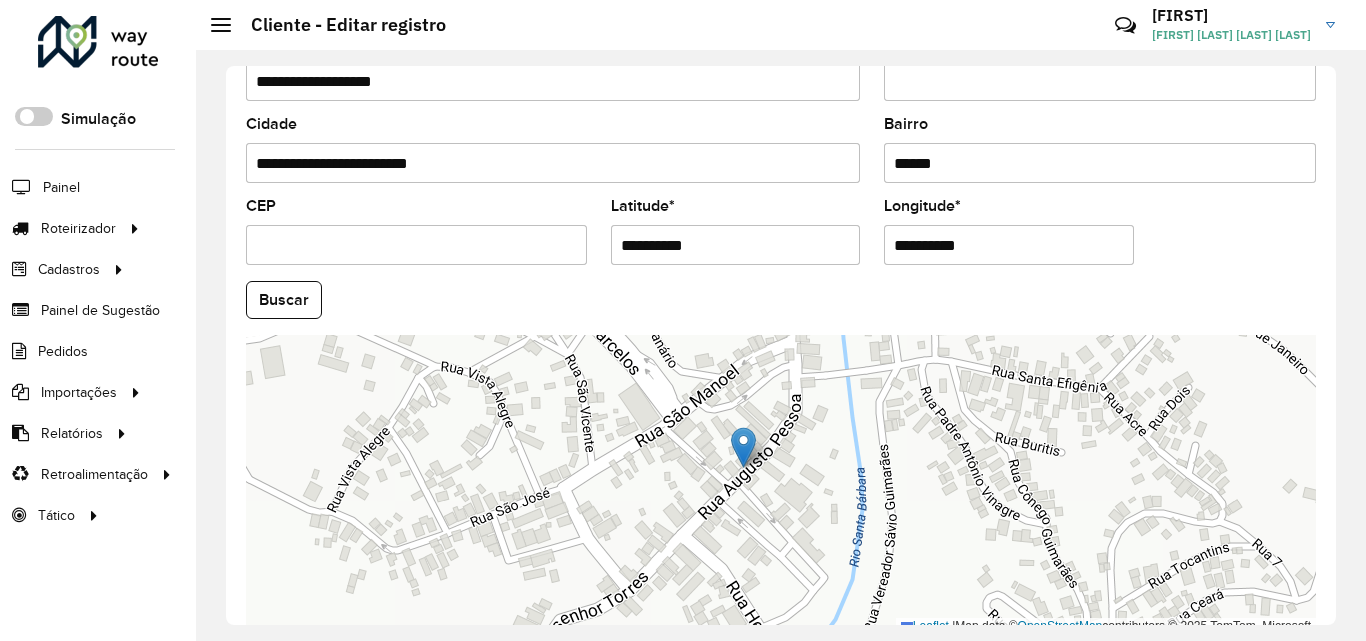 type on "**********" 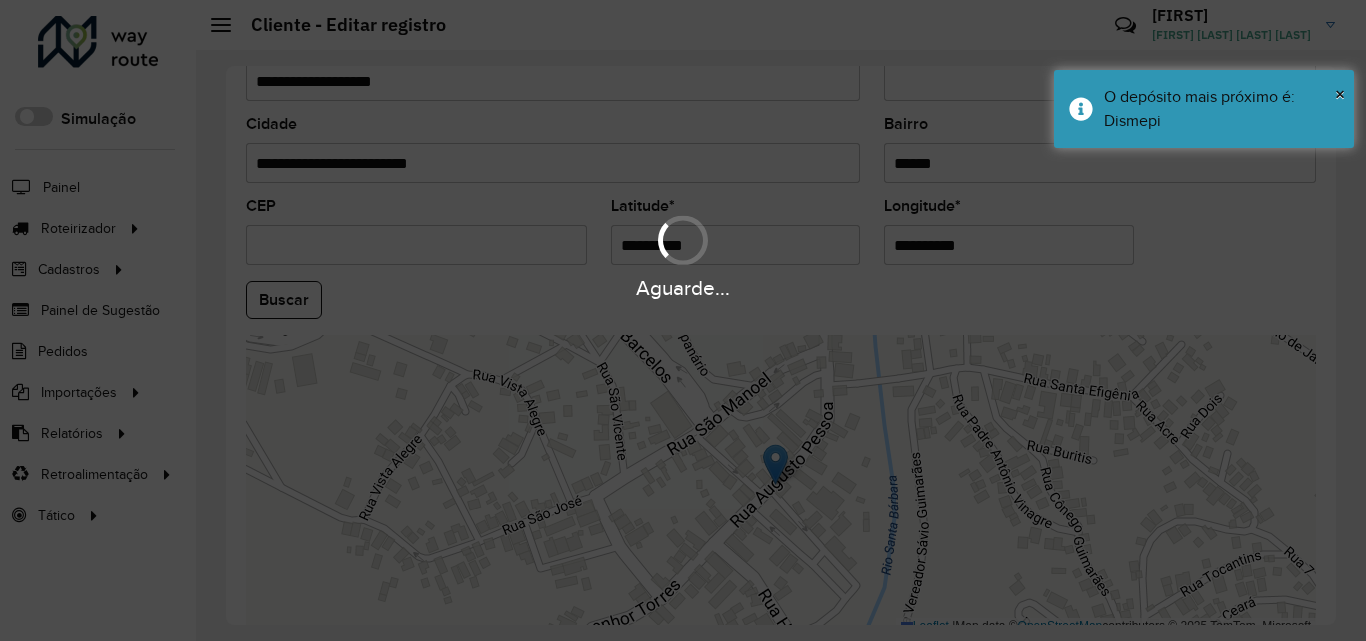 drag, startPoint x: 1026, startPoint y: 259, endPoint x: 865, endPoint y: 255, distance: 161.04968 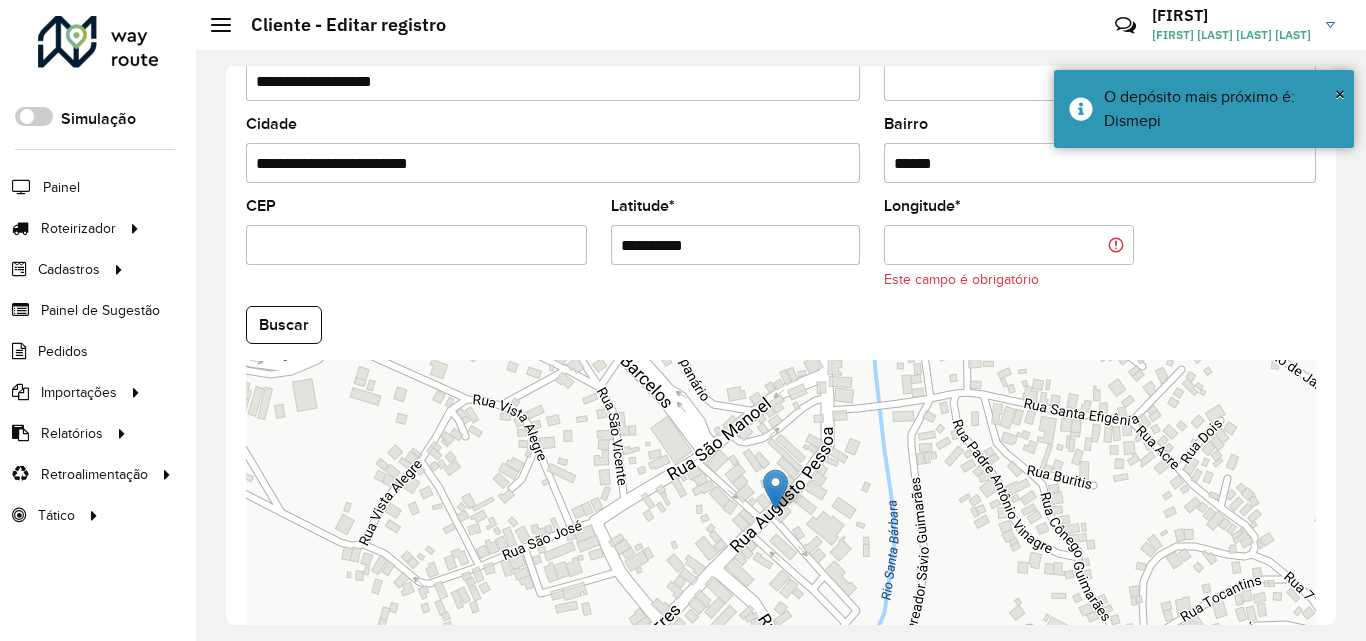 paste on "**********" 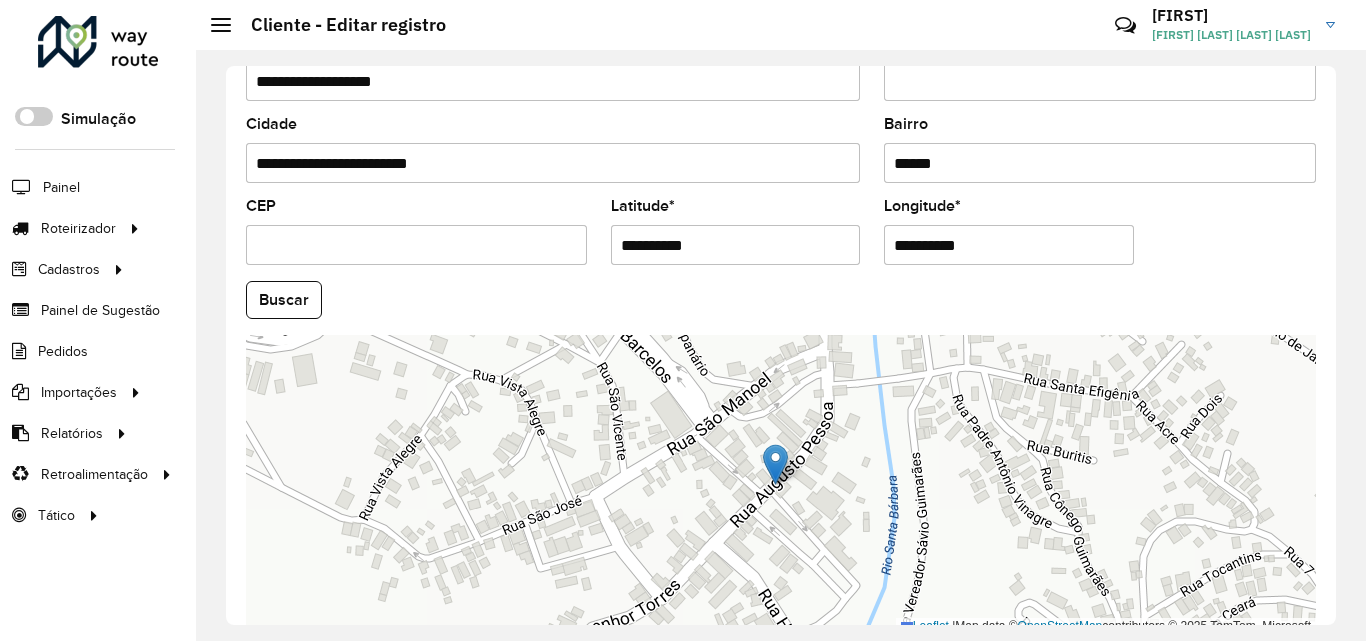 type on "**********" 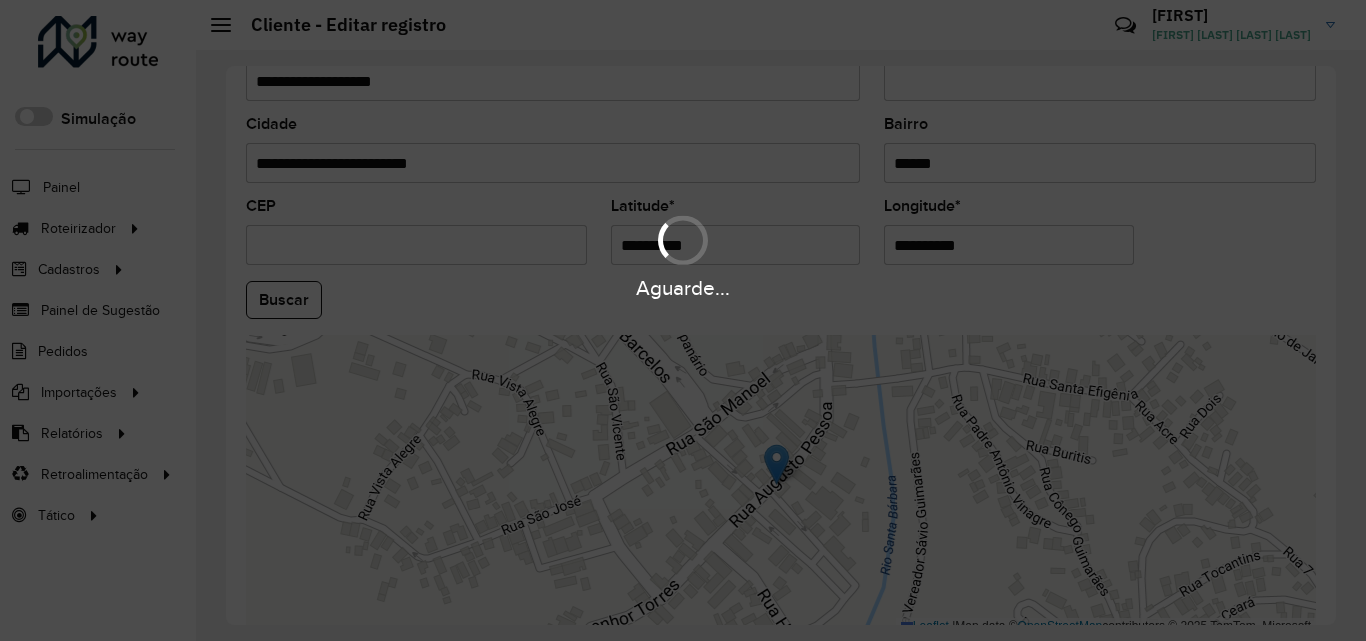 click on "Aguarde...  Pop-up bloqueado!  Seu navegador bloqueou automáticamente a abertura de uma nova janela.   Acesse as configurações e adicione o endereço do sistema a lista de permissão.   Fechar  Roteirizador AmbevTech Simulação Painel Roteirizador Entregas Vendas Cadastros Checkpoint Classificações de venda Cliente Consulta de setores Depósito Disponibilidade de veículos Fator tipo de produto Gabarito planner Grupo Rota Fator Tipo Produto Grupo de rotas exclusiva Grupo de setores Layout integração Modelo Parada Pedágio Perfil de Vendedor Ponto de apoio FAD Produto Restrição de Atendimento Planner Rodízio de placa Rota exclusiva FAD Rótulo Setor Setor Planner Tipo de cliente Tipo de veículo Tipo de veículo RN Transportadora Vendedor Veículo Painel de Sugestão Pedidos Importações Classificação e volume de venda Clientes Fator tipo produto Gabarito planner Grade de atendimento Janela de atendimento Localização Pedidos Restrição de Atendimento Planner Tempo de espera Vendedor Veículos" at bounding box center (683, 320) 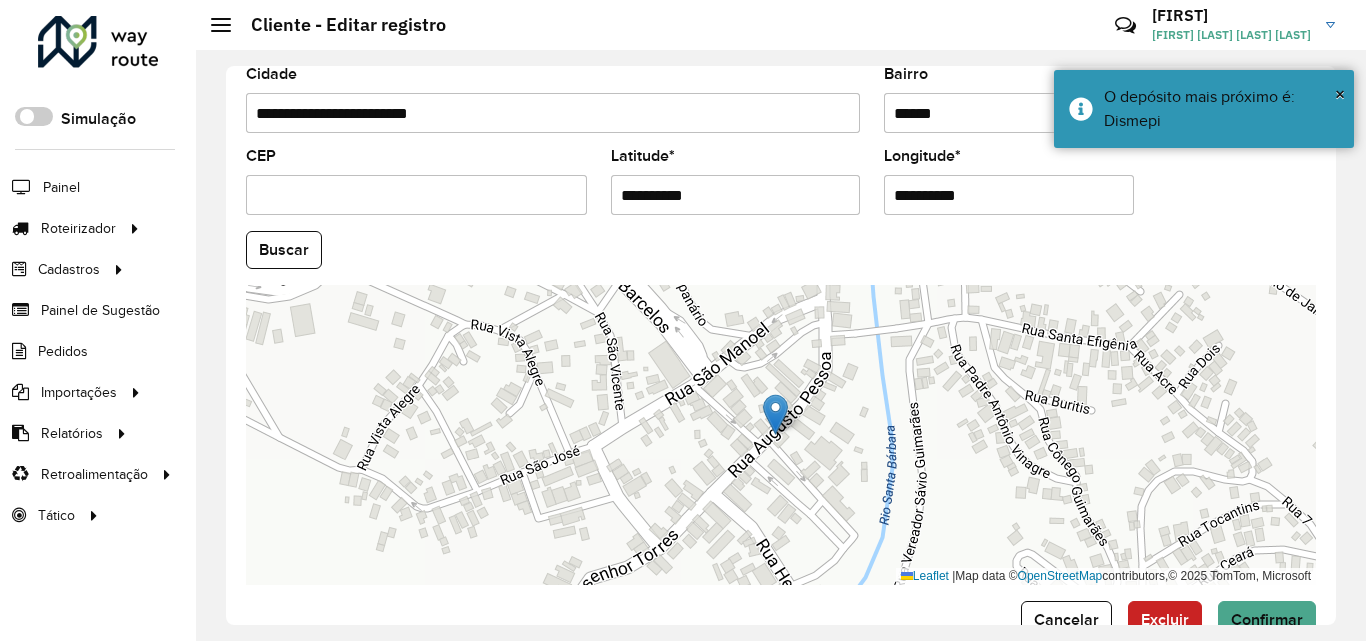 scroll, scrollTop: 847, scrollLeft: 0, axis: vertical 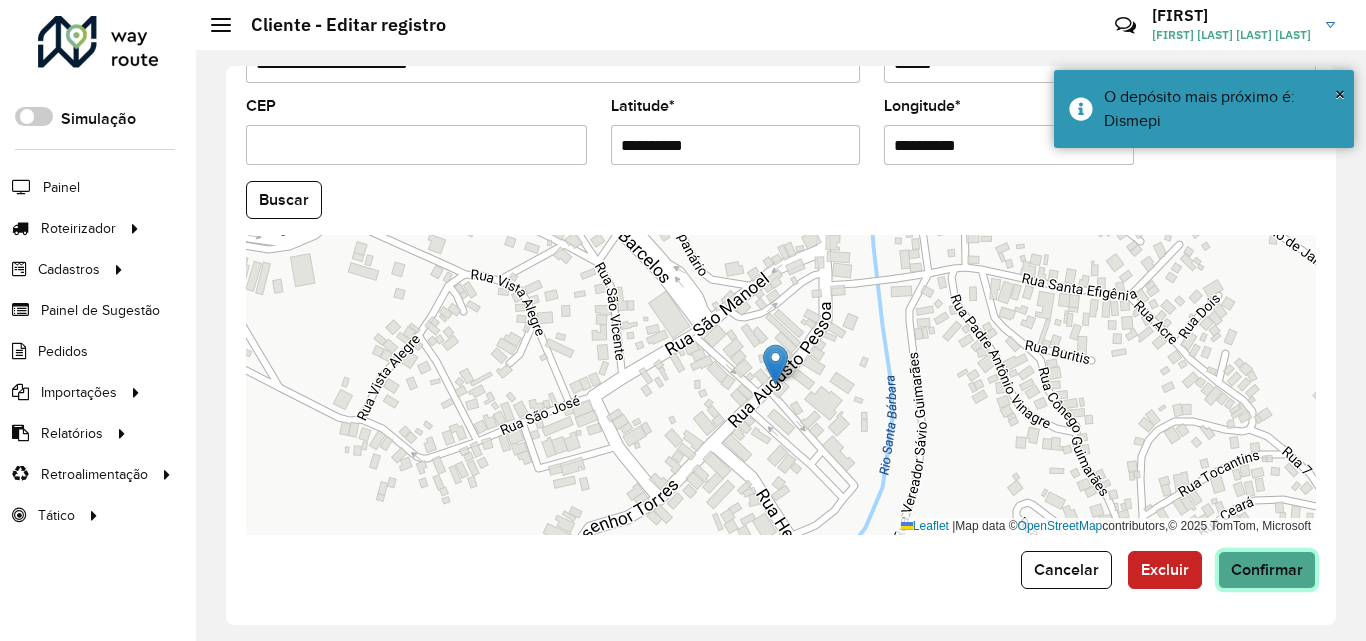 click on "Confirmar" 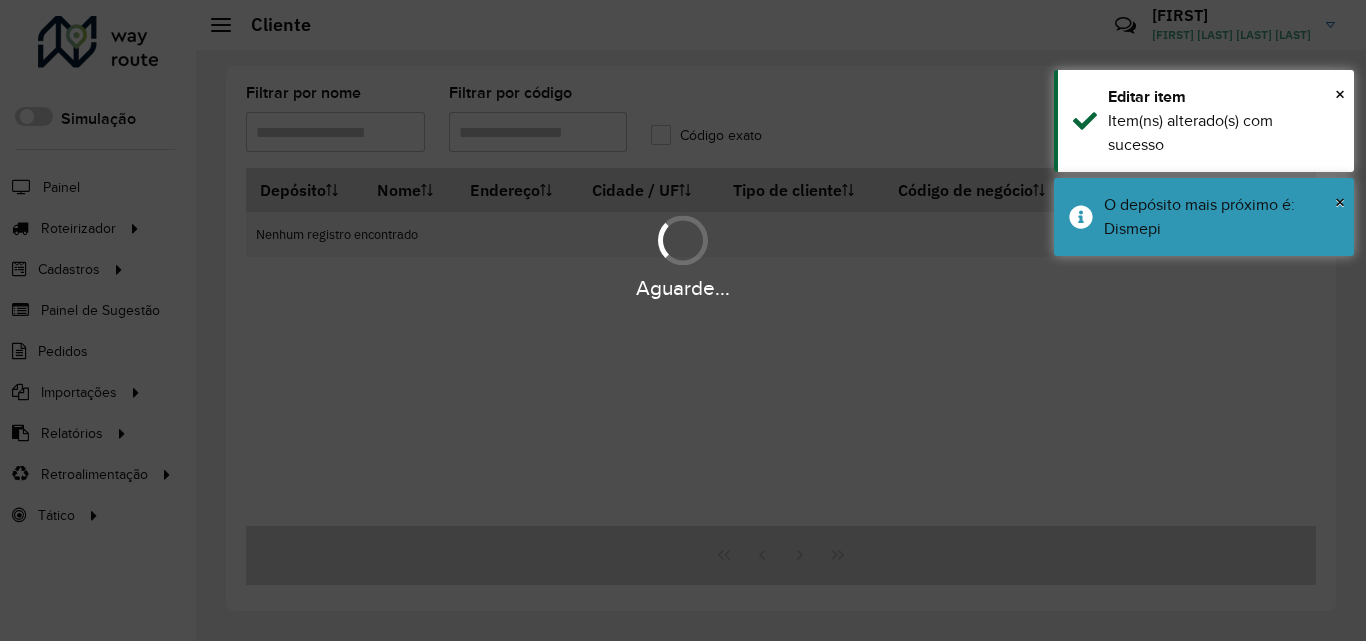 type on "*****" 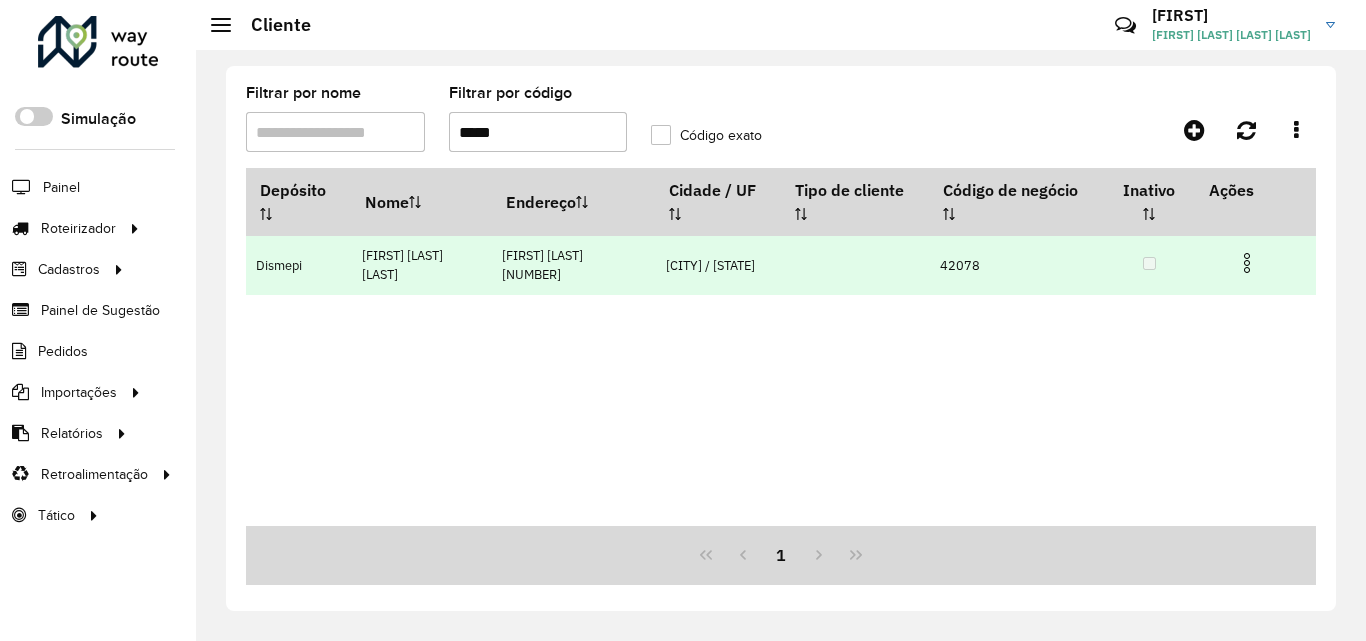 click at bounding box center [1247, 263] 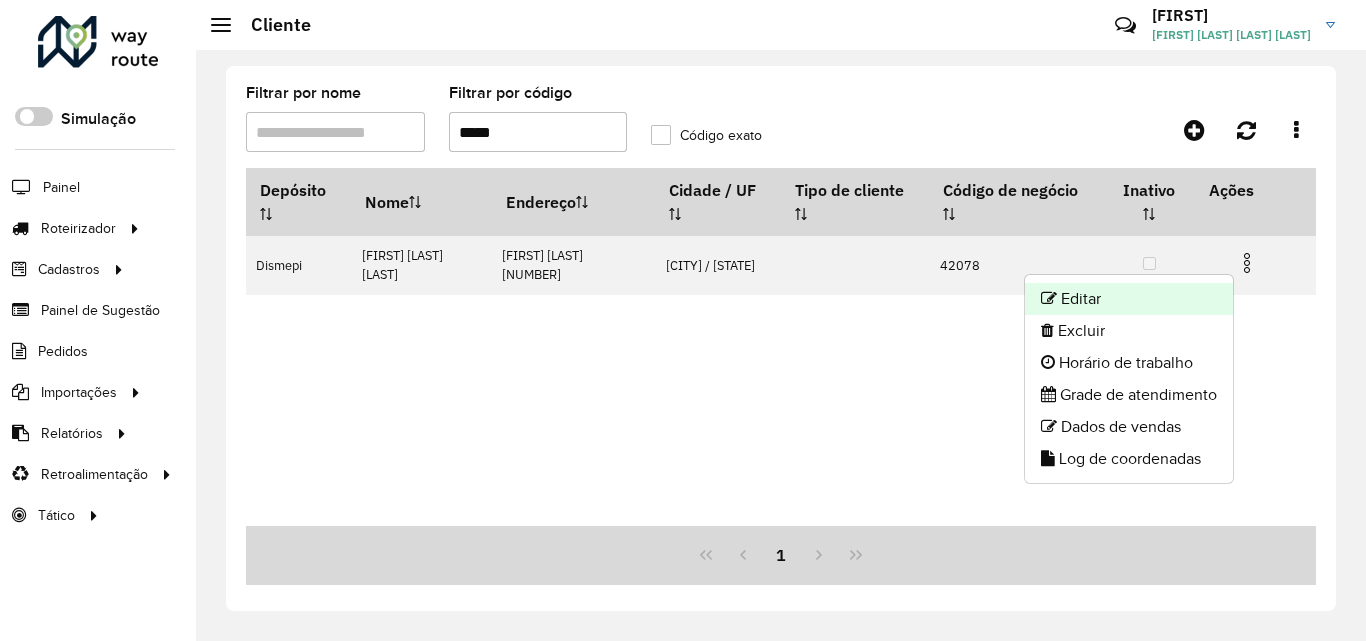 click on "Editar" 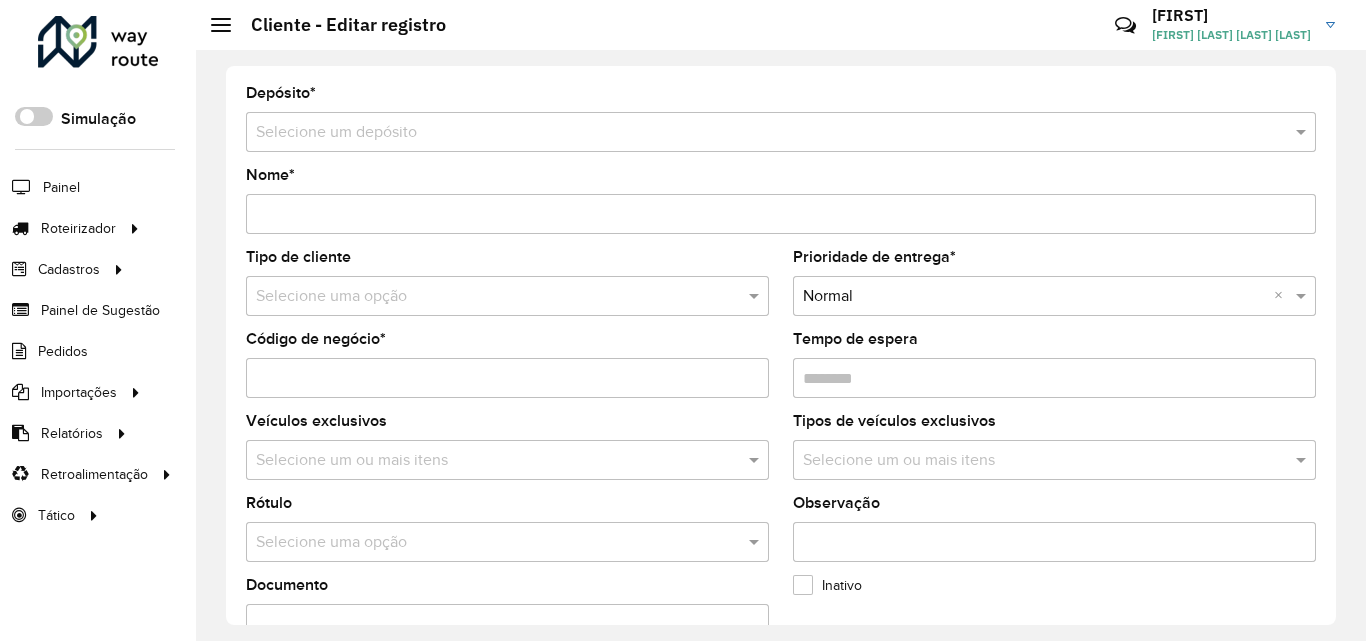 type on "**********" 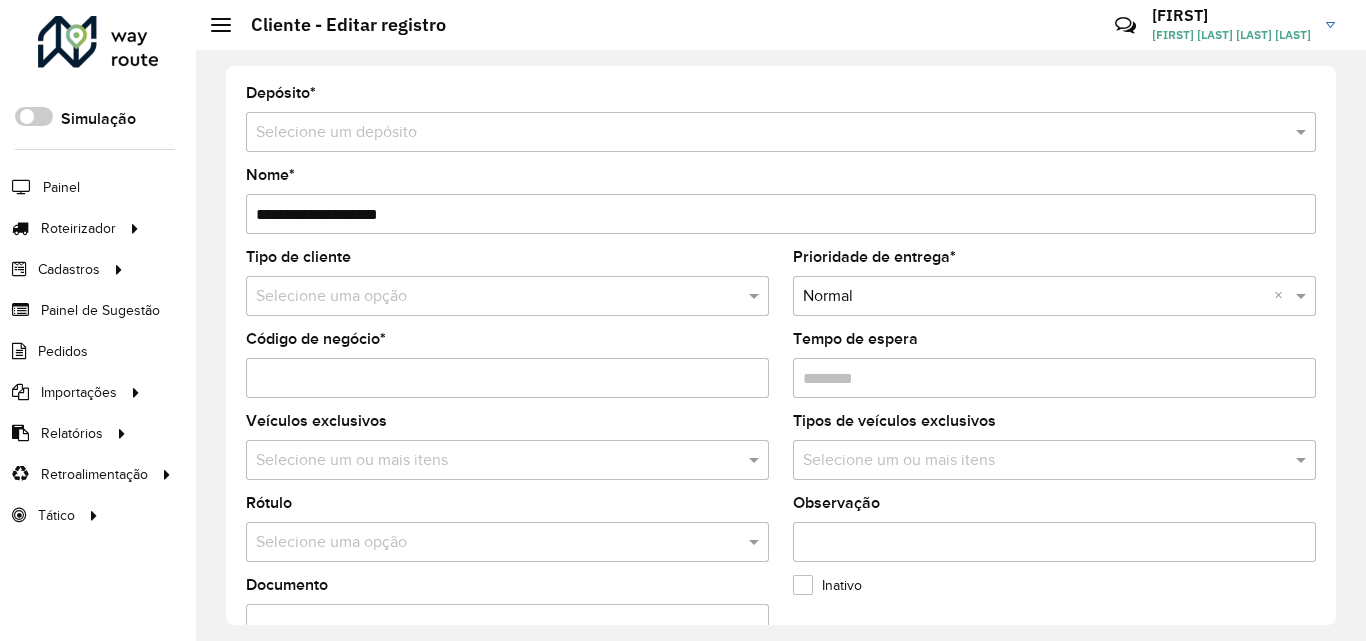 type on "*****" 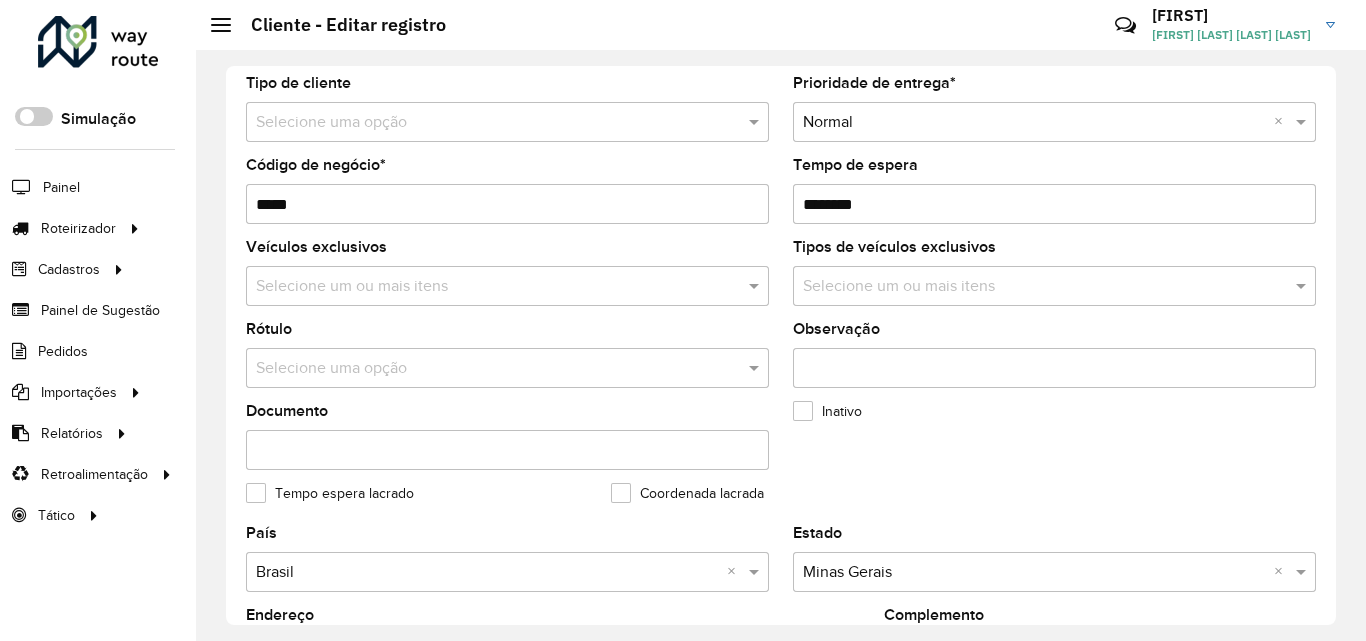 scroll, scrollTop: 700, scrollLeft: 0, axis: vertical 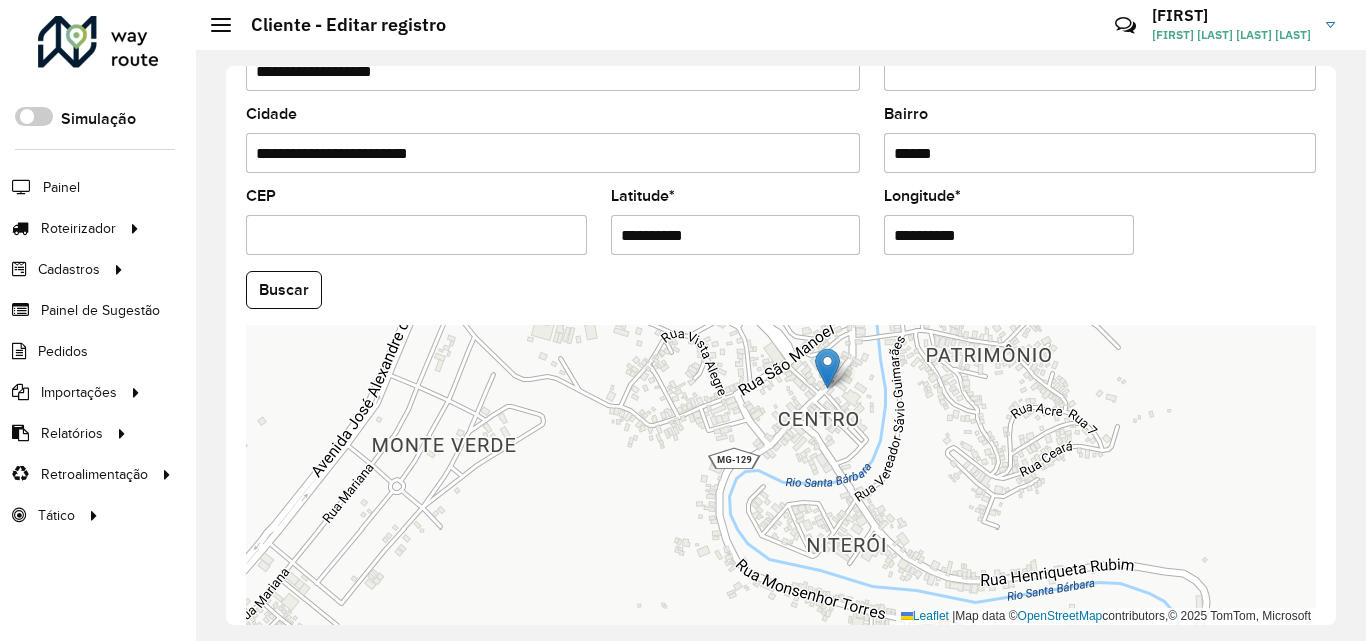 drag, startPoint x: 777, startPoint y: 552, endPoint x: 872, endPoint y: 456, distance: 135.05925 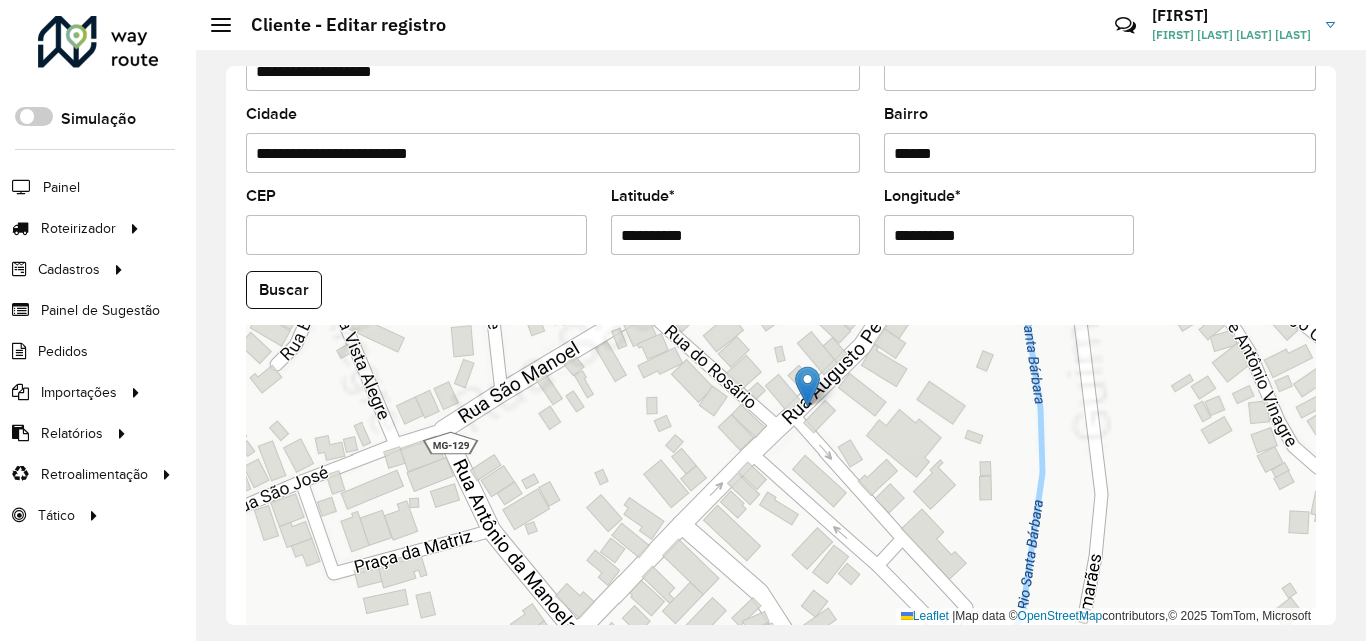 drag, startPoint x: 823, startPoint y: 384, endPoint x: 955, endPoint y: 617, distance: 267.79282 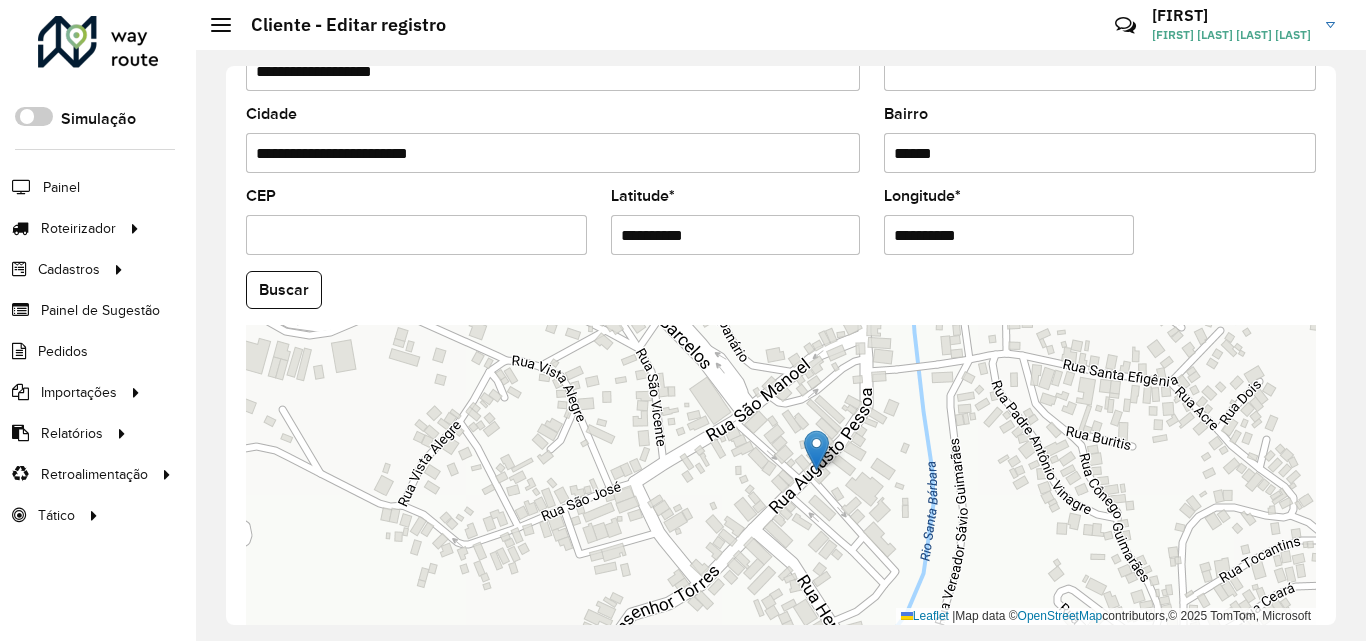 drag, startPoint x: 858, startPoint y: 436, endPoint x: 838, endPoint y: 486, distance: 53.851646 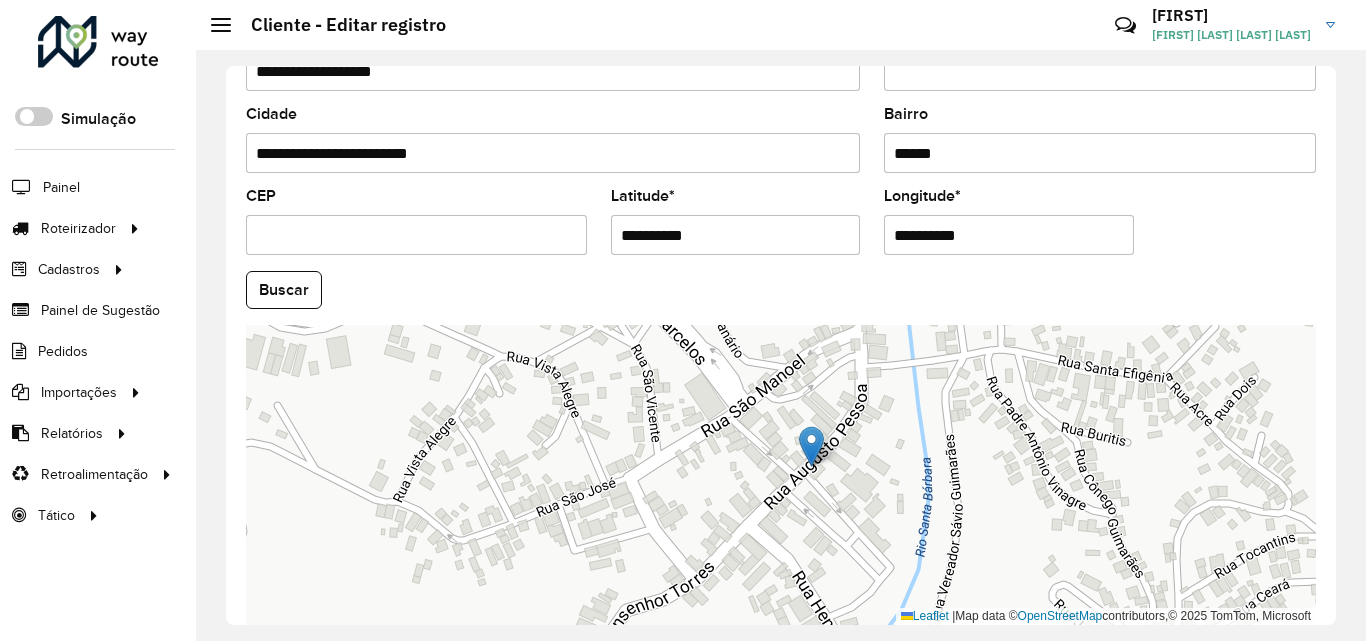 drag, startPoint x: 858, startPoint y: 263, endPoint x: 840, endPoint y: 264, distance: 18.027756 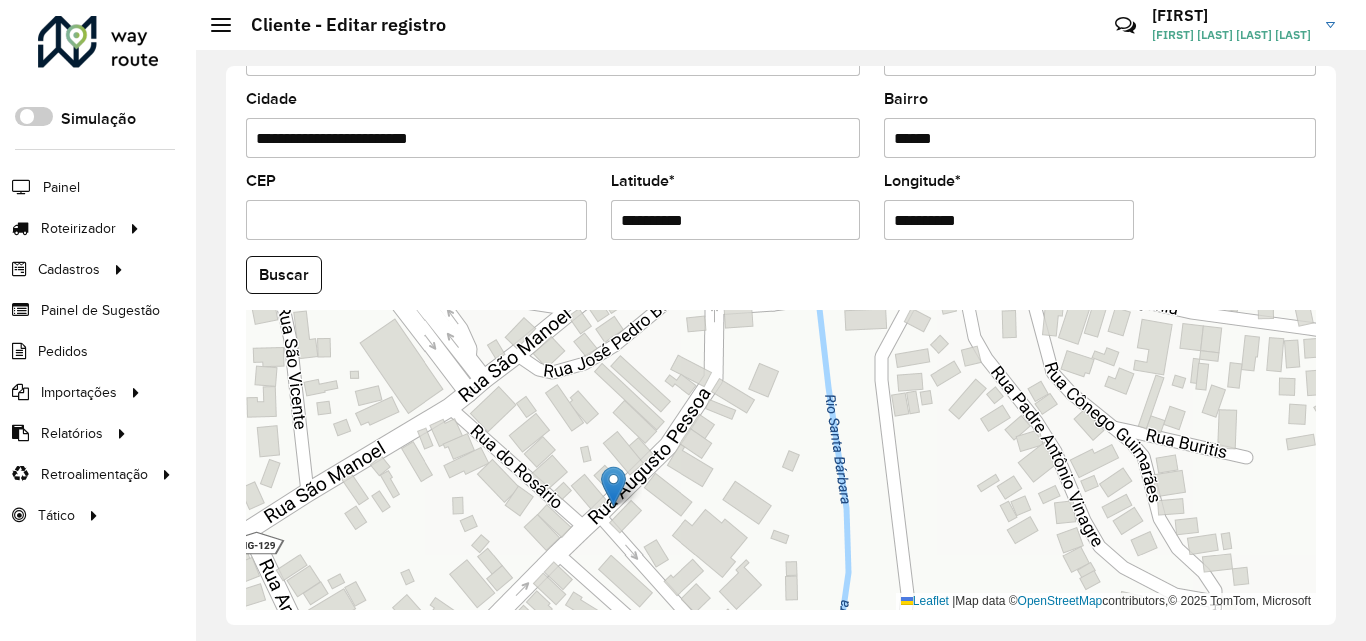 scroll, scrollTop: 847, scrollLeft: 0, axis: vertical 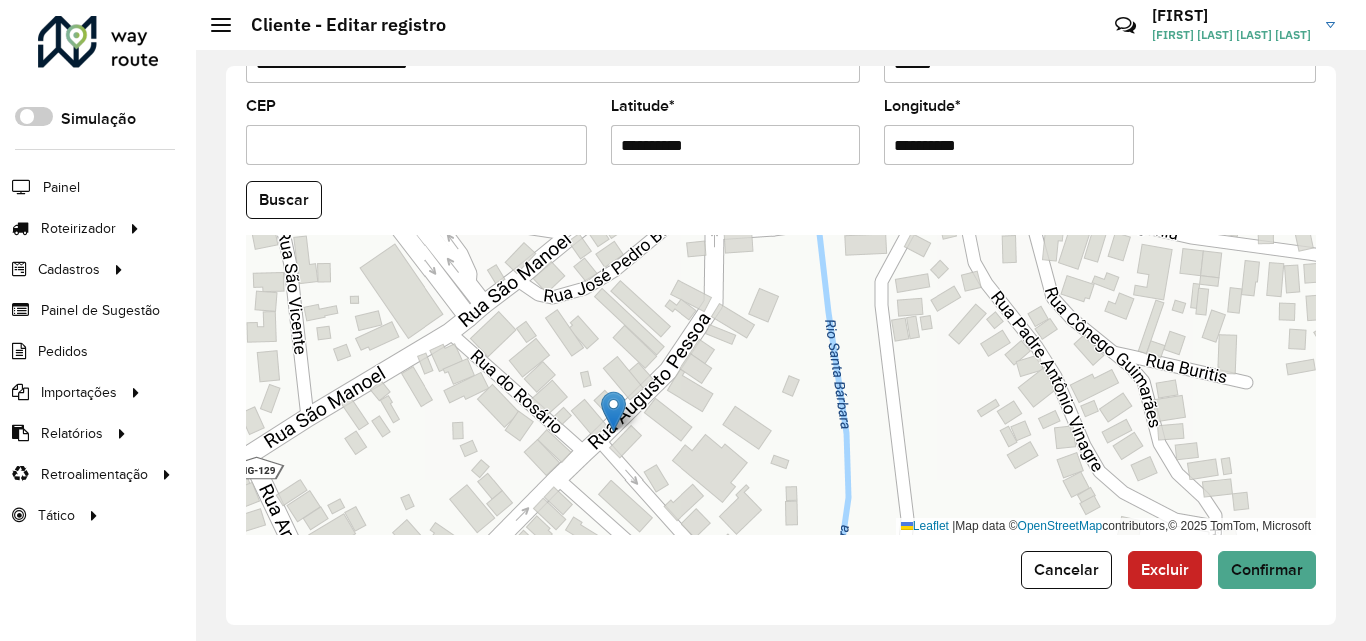 drag, startPoint x: 1233, startPoint y: 184, endPoint x: 1243, endPoint y: 189, distance: 11.18034 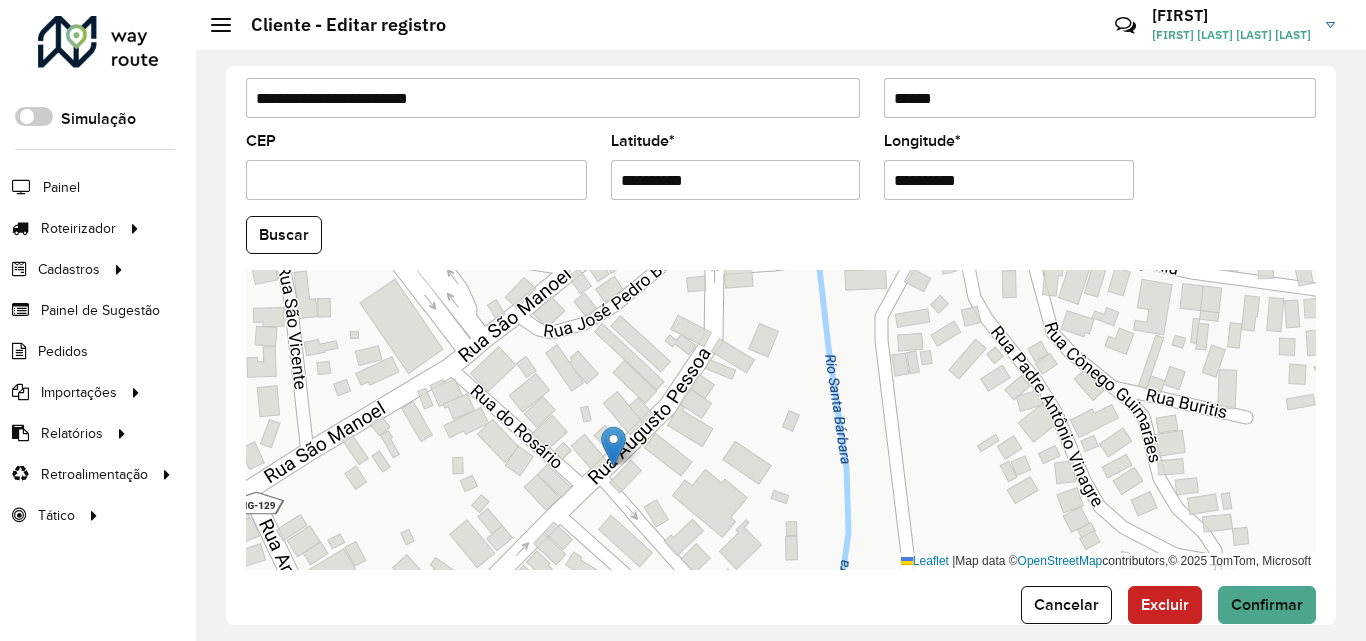 scroll, scrollTop: 847, scrollLeft: 0, axis: vertical 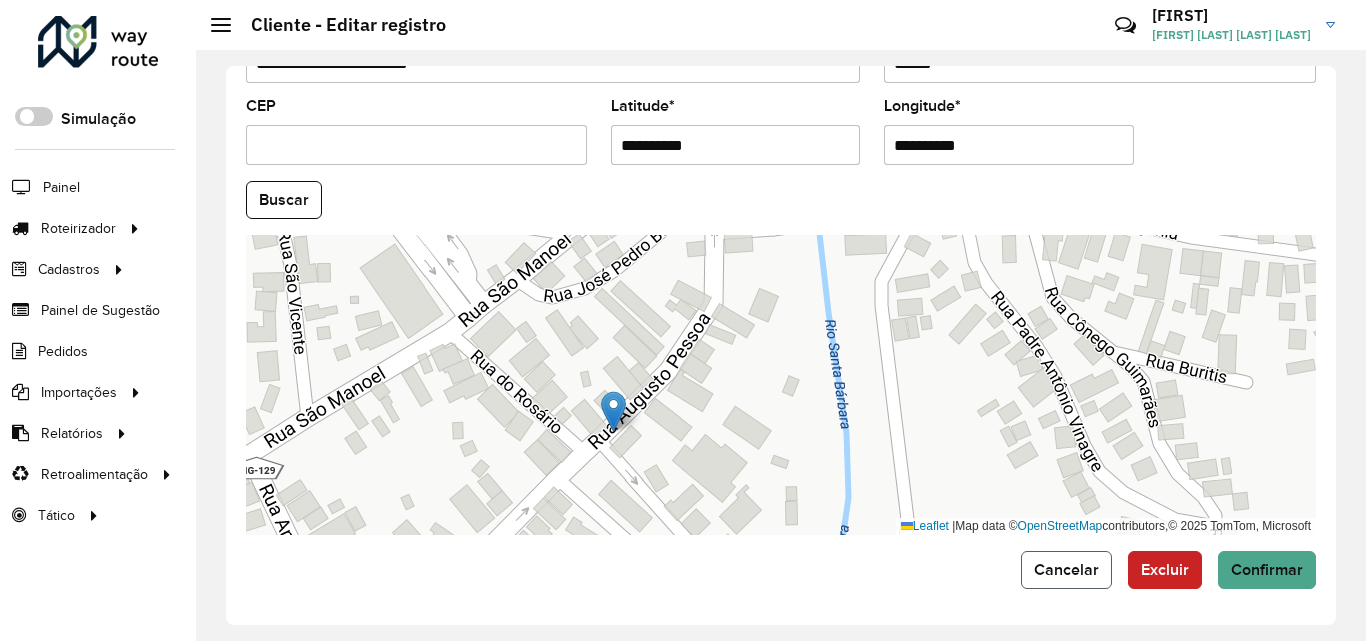 click on "Cancelar" 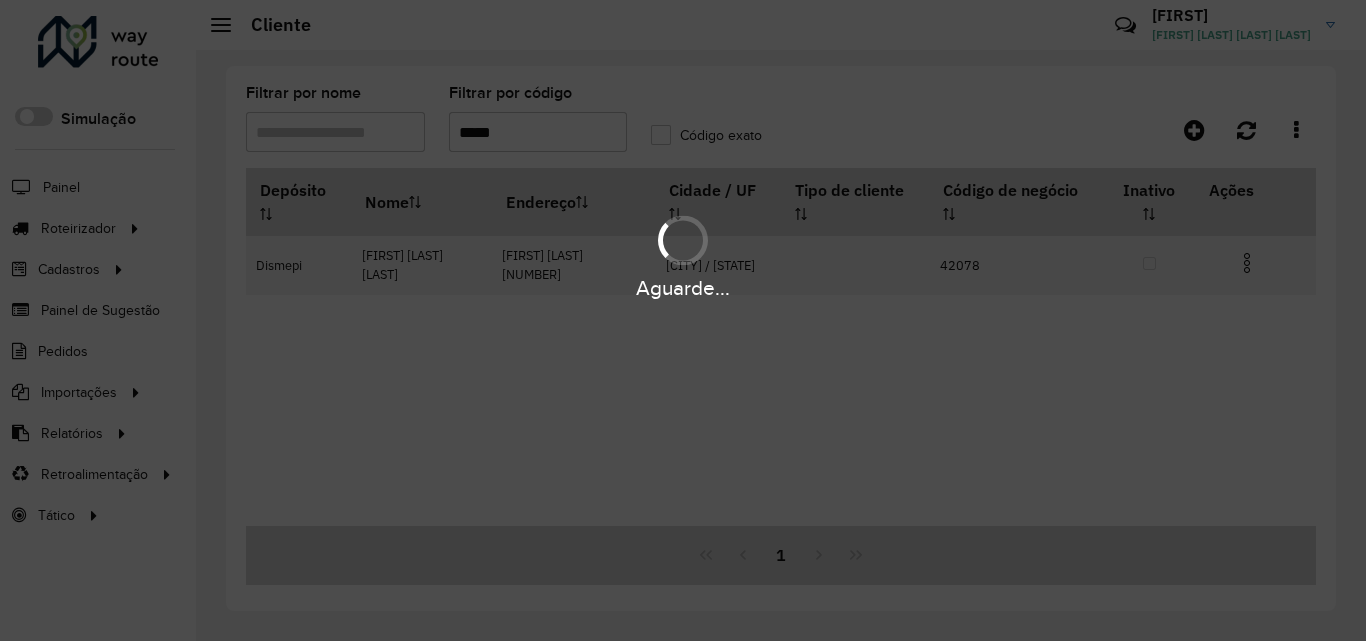 click on "Aguarde..." at bounding box center (683, 320) 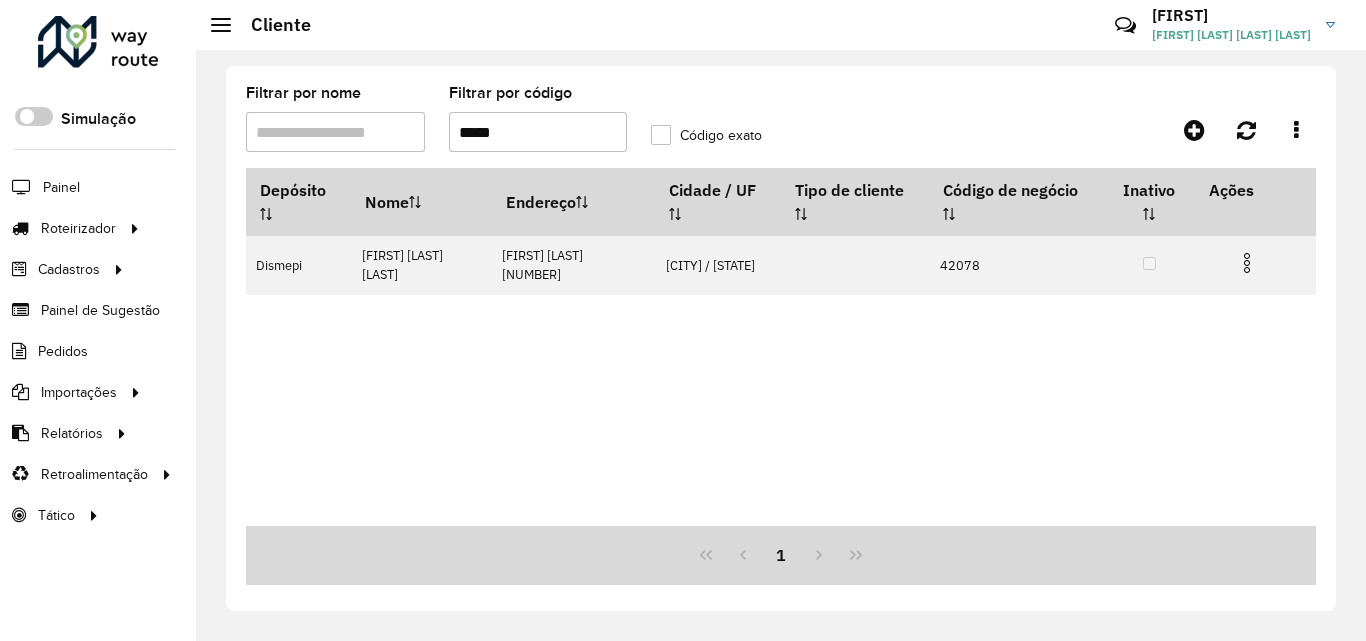 click on "*****" at bounding box center [538, 132] 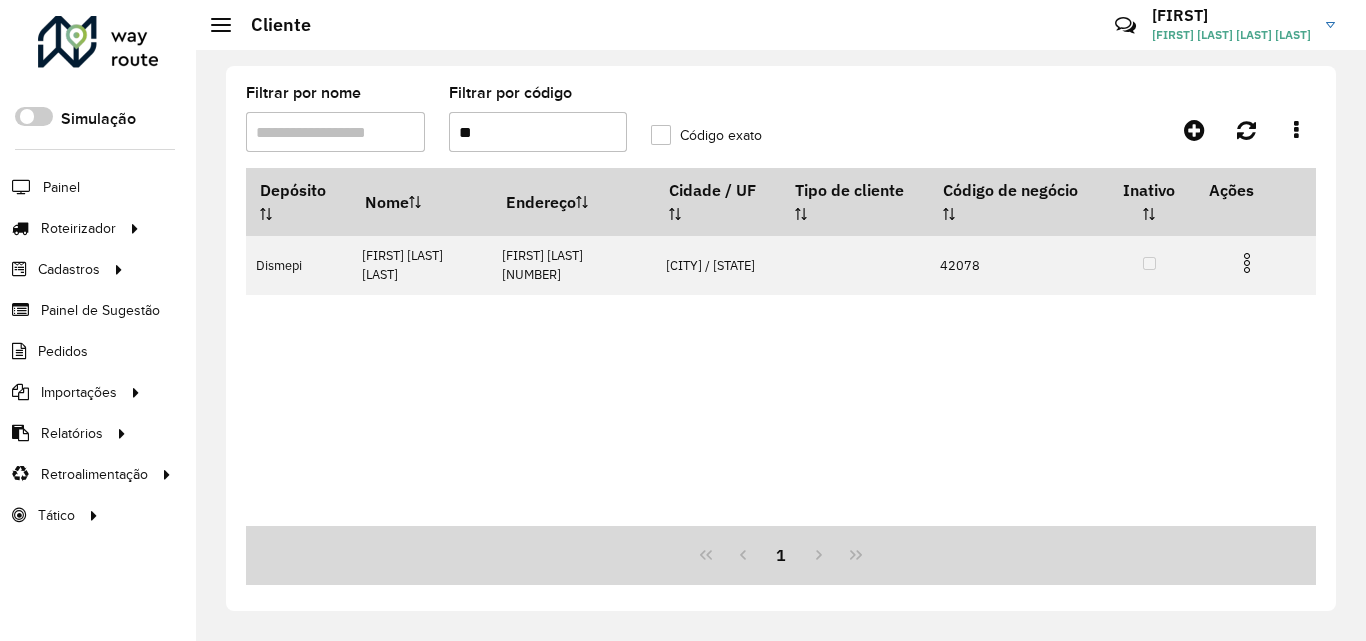 type on "*" 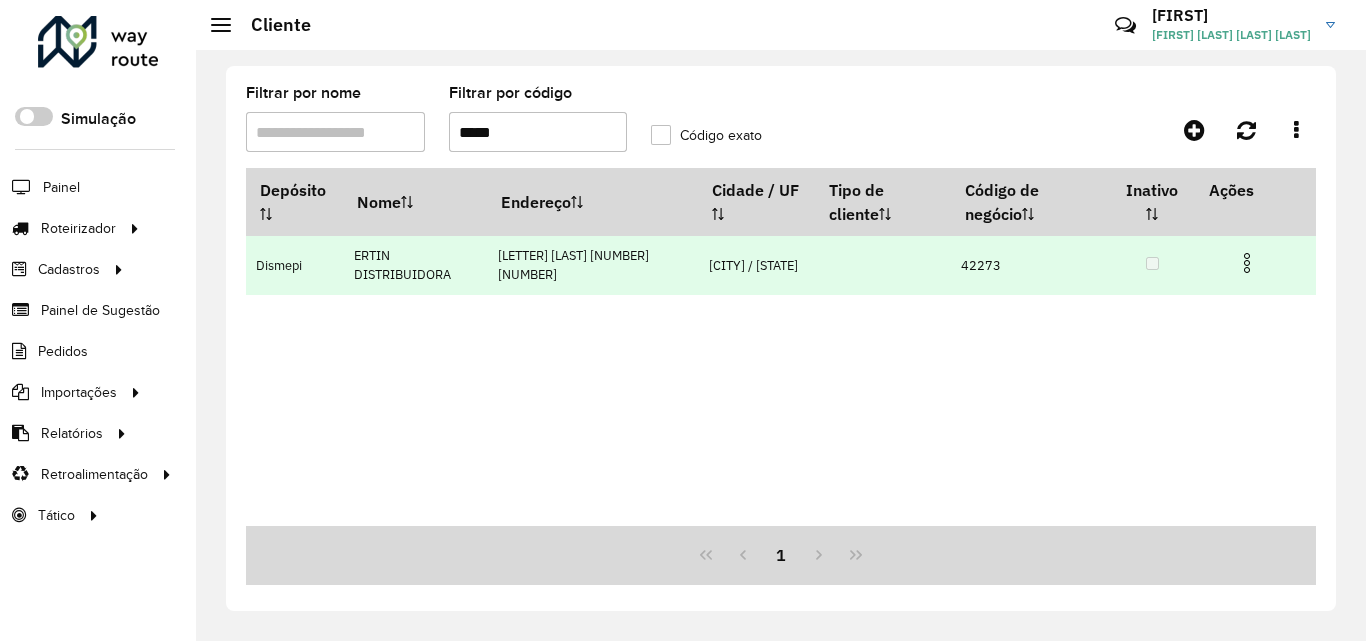 type on "*****" 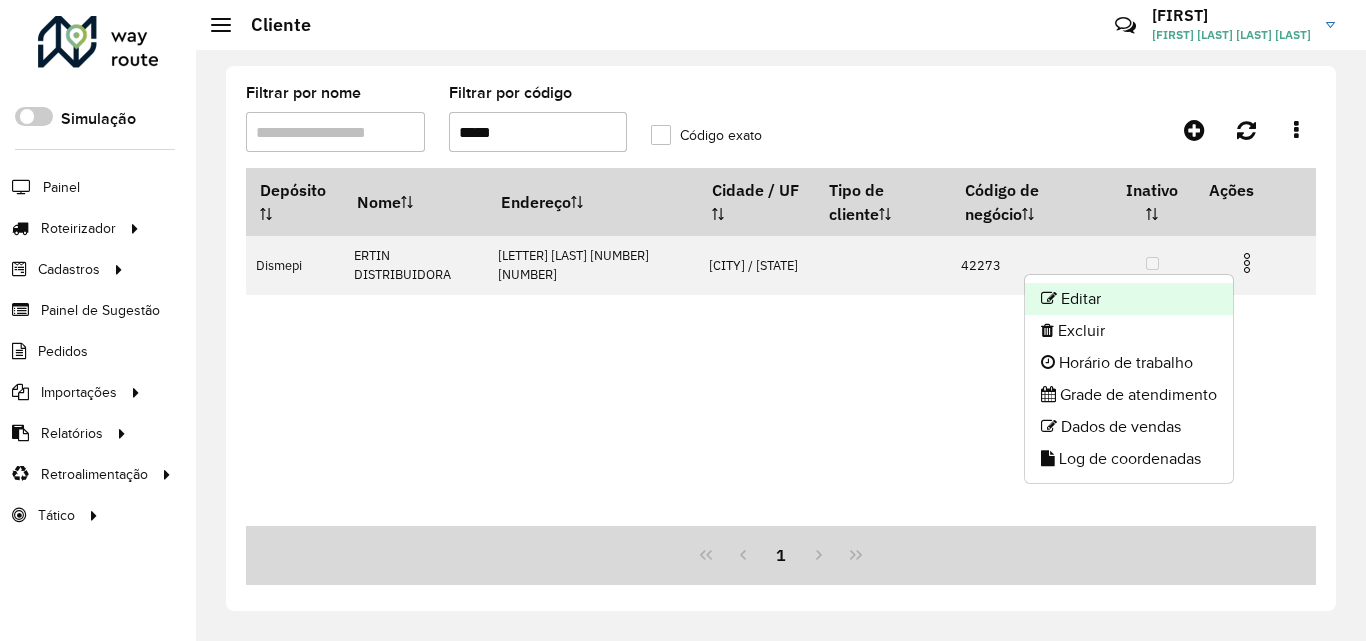 click on "Editar" 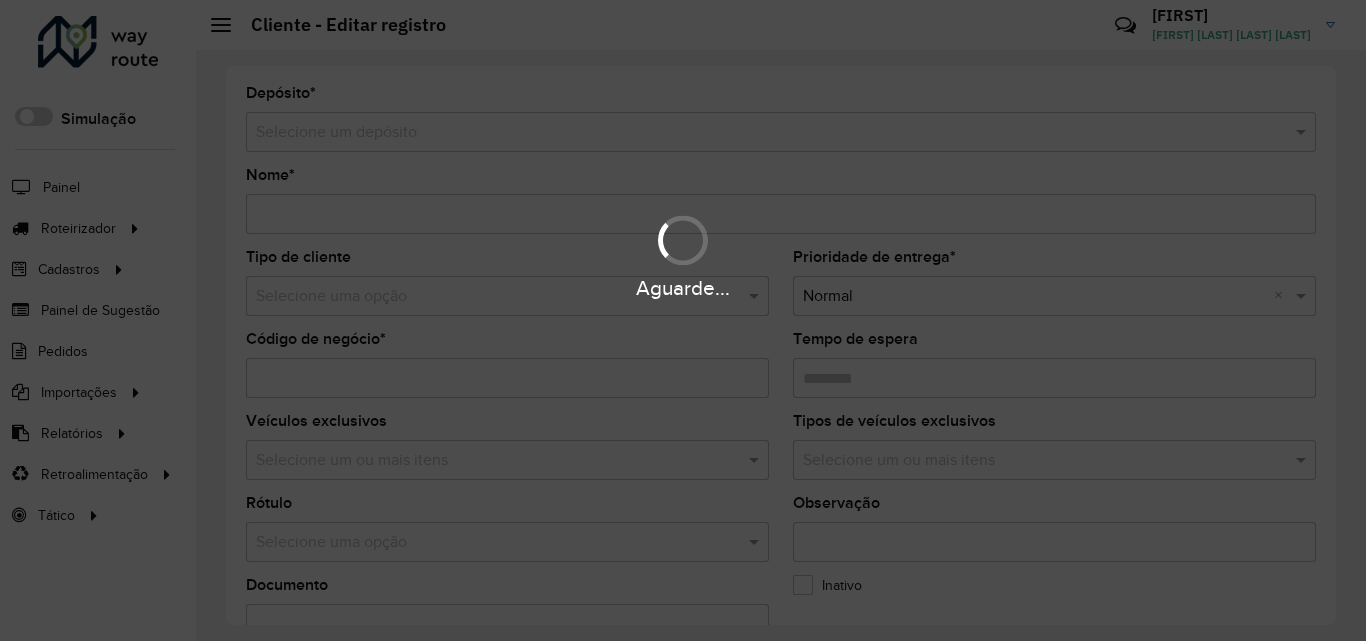 type on "**********" 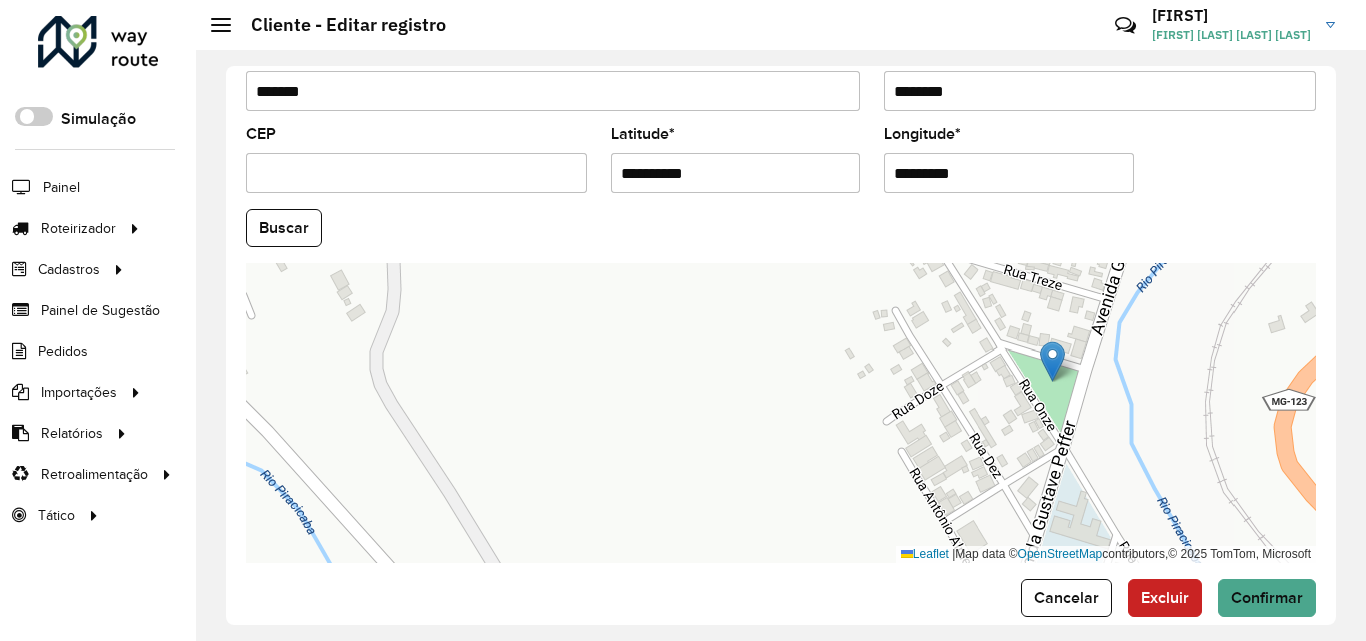 scroll, scrollTop: 847, scrollLeft: 0, axis: vertical 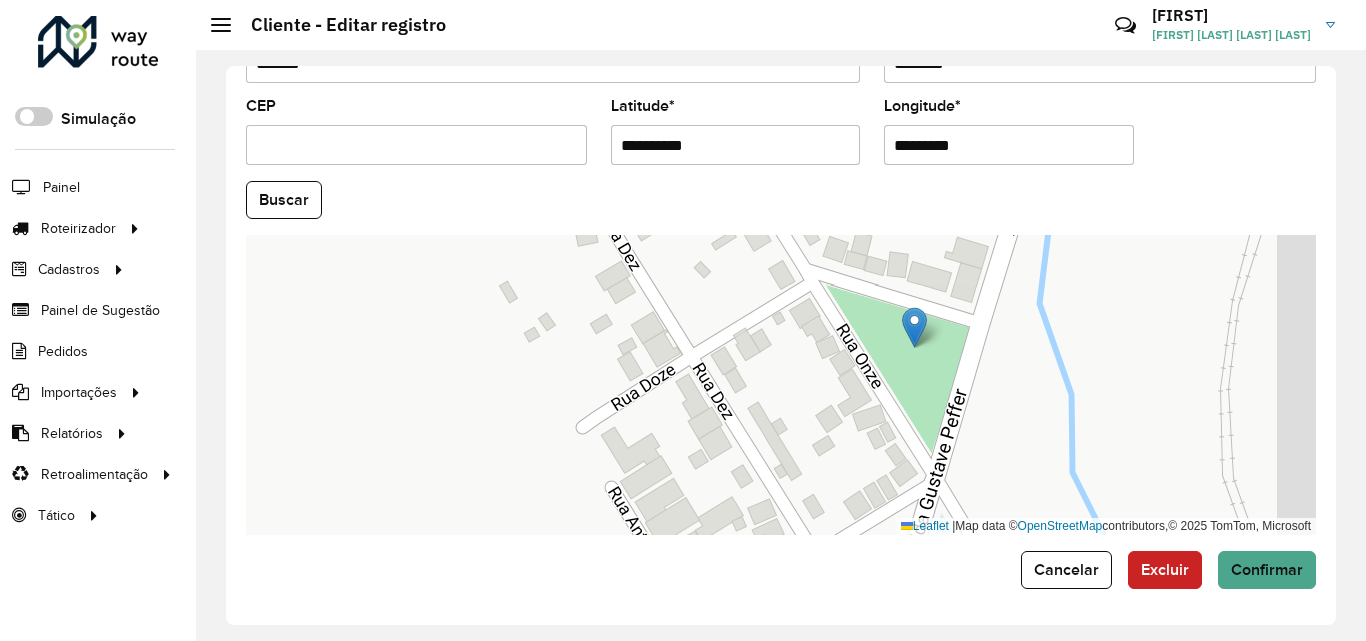 drag, startPoint x: 1004, startPoint y: 355, endPoint x: 985, endPoint y: 373, distance: 26.172504 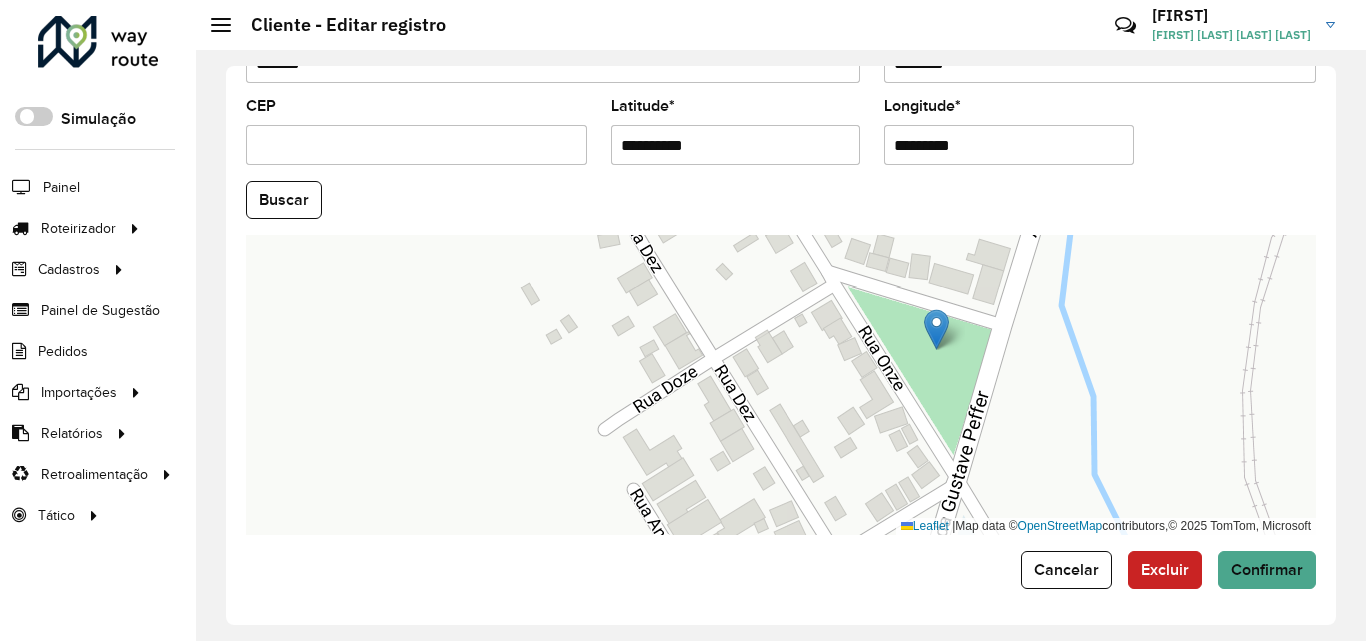 drag, startPoint x: 986, startPoint y: 357, endPoint x: 1012, endPoint y: 354, distance: 26.172504 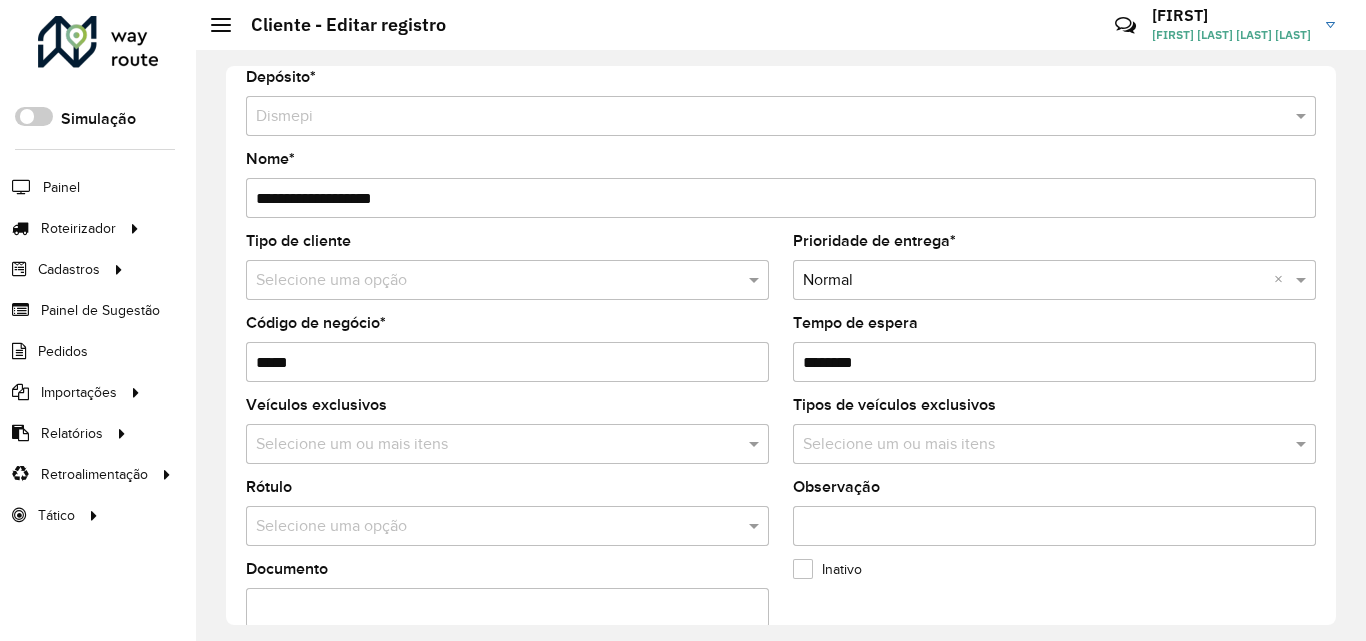 scroll, scrollTop: 0, scrollLeft: 0, axis: both 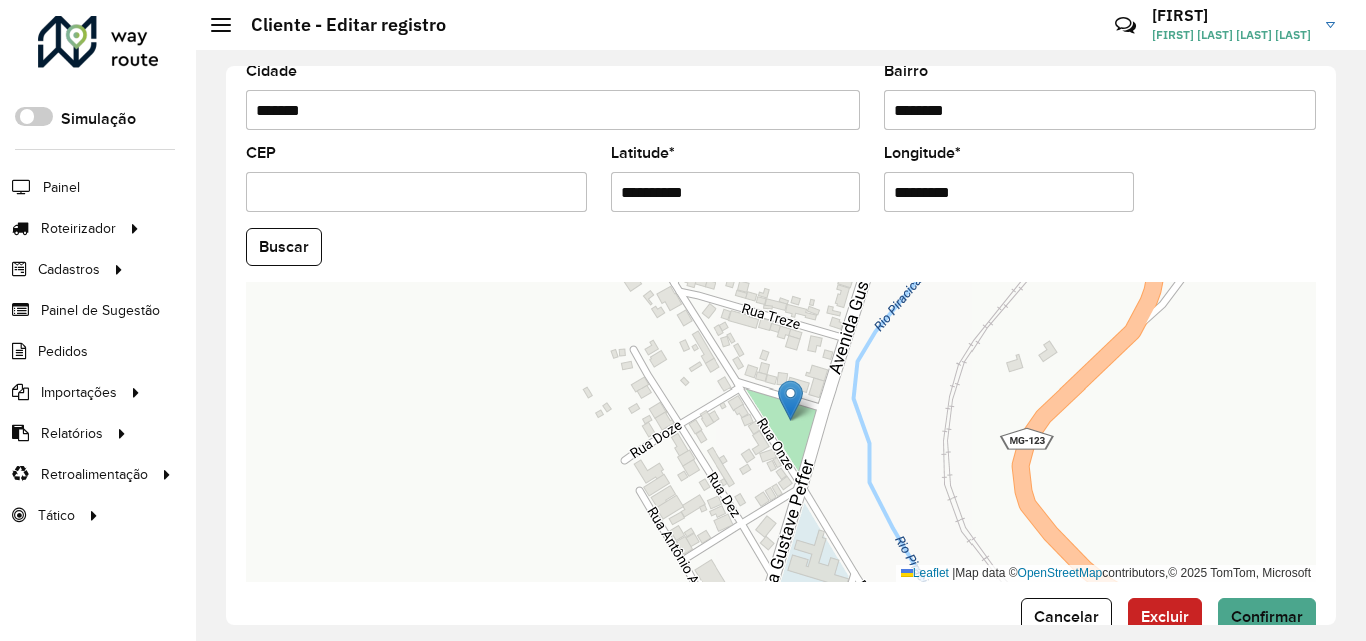 drag, startPoint x: 992, startPoint y: 447, endPoint x: 826, endPoint y: 450, distance: 166.0271 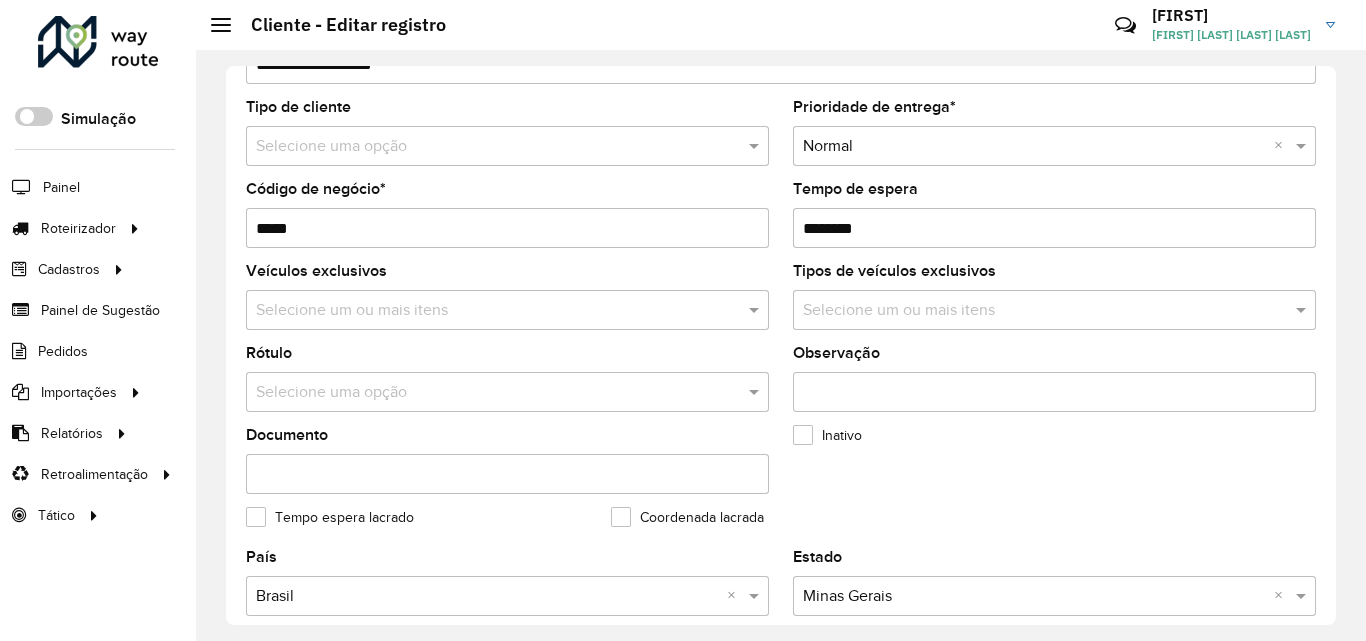 scroll, scrollTop: 100, scrollLeft: 0, axis: vertical 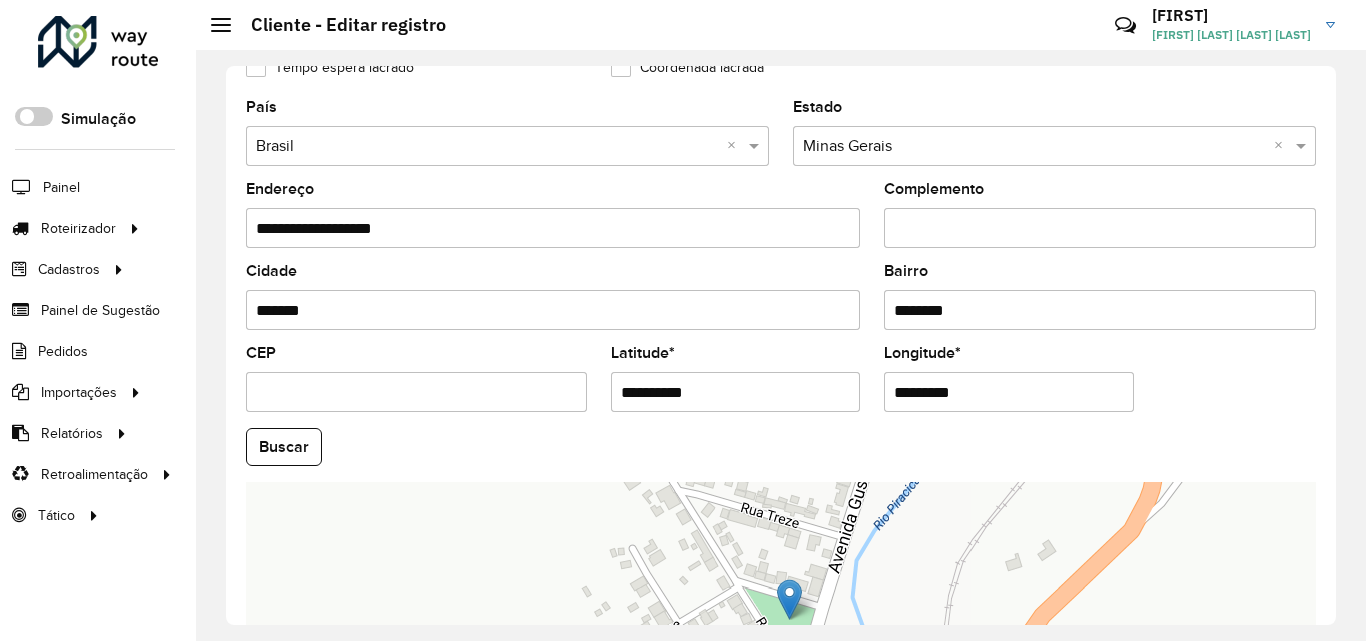 drag, startPoint x: 772, startPoint y: 406, endPoint x: 614, endPoint y: 414, distance: 158.20241 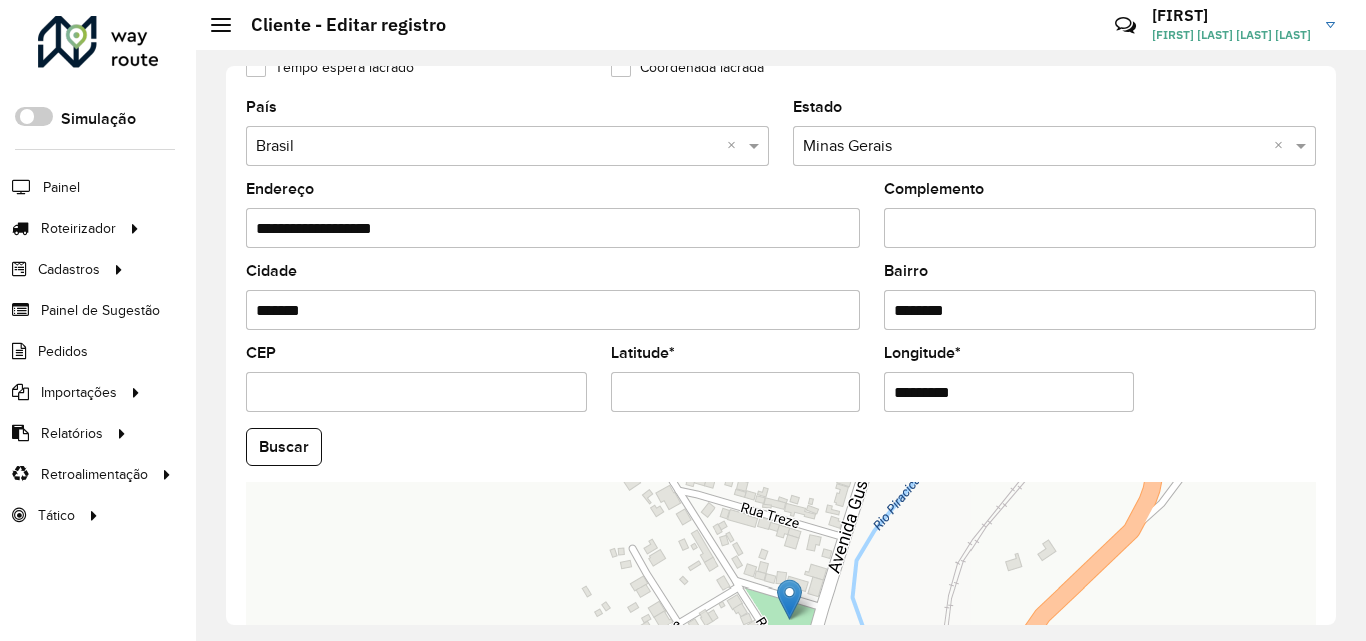 paste on "**********" 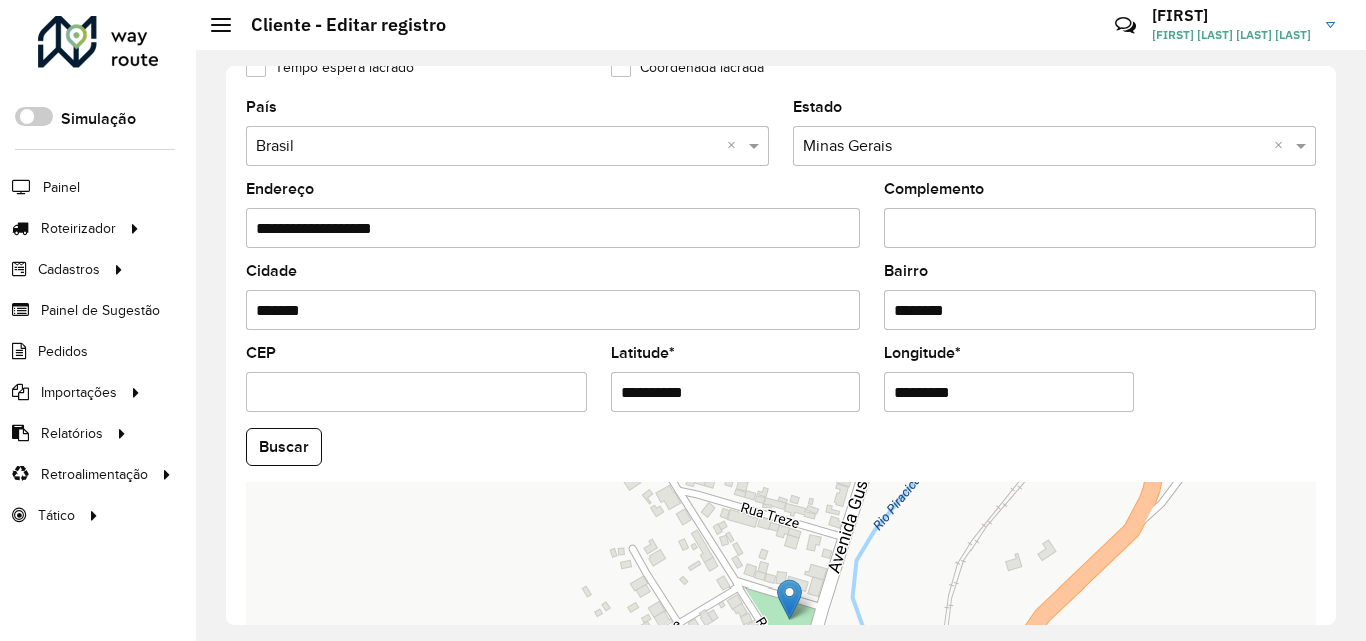 type on "*" 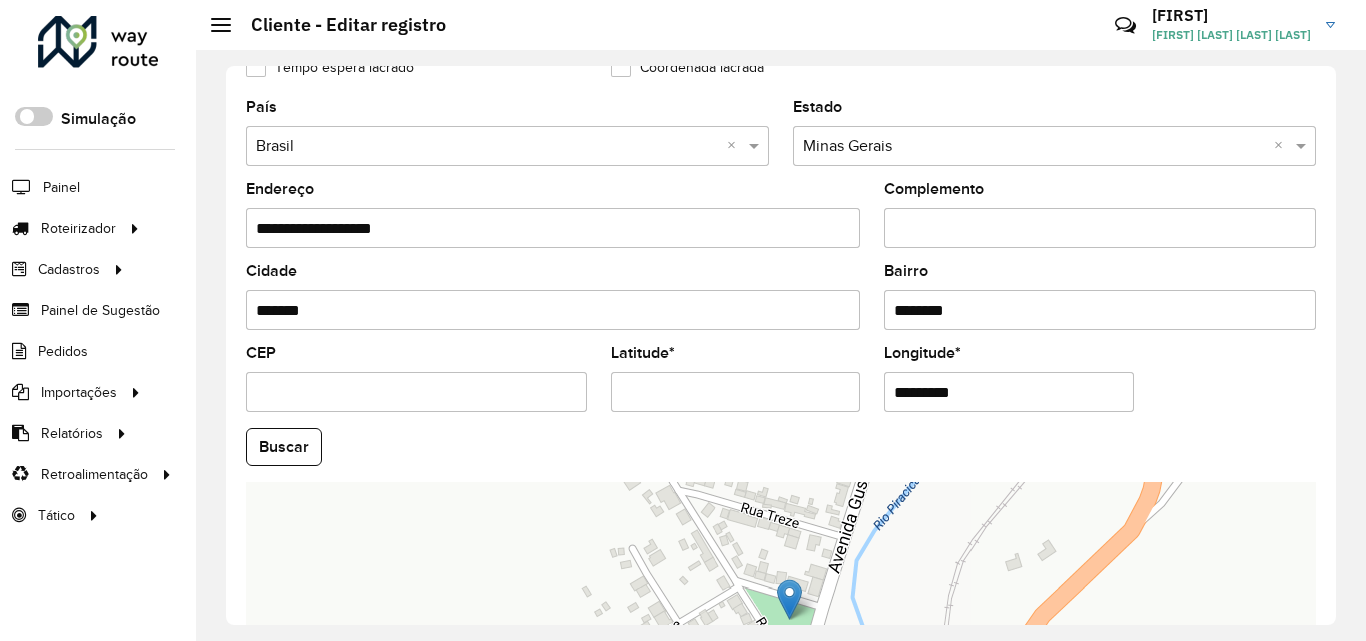 paste on "**********" 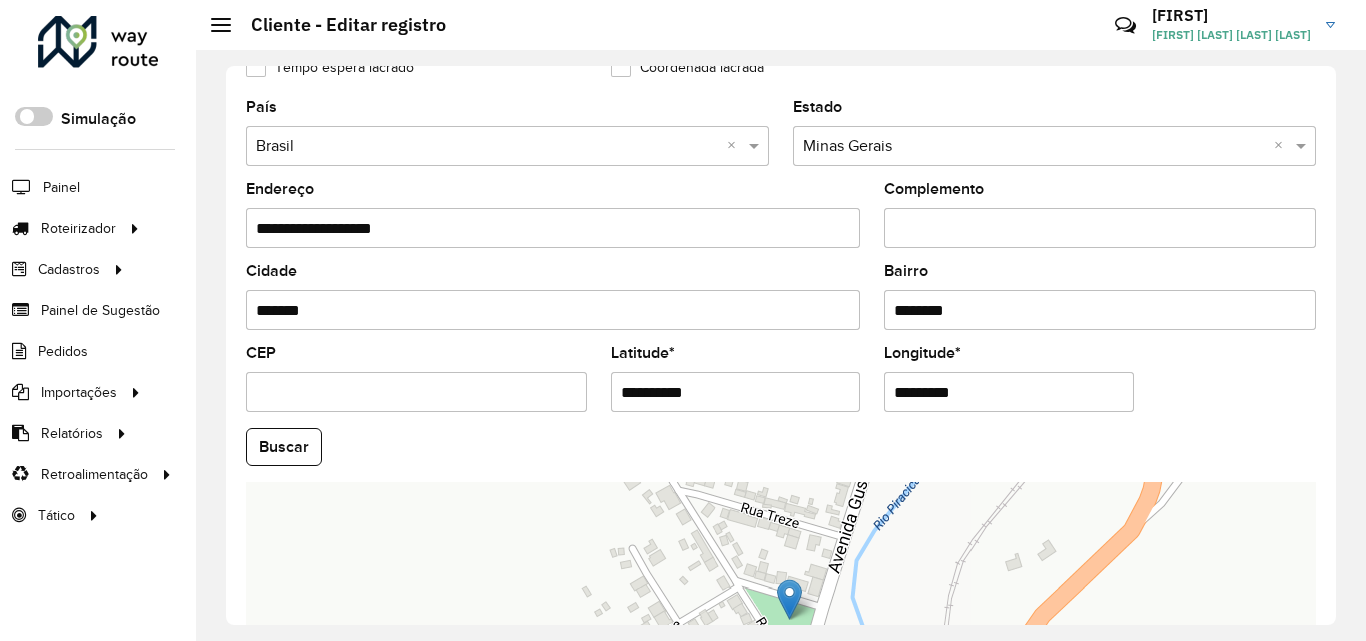 type on "**********" 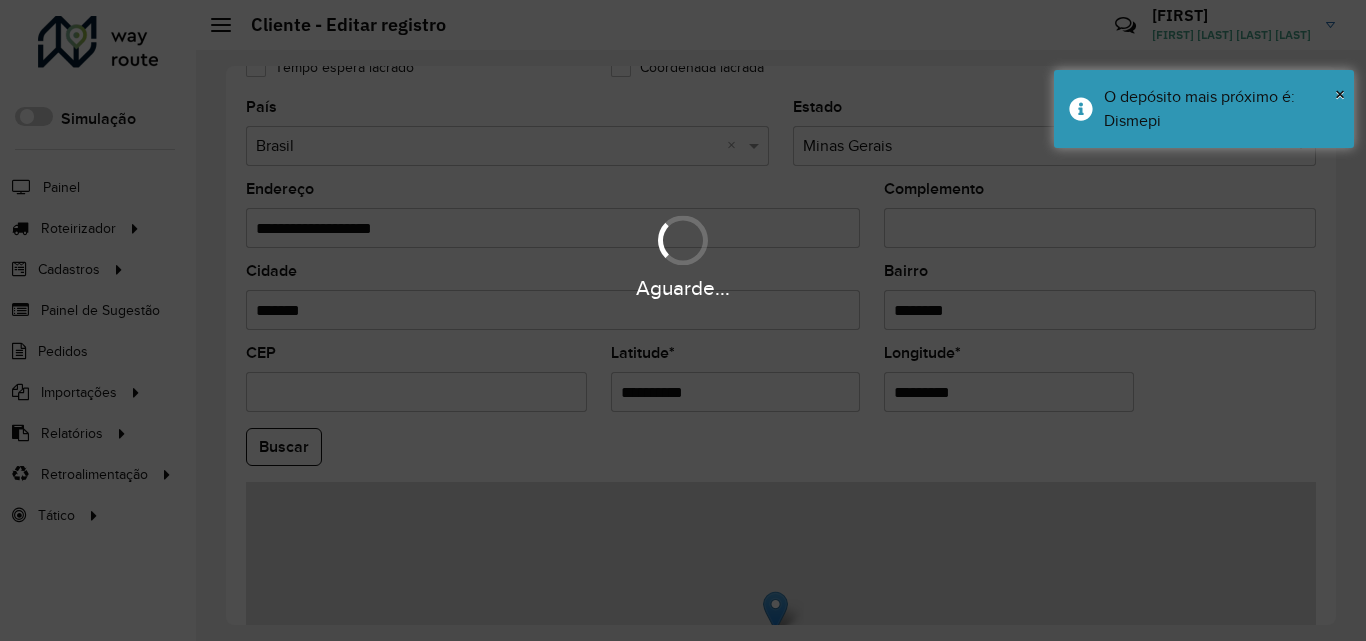 drag, startPoint x: 1029, startPoint y: 391, endPoint x: 863, endPoint y: 398, distance: 166.14752 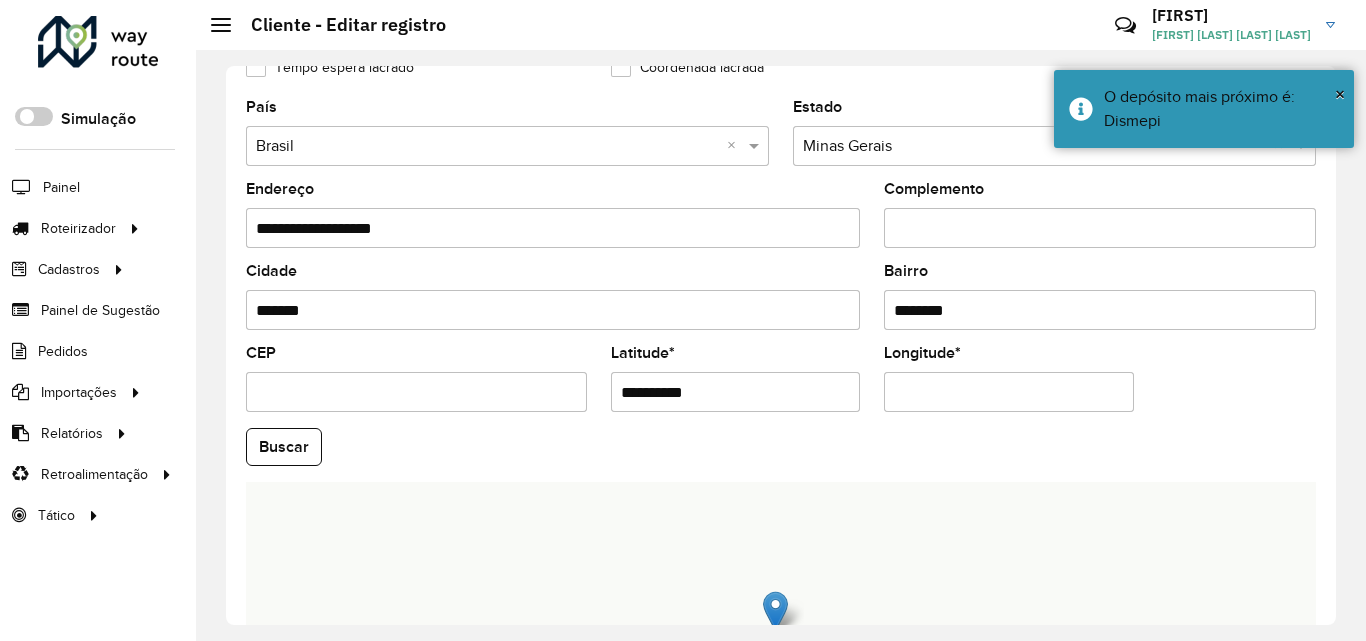 paste on "**********" 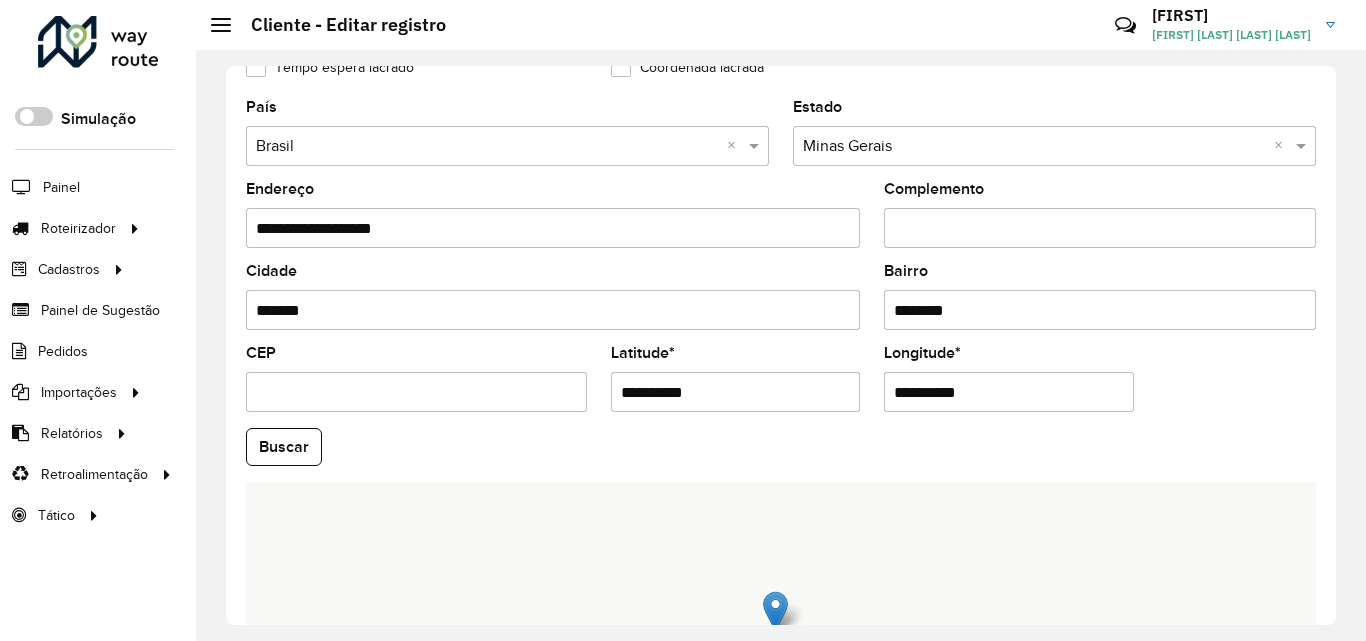 type on "**********" 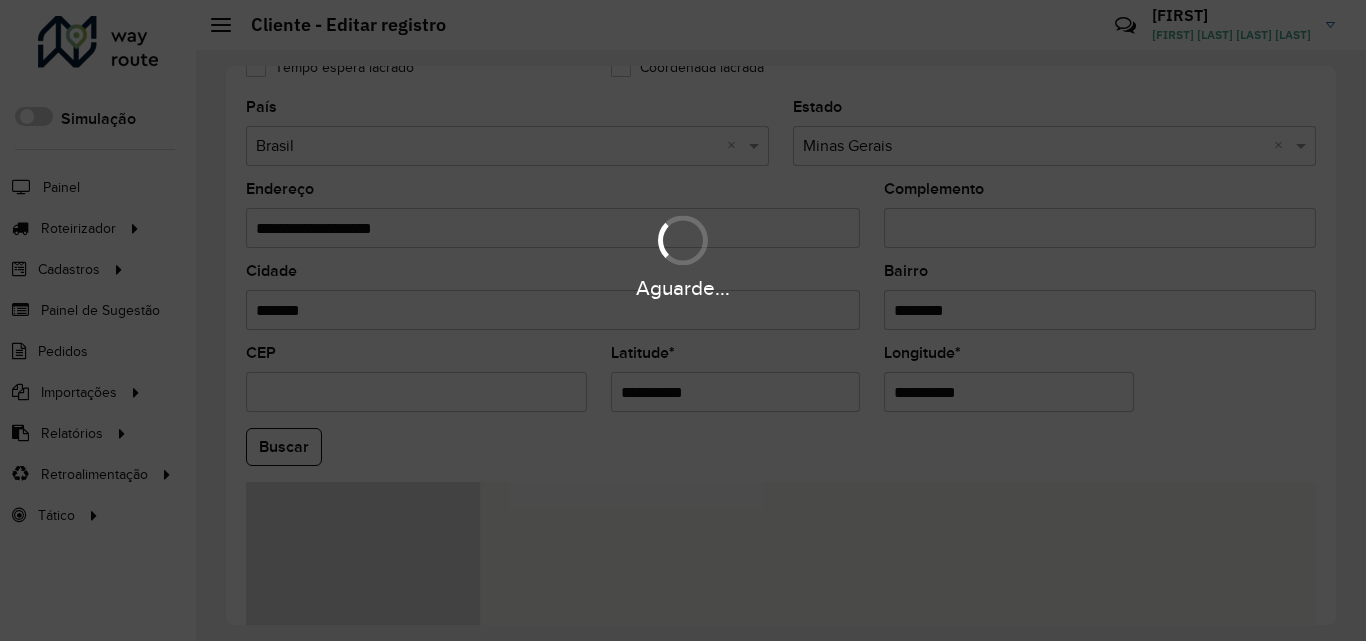 drag, startPoint x: 1211, startPoint y: 399, endPoint x: 1222, endPoint y: 399, distance: 11 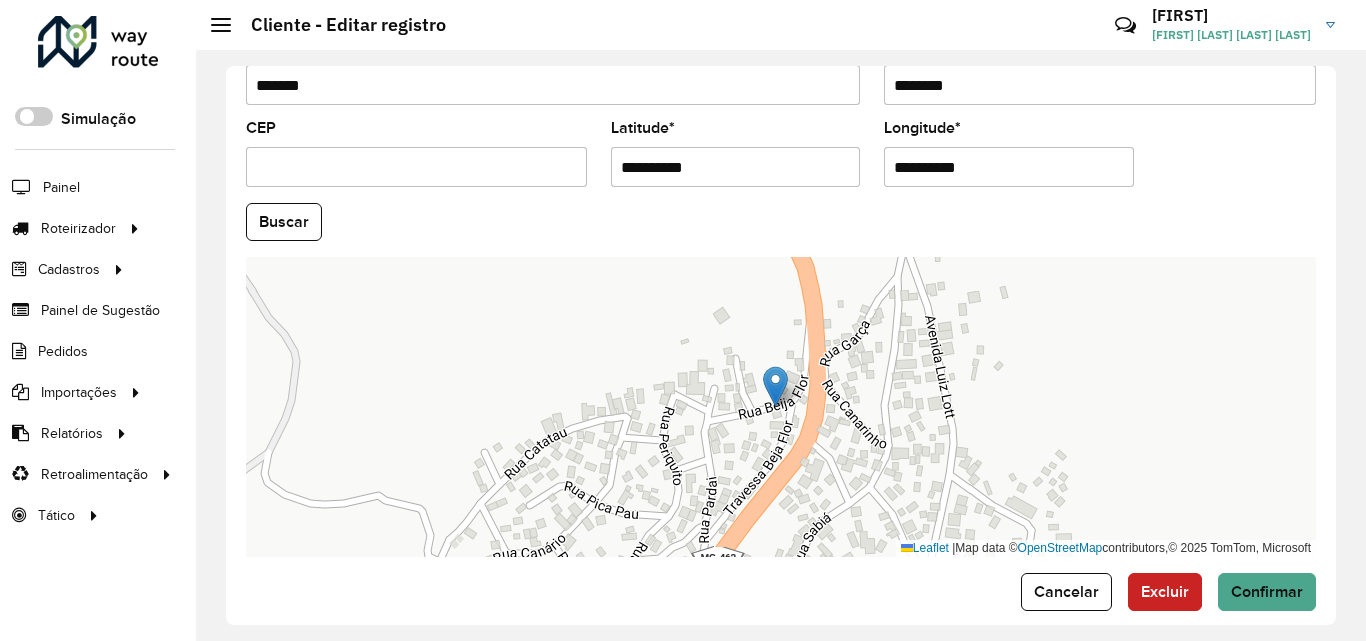 scroll, scrollTop: 847, scrollLeft: 0, axis: vertical 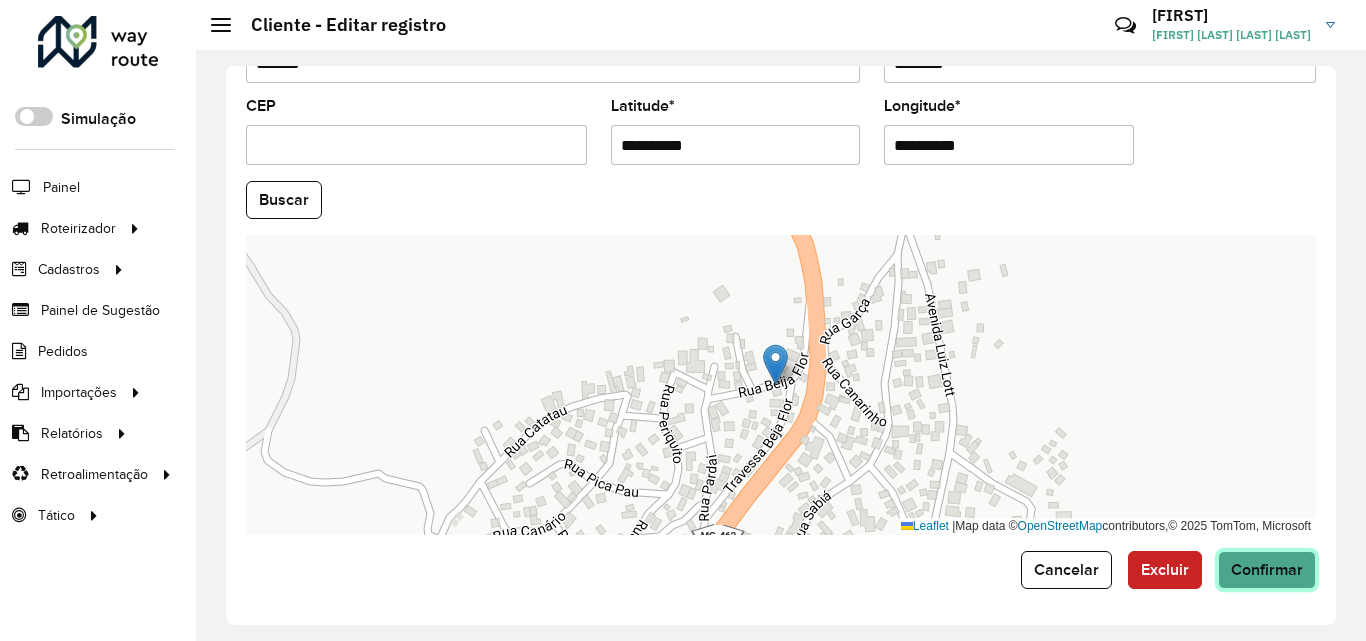 click on "Confirmar" 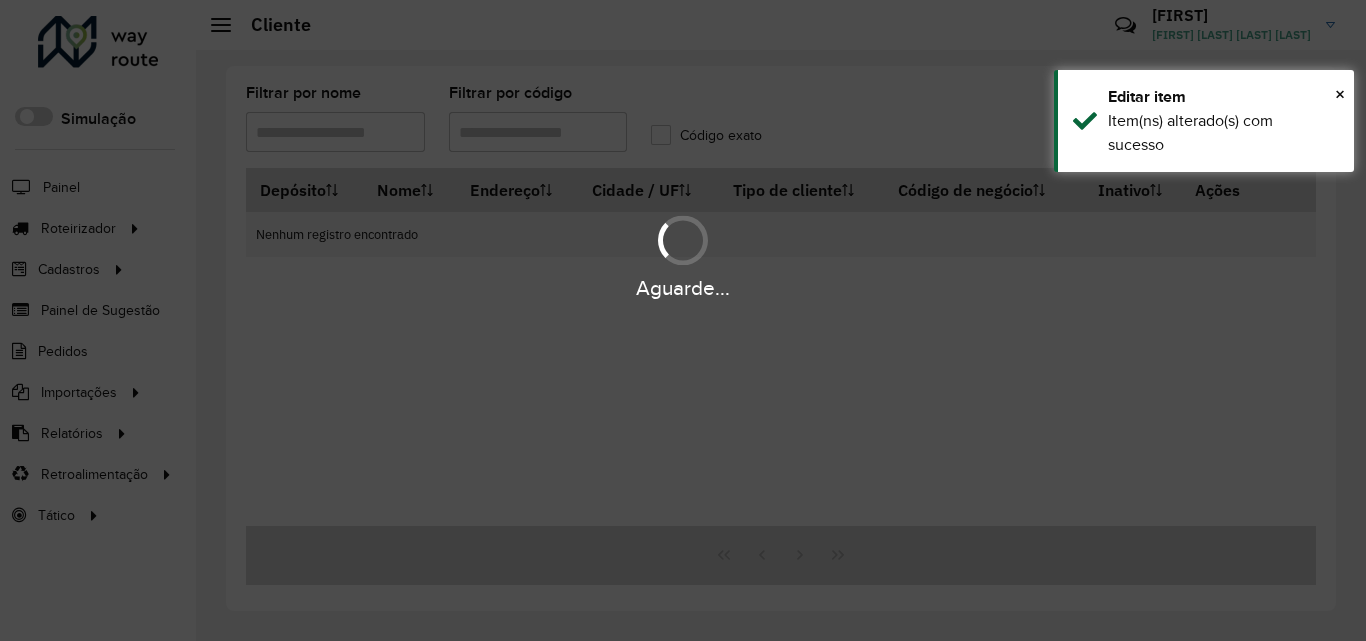 type on "*****" 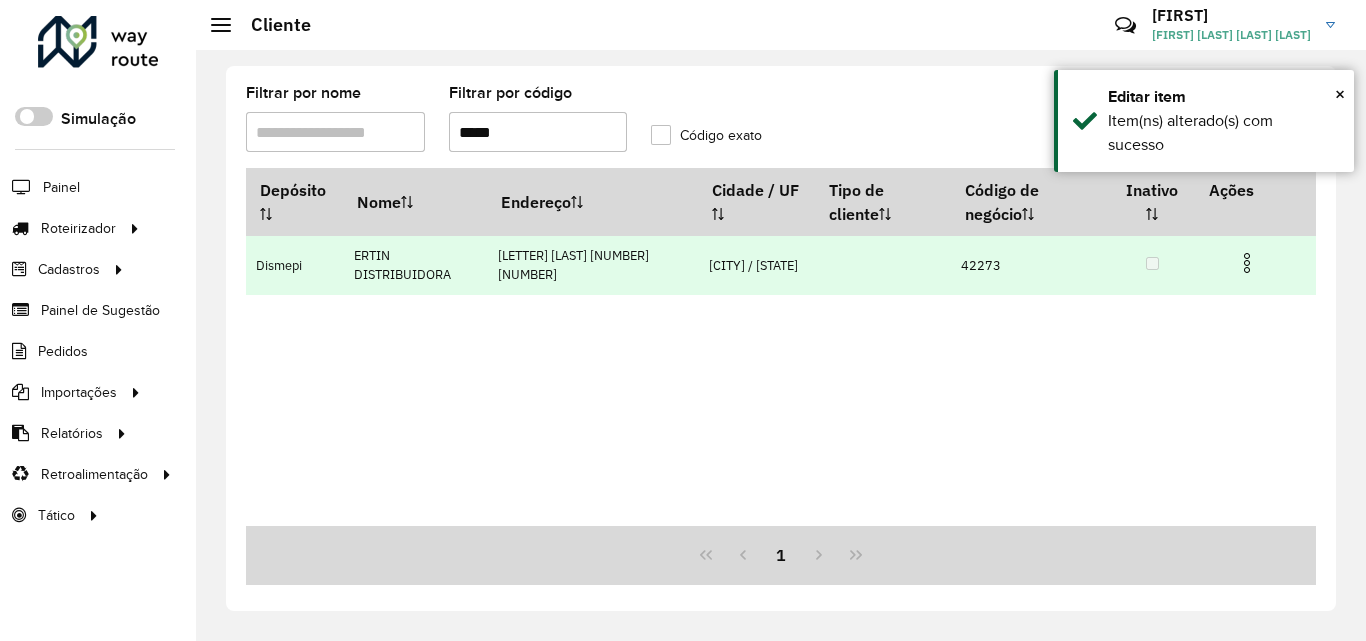 click at bounding box center [1247, 263] 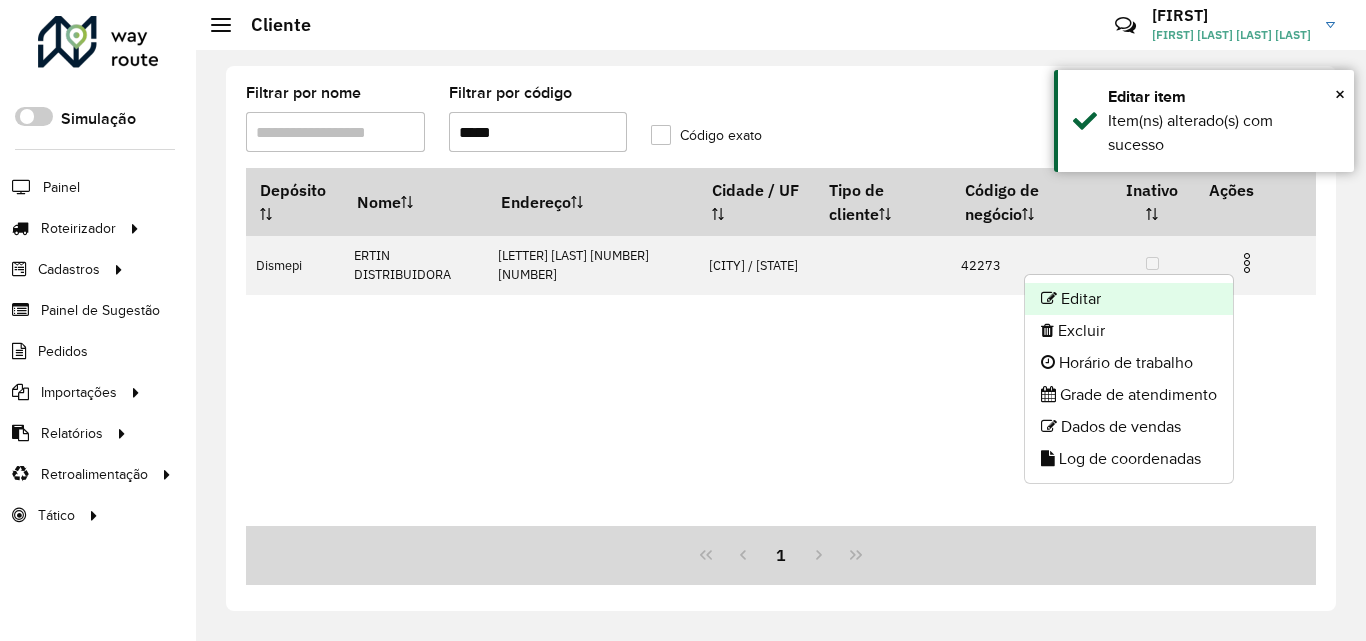 click on "Editar" 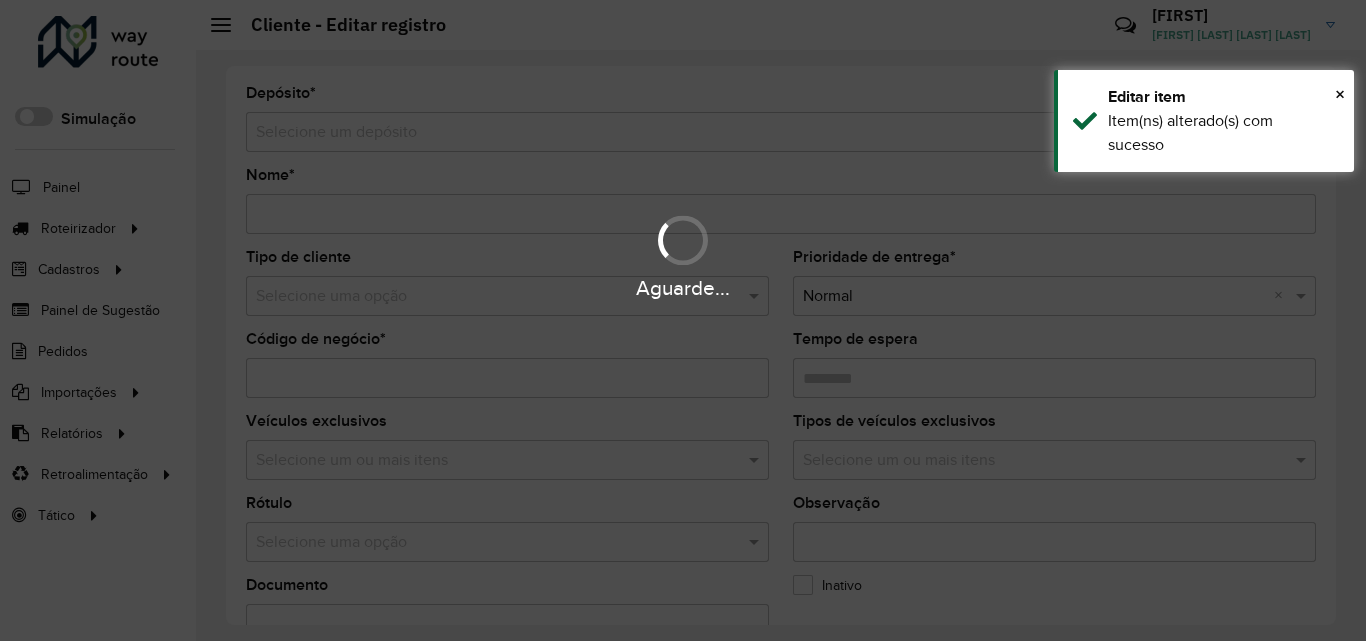 type on "**********" 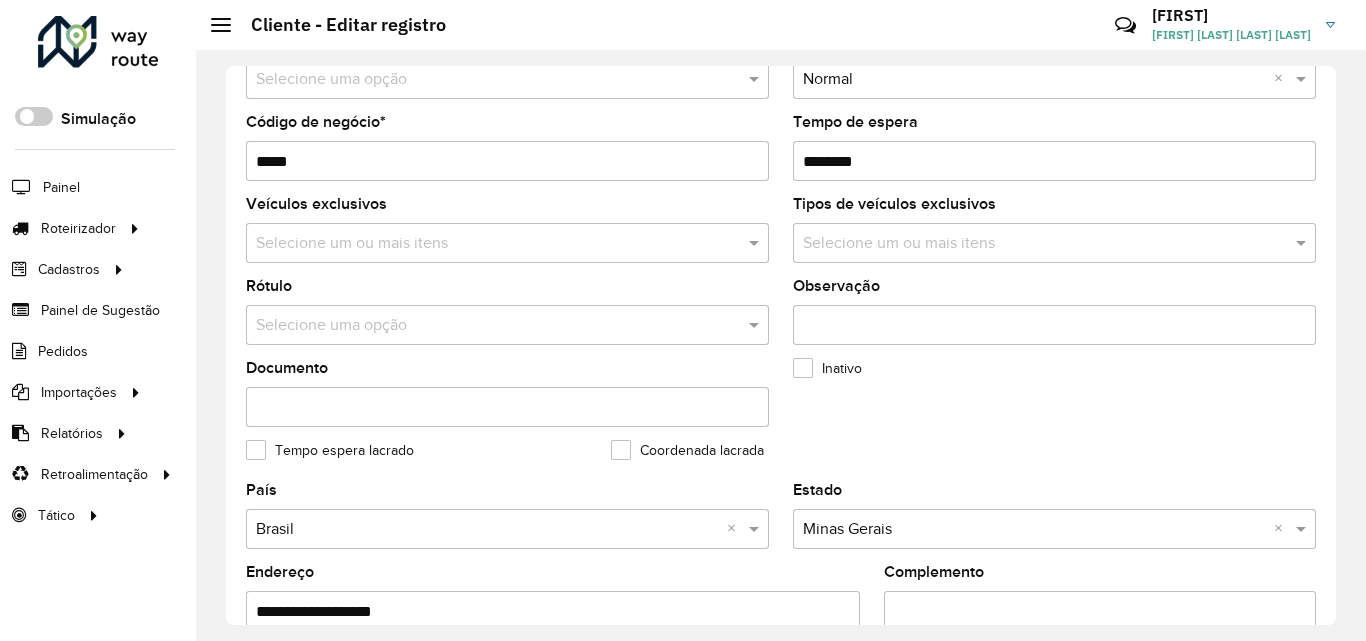 scroll, scrollTop: 700, scrollLeft: 0, axis: vertical 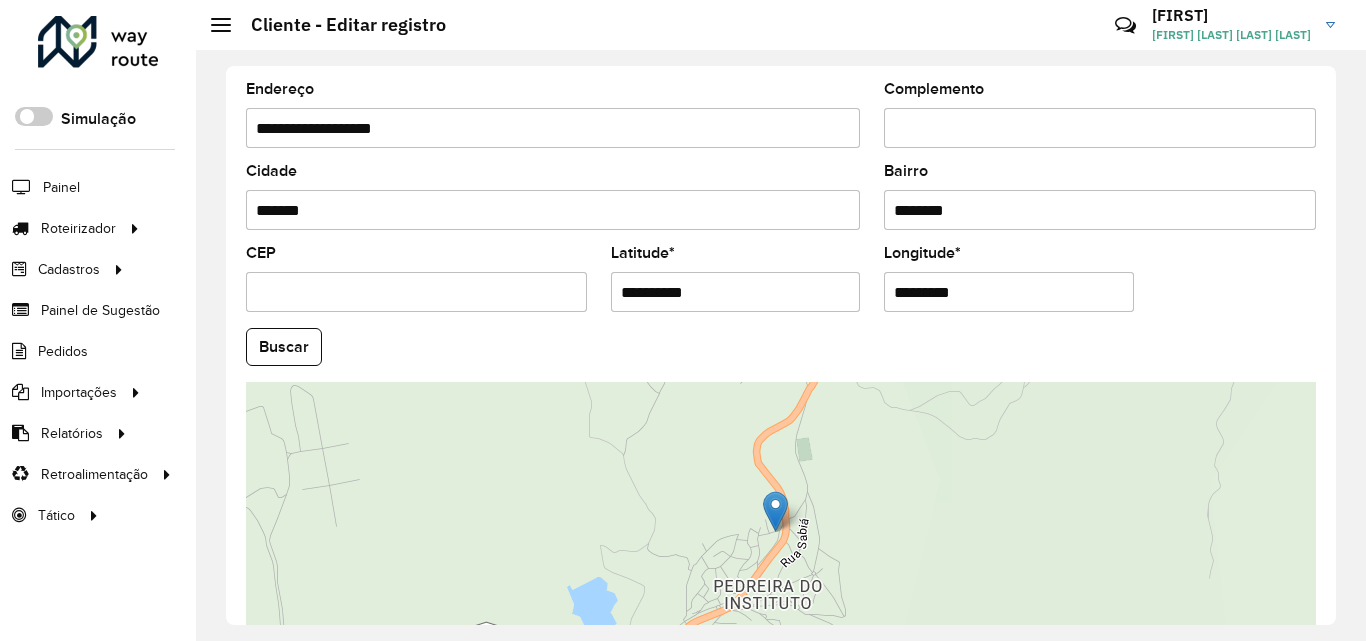drag, startPoint x: 708, startPoint y: 287, endPoint x: 584, endPoint y: 290, distance: 124.036285 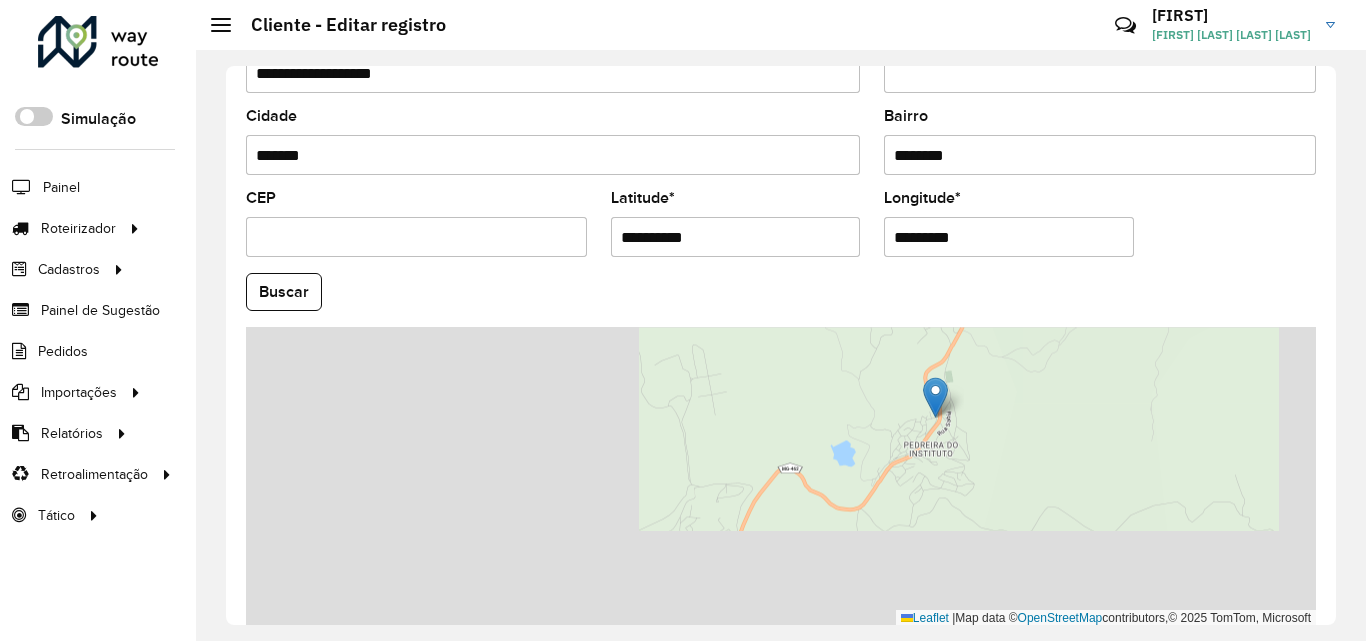 scroll, scrollTop: 800, scrollLeft: 0, axis: vertical 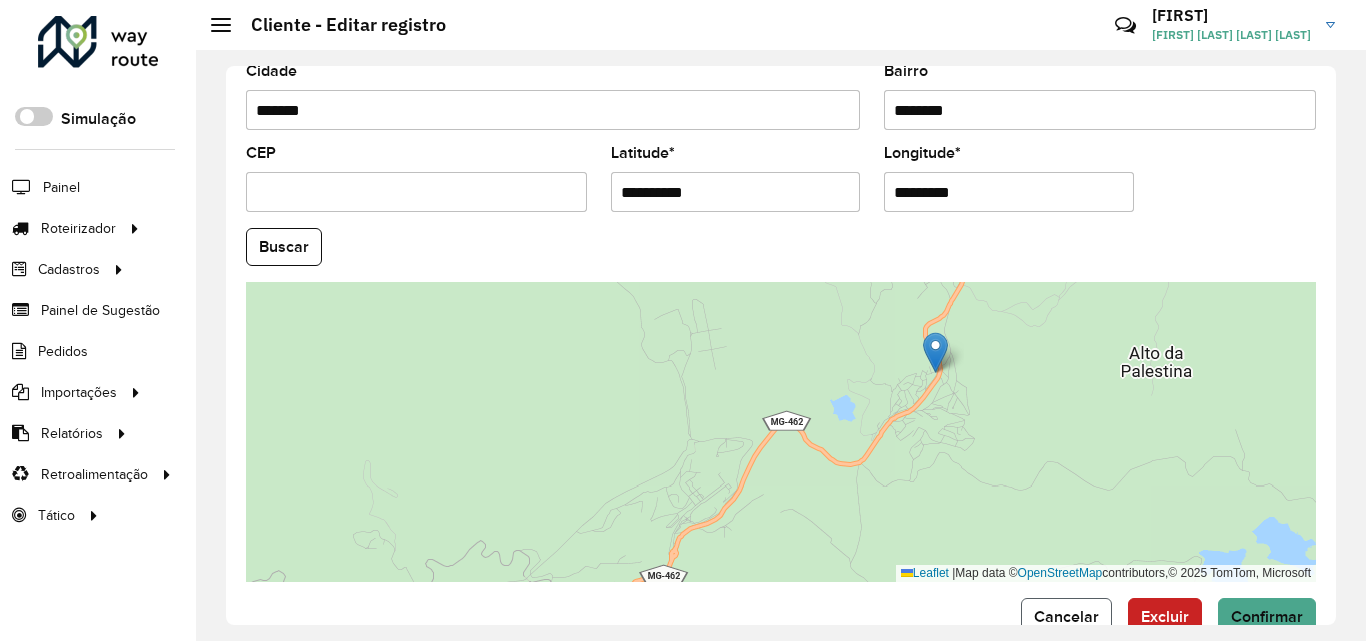 click on "Cancelar" 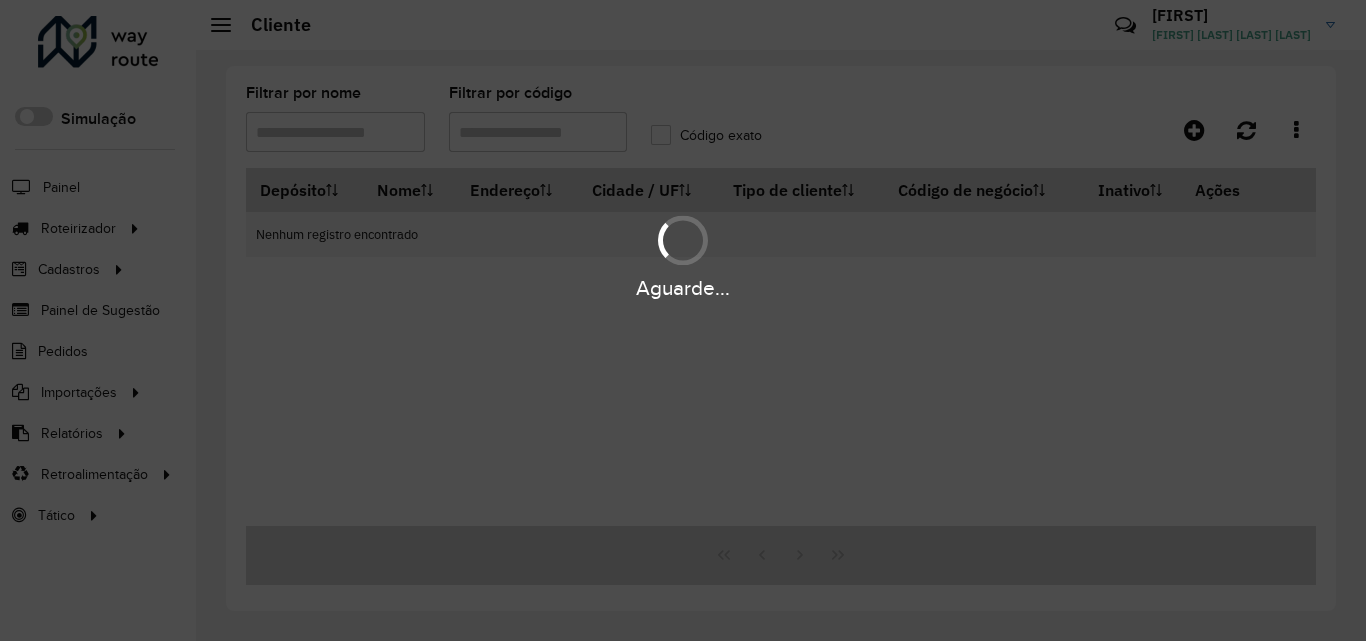 type on "*****" 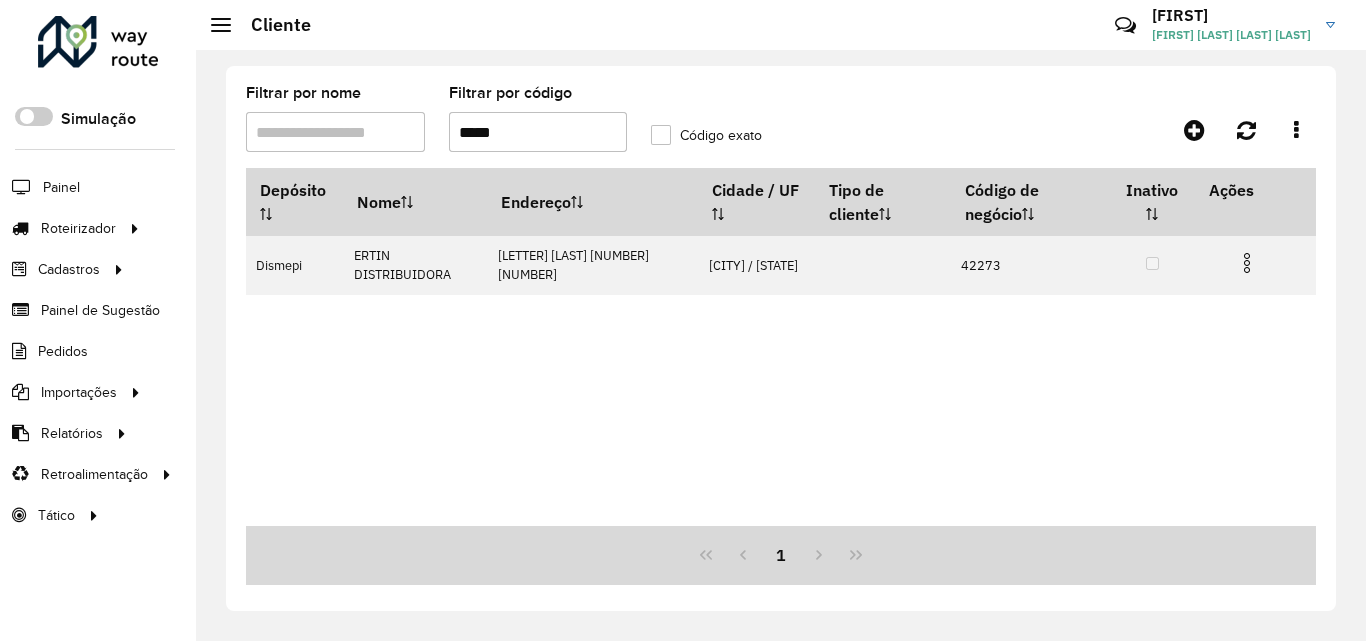 drag, startPoint x: 517, startPoint y: 127, endPoint x: 385, endPoint y: 149, distance: 133.82077 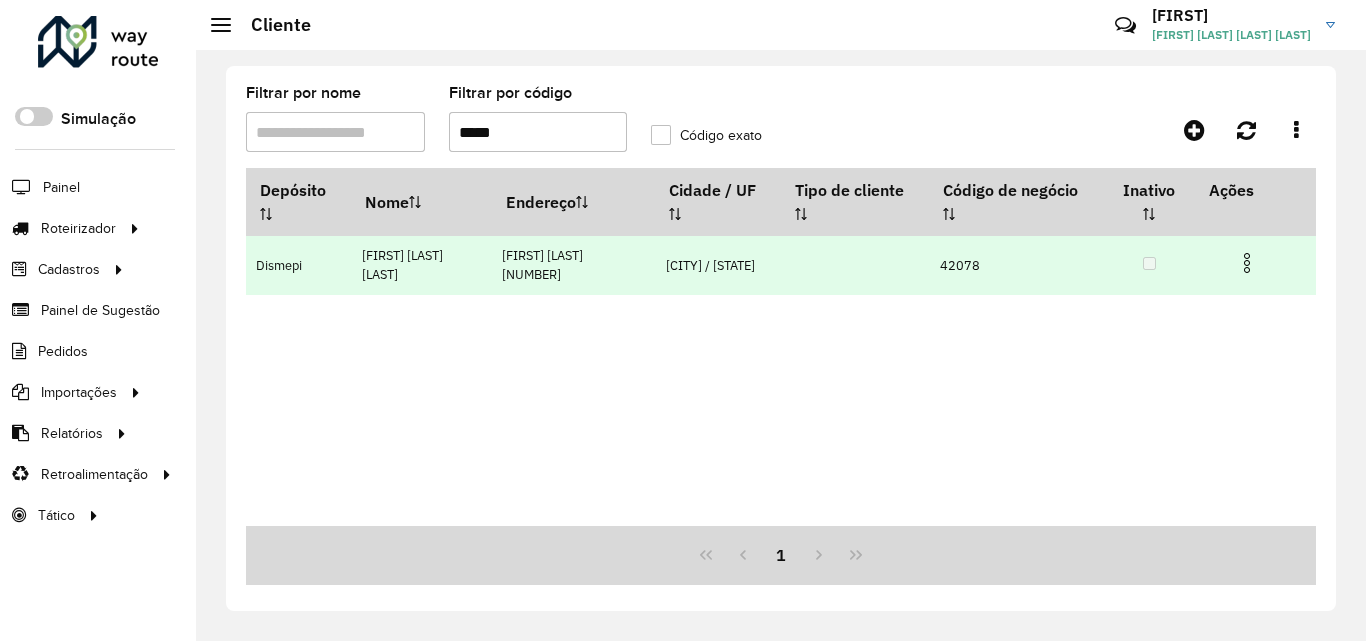 type on "*****" 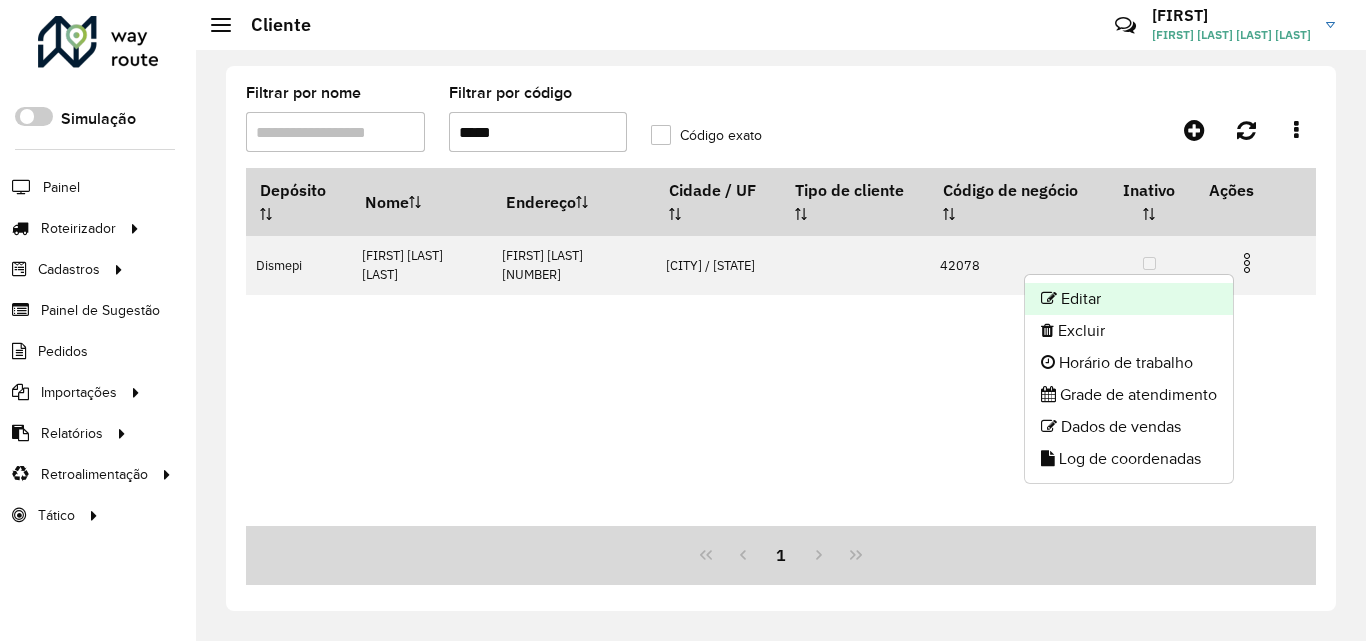 click on "Editar" 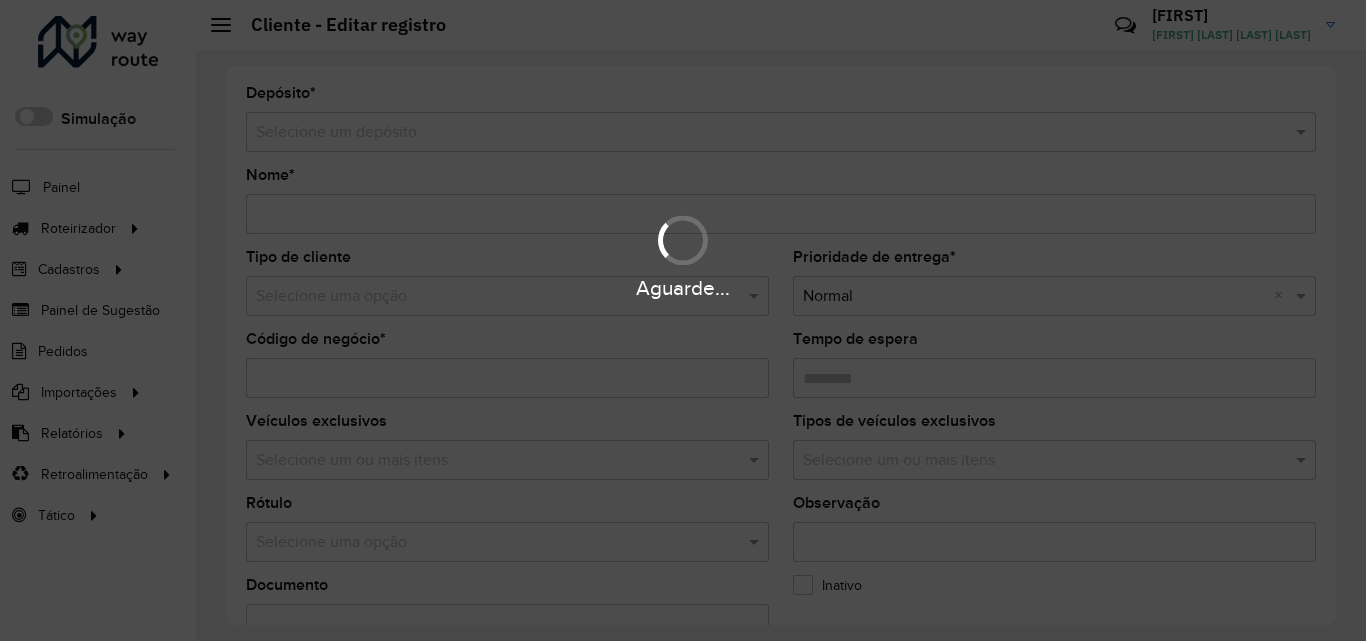type on "**********" 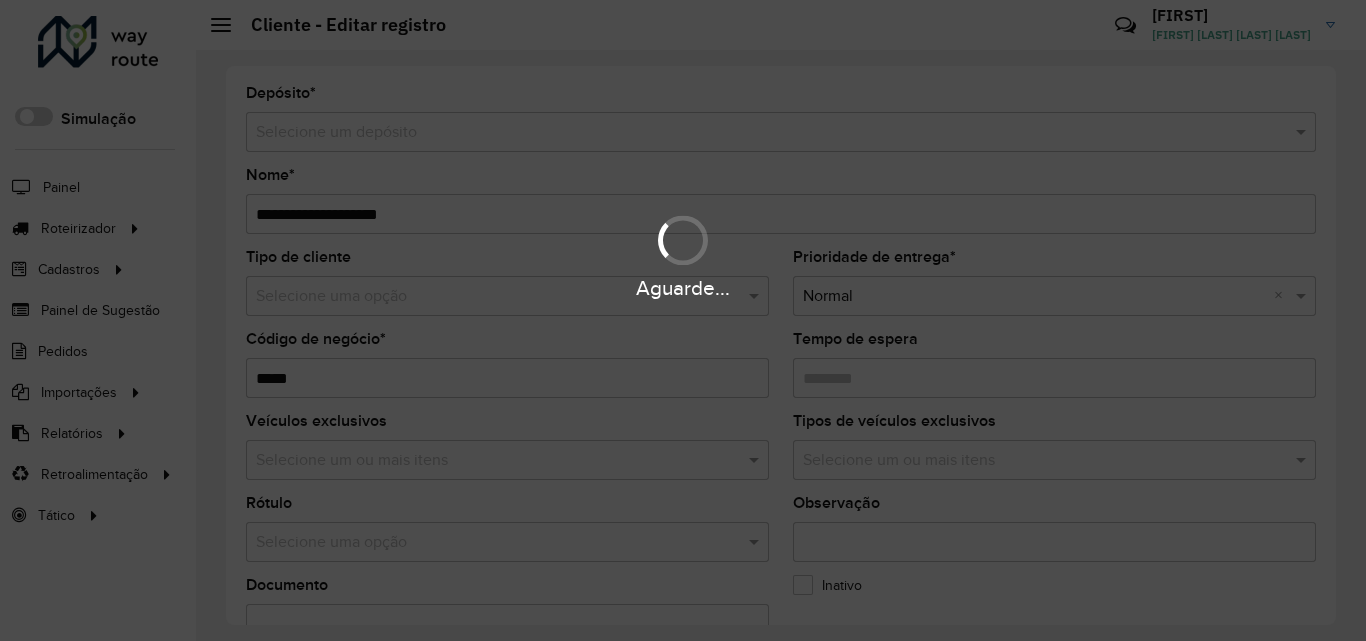 type on "********" 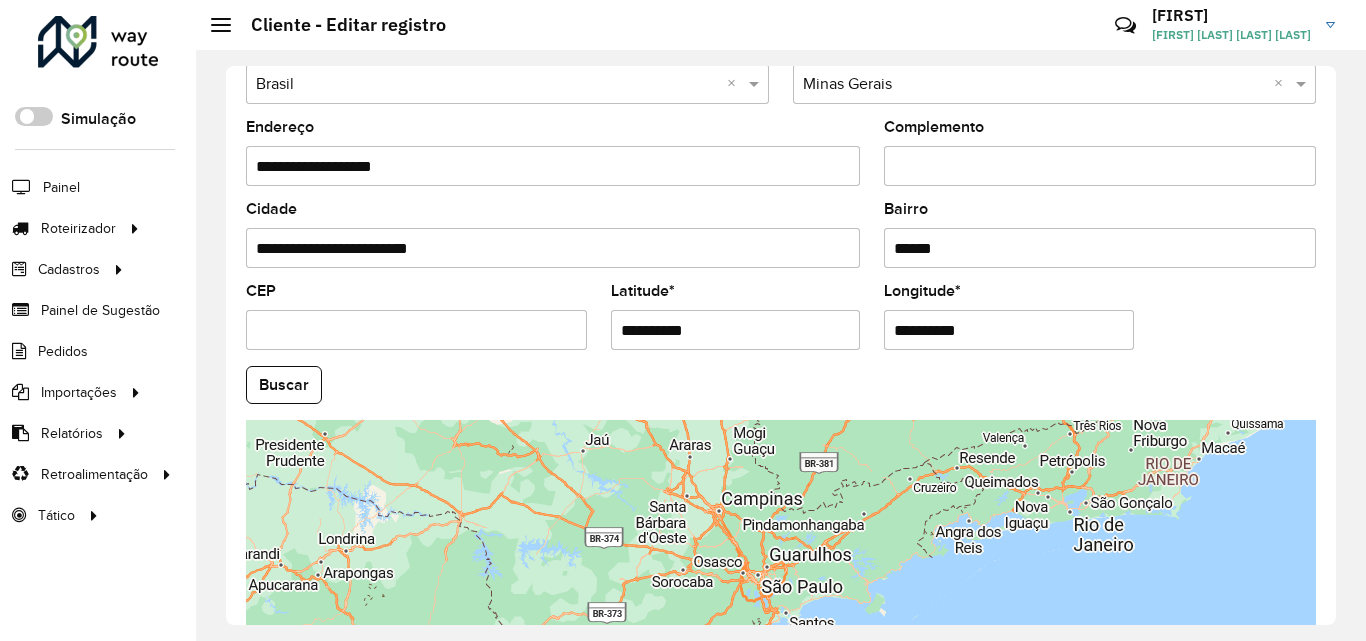 scroll, scrollTop: 700, scrollLeft: 0, axis: vertical 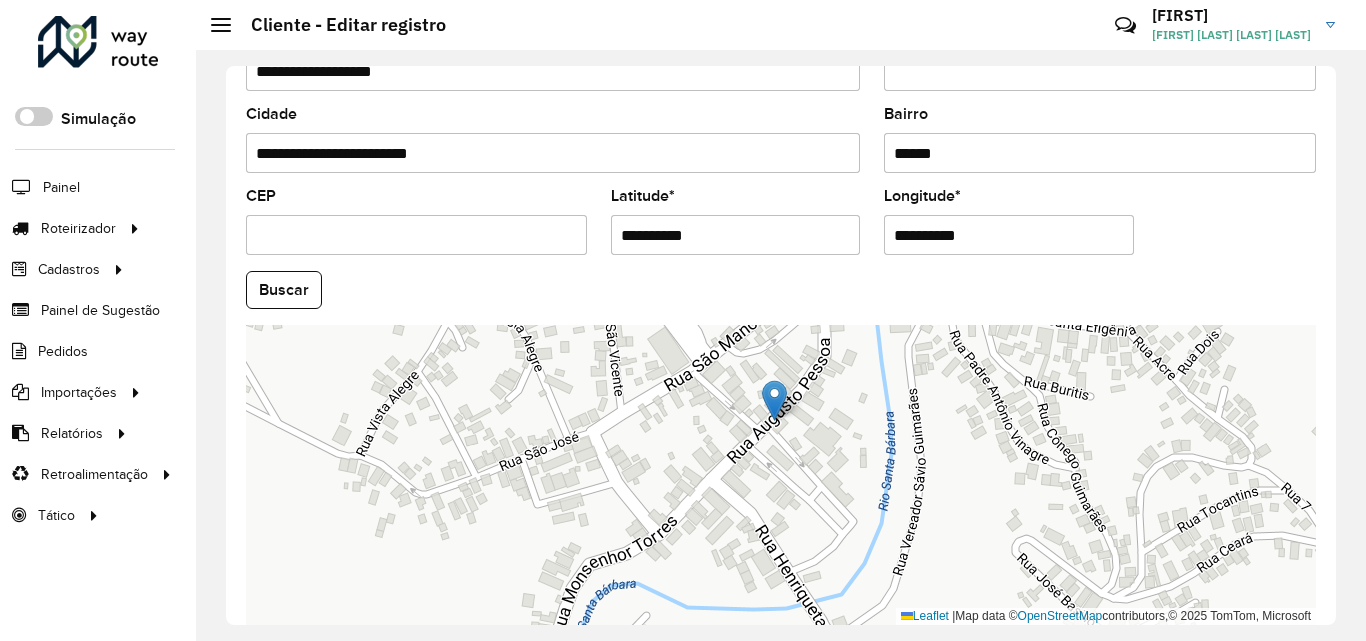 drag, startPoint x: 760, startPoint y: 531, endPoint x: 791, endPoint y: 340, distance: 193.49936 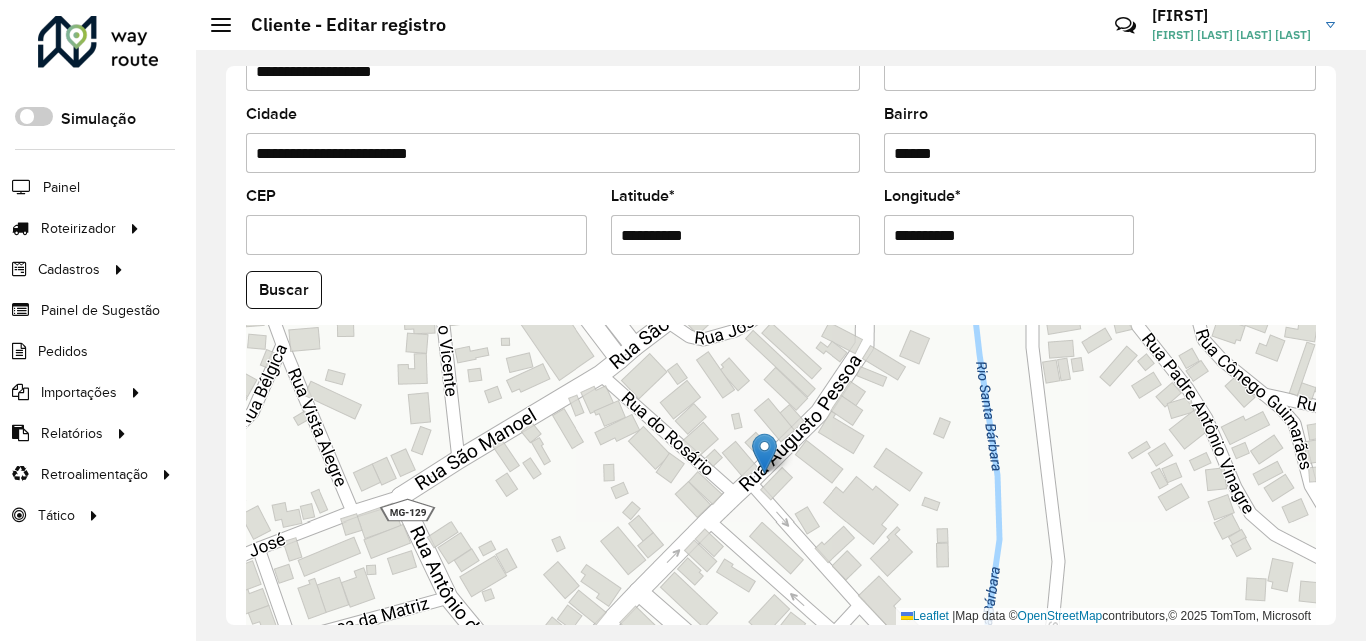 drag, startPoint x: 874, startPoint y: 427, endPoint x: 853, endPoint y: 508, distance: 83.677956 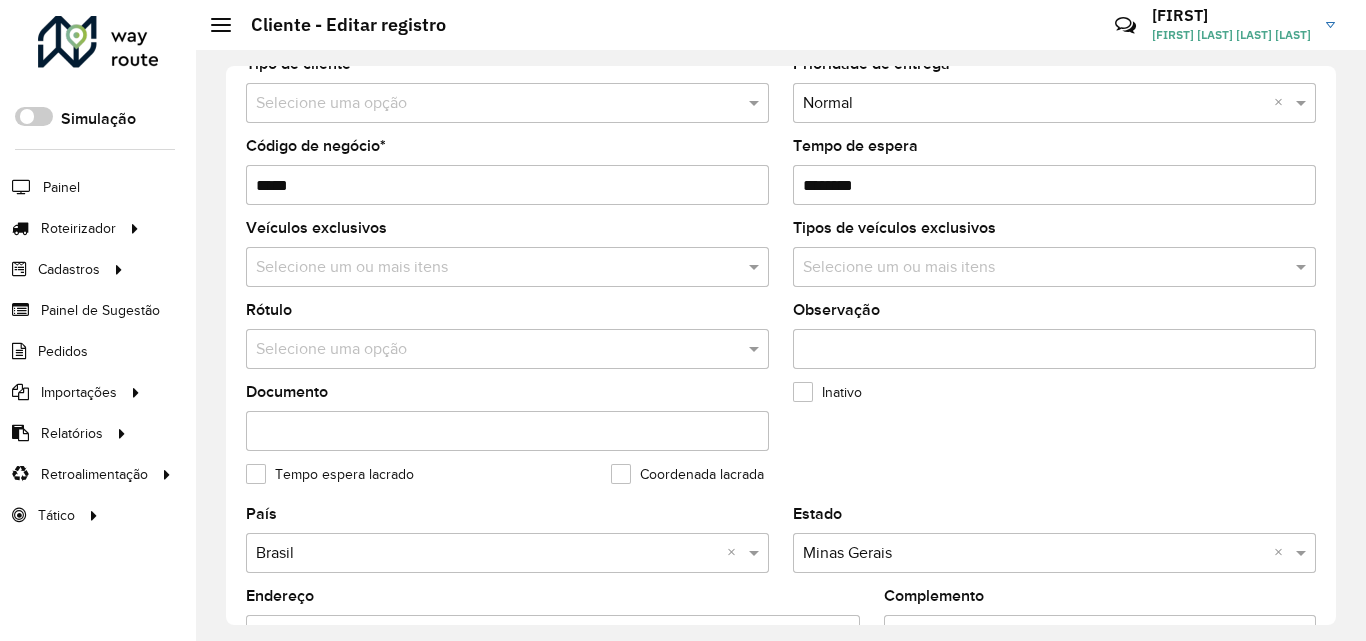 scroll, scrollTop: 157, scrollLeft: 0, axis: vertical 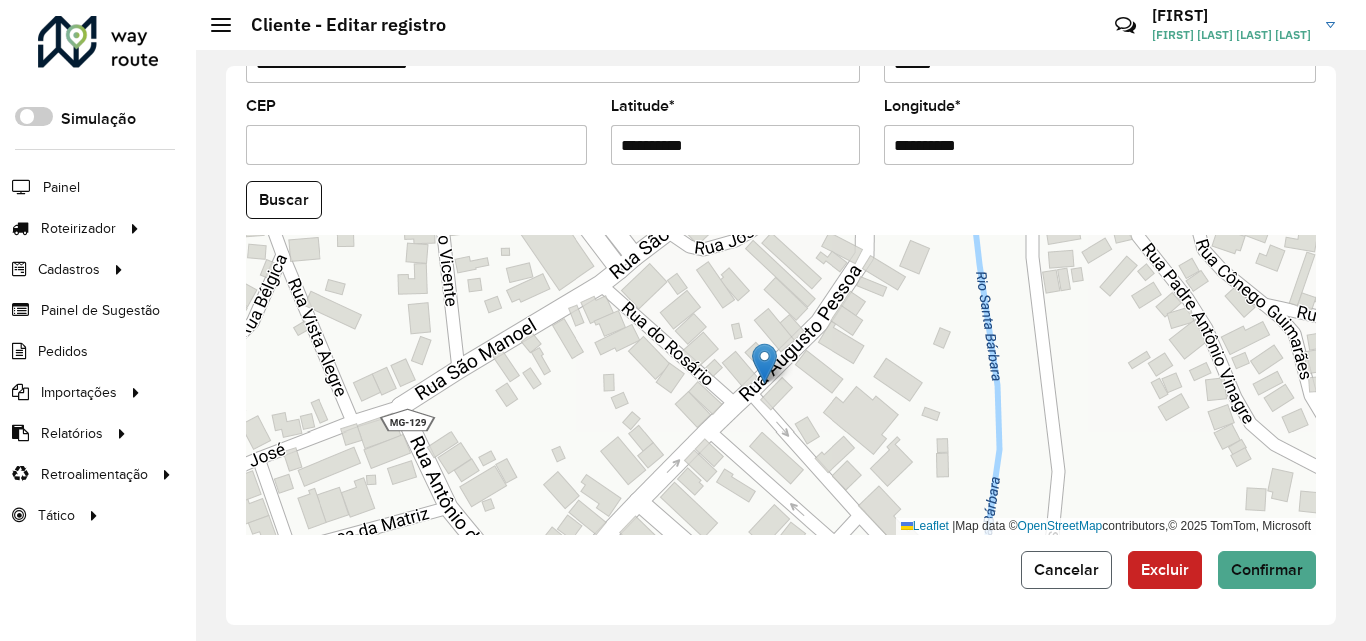 click on "Cancelar" 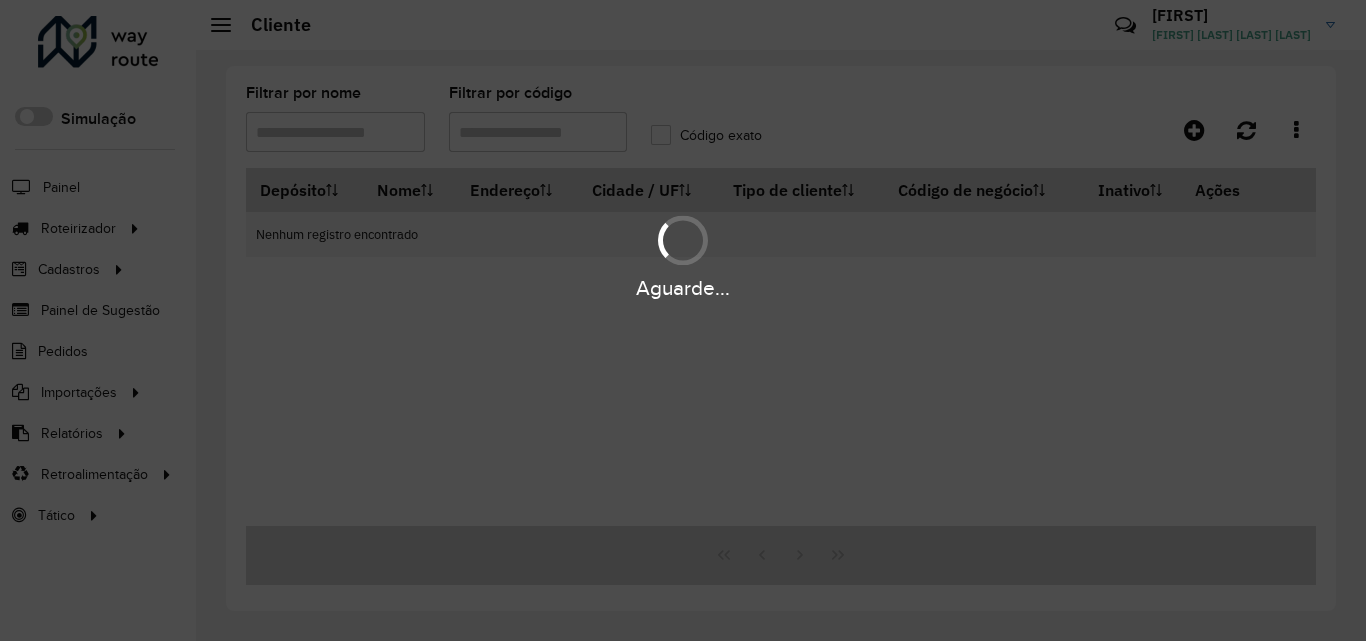 type on "*****" 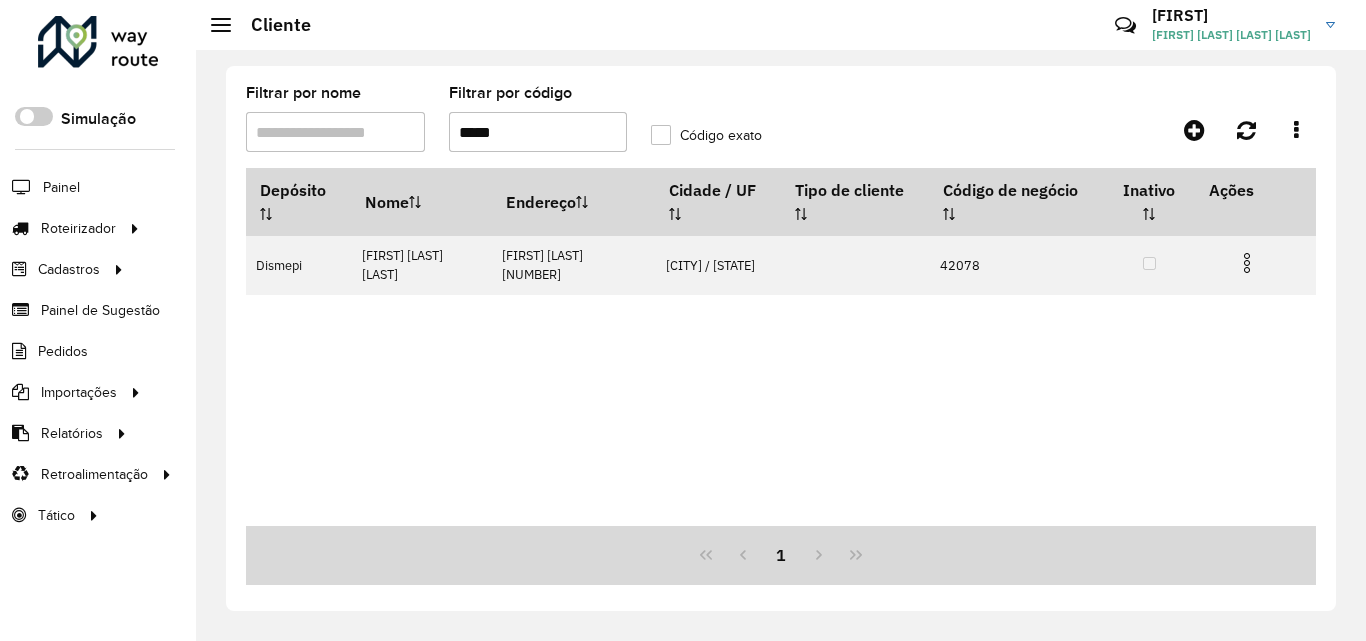 drag, startPoint x: 554, startPoint y: 141, endPoint x: 373, endPoint y: 141, distance: 181 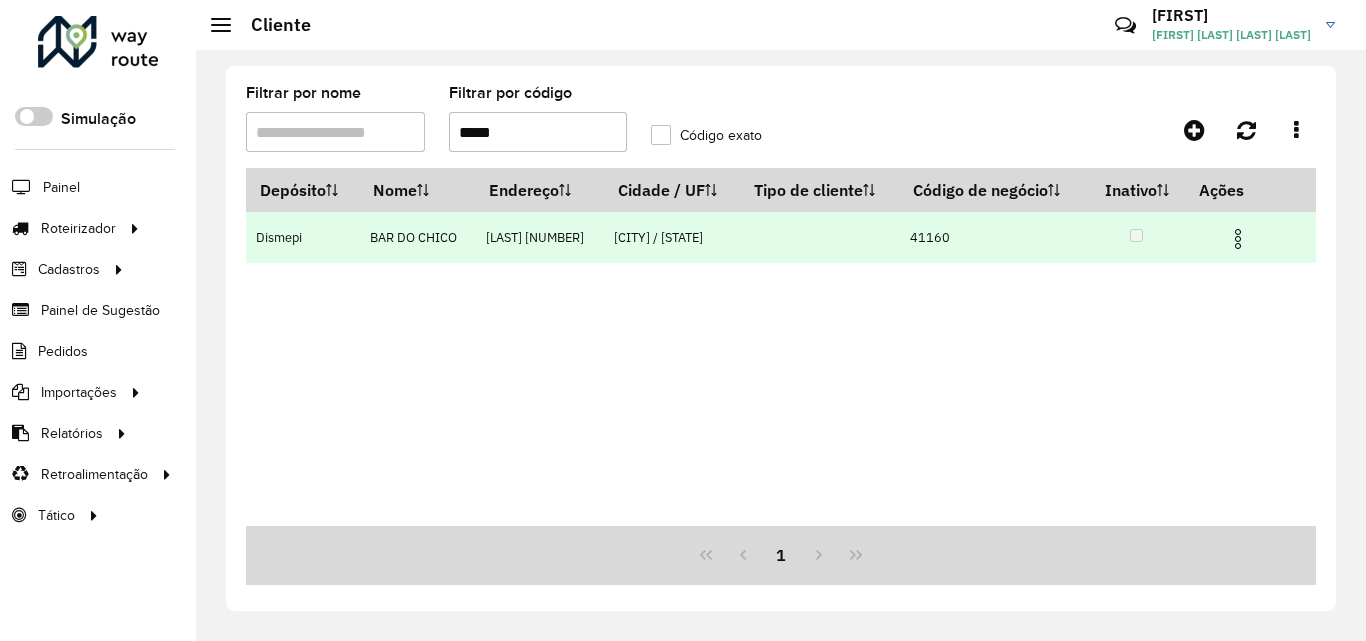 type on "*****" 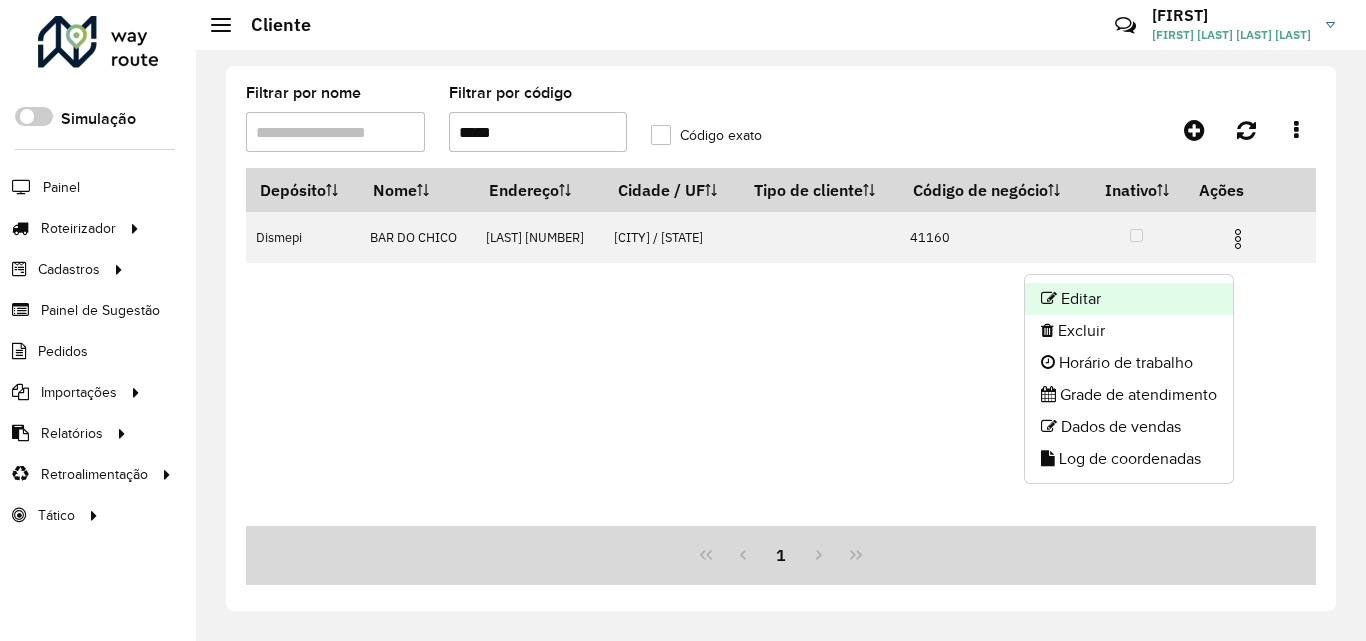 click on "Editar" 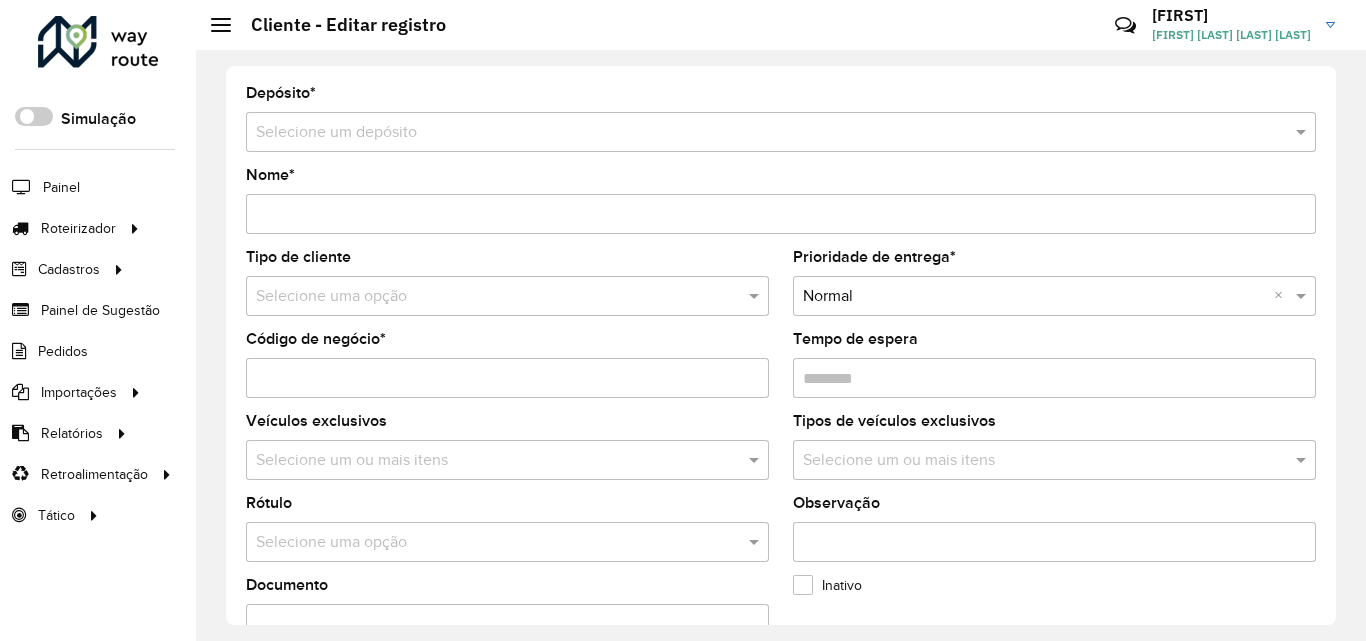 type on "**********" 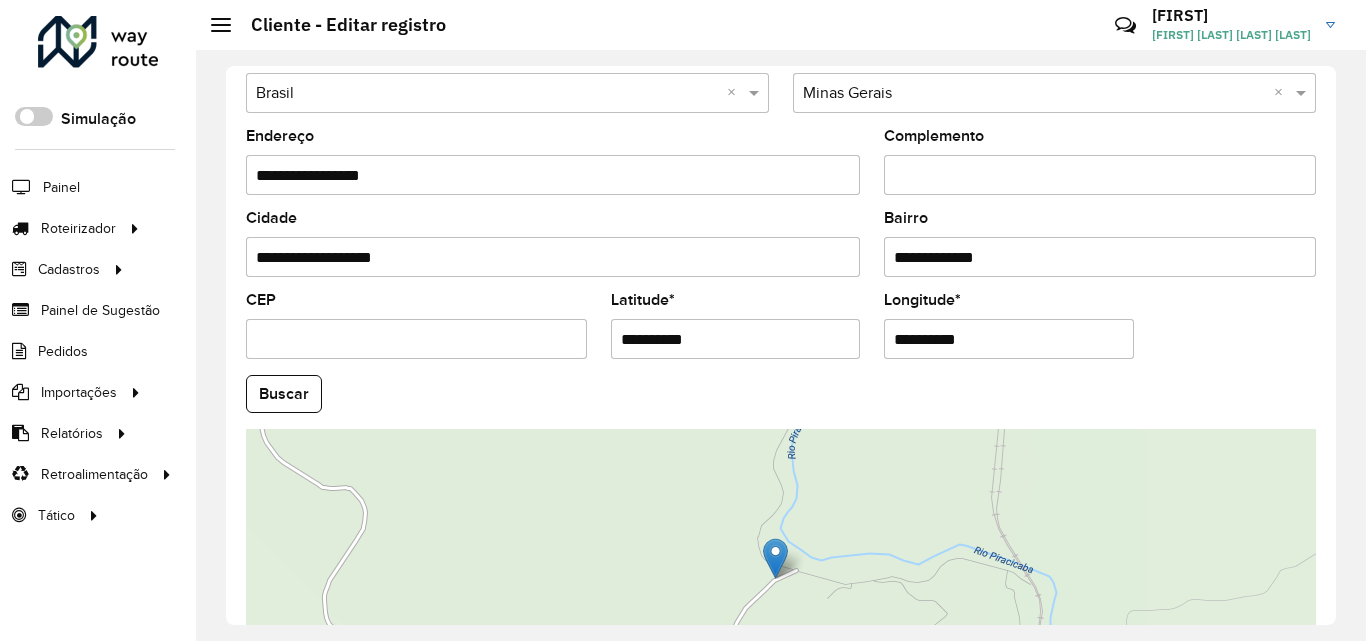 scroll, scrollTop: 700, scrollLeft: 0, axis: vertical 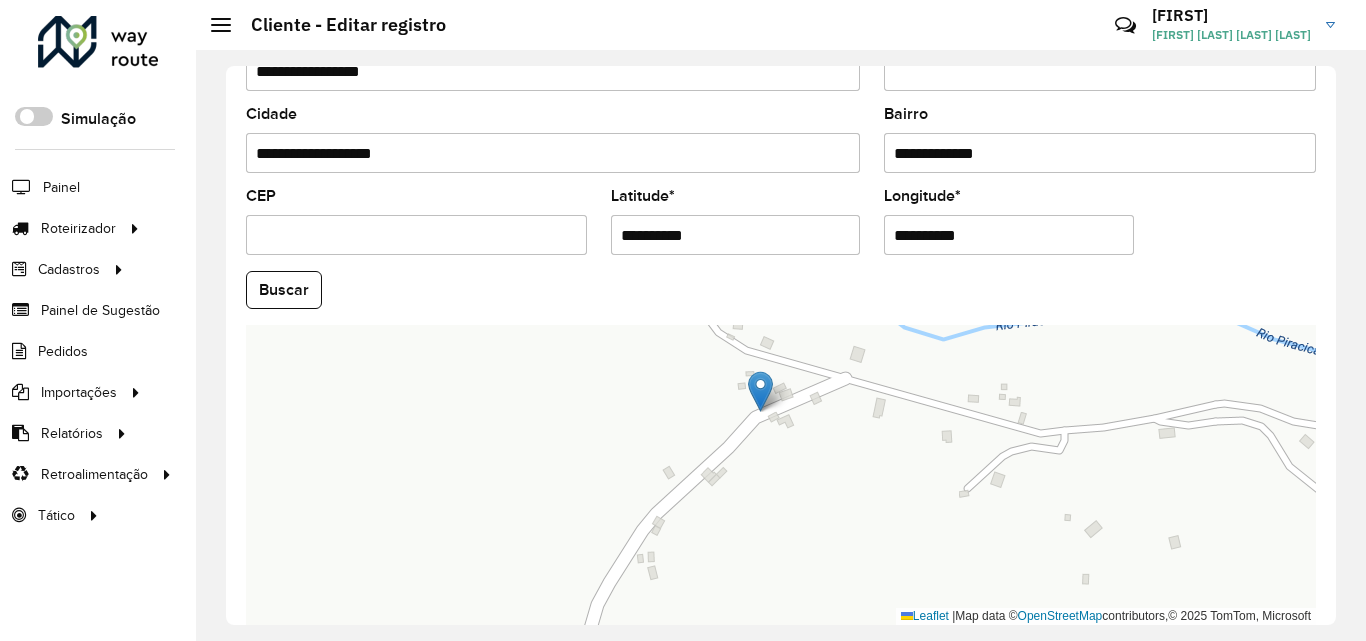 drag, startPoint x: 865, startPoint y: 508, endPoint x: 920, endPoint y: 486, distance: 59.236813 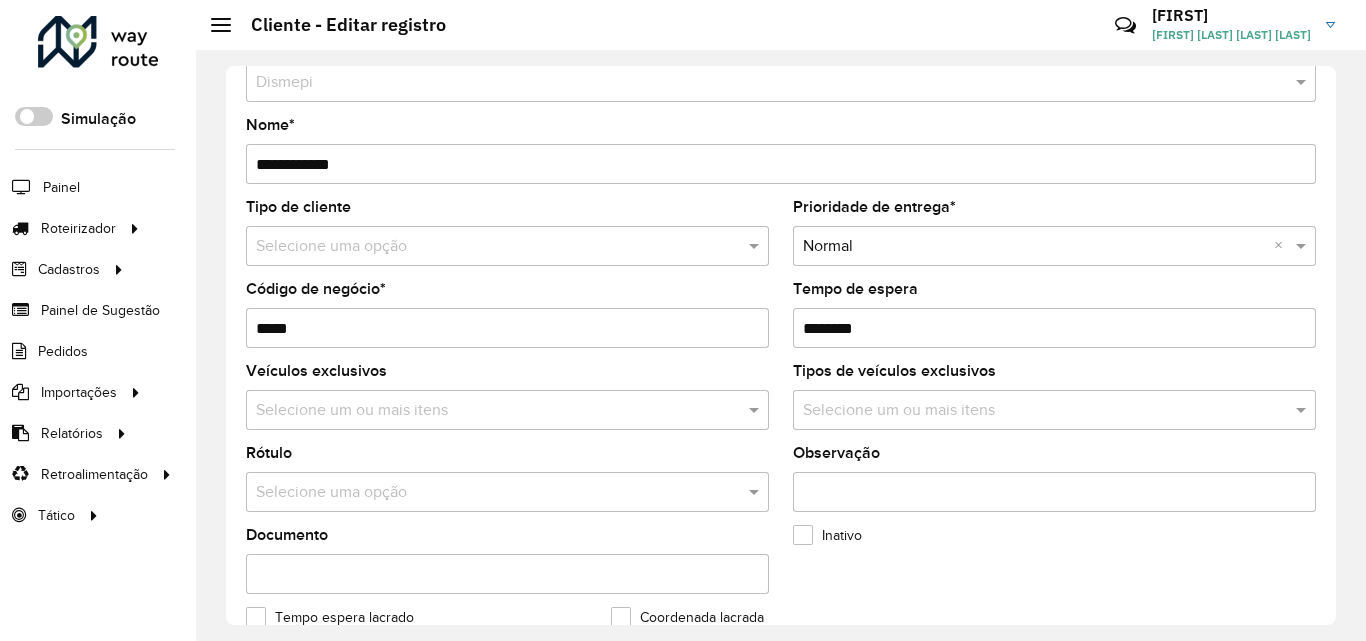 scroll, scrollTop: 0, scrollLeft: 0, axis: both 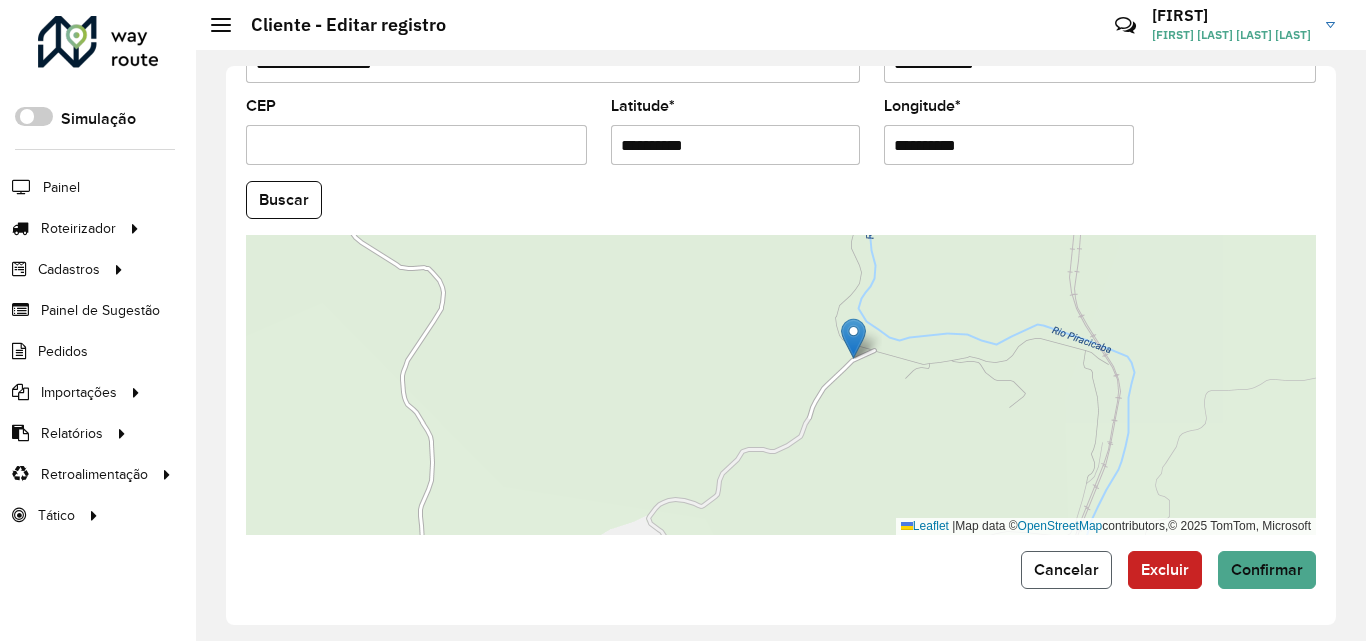 click on "Cancelar" 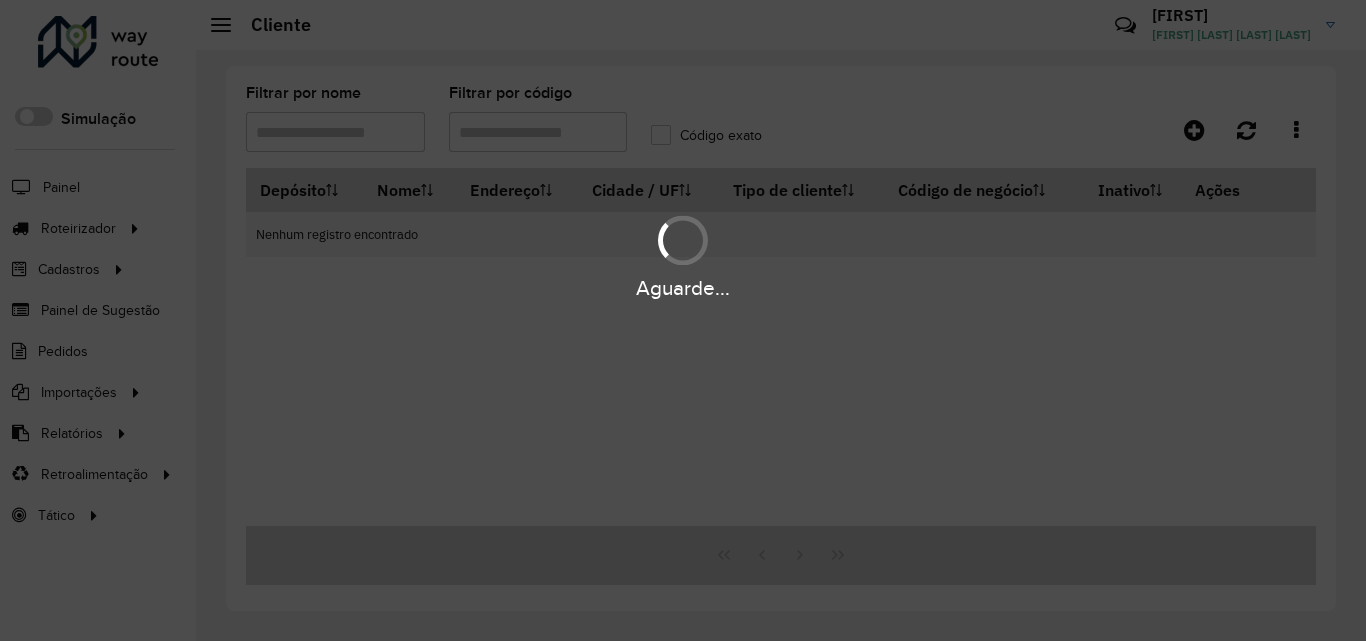 type on "*****" 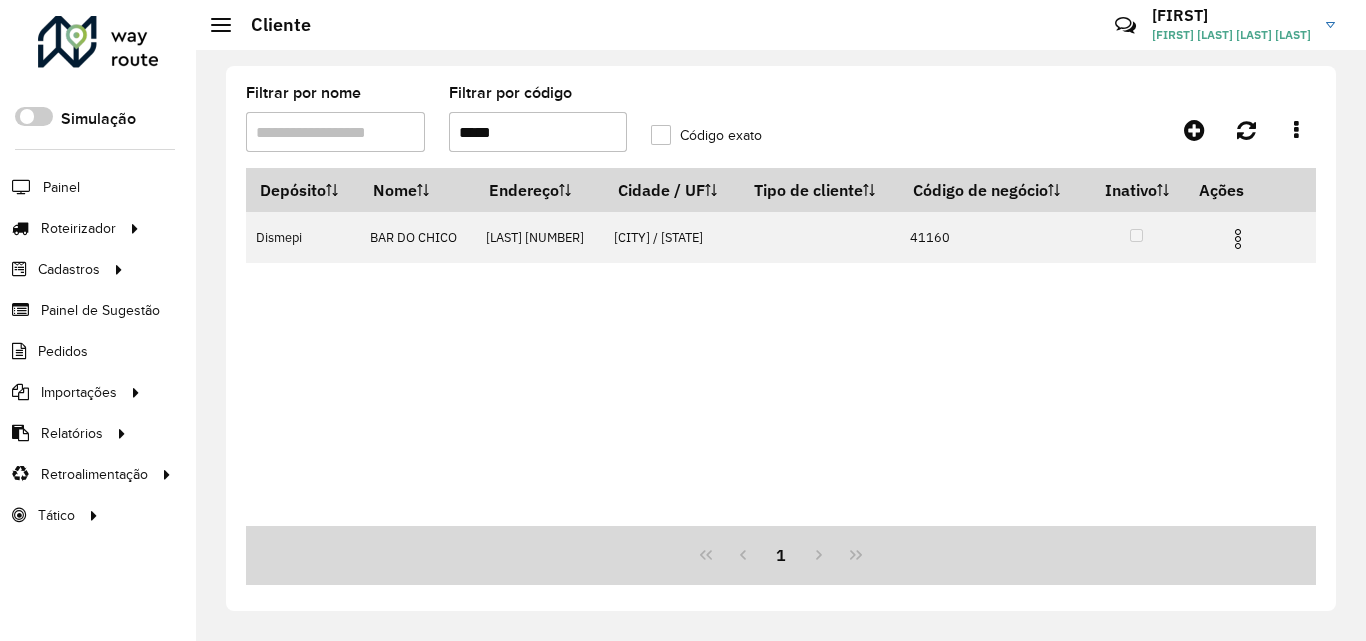 drag, startPoint x: 469, startPoint y: 150, endPoint x: 397, endPoint y: 167, distance: 73.97973 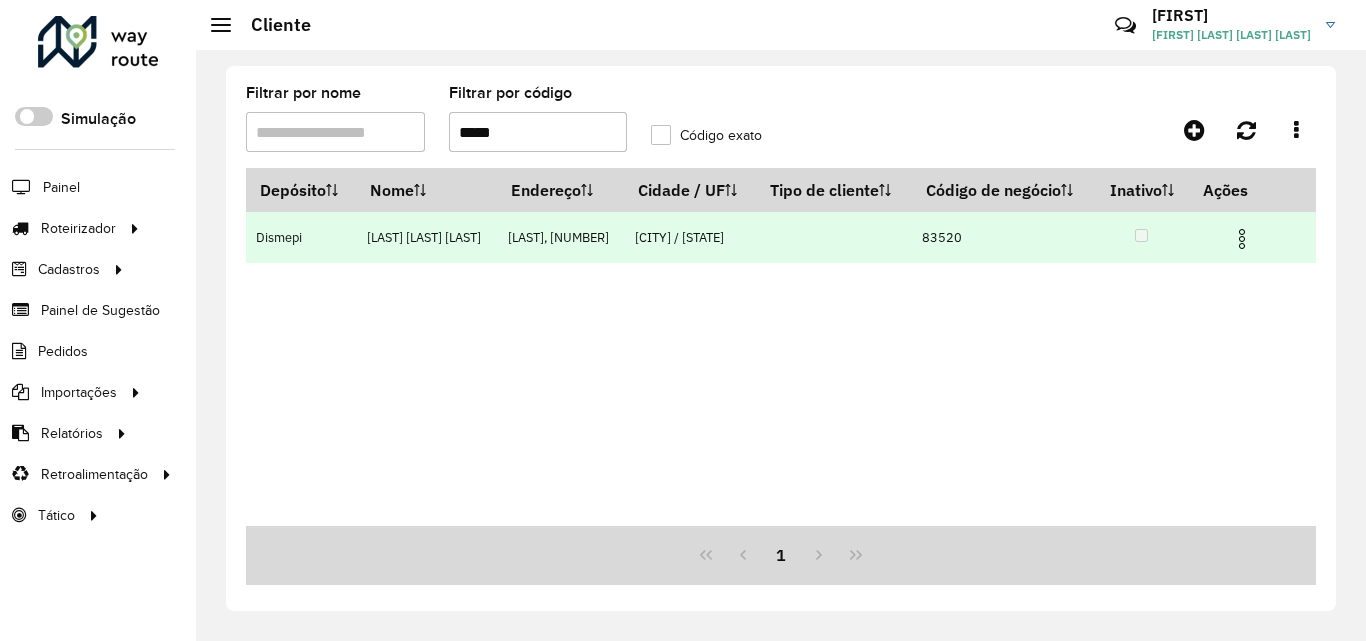 type on "*****" 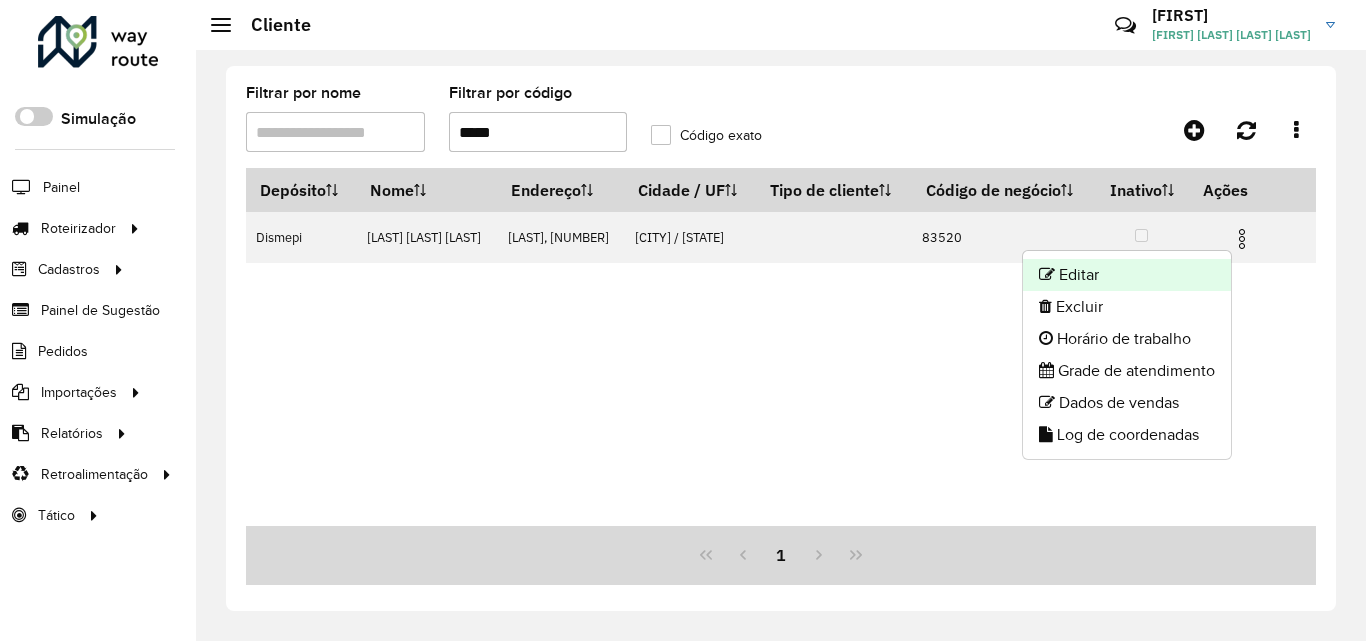 click on "Editar" 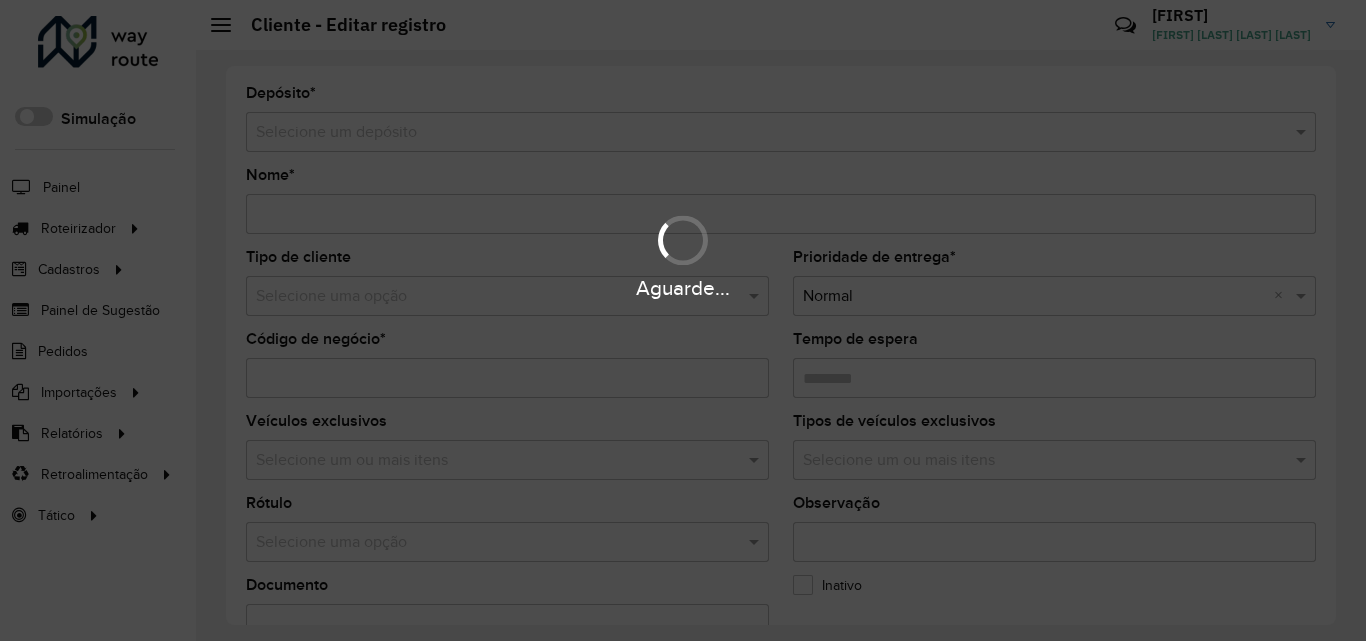 type on "**********" 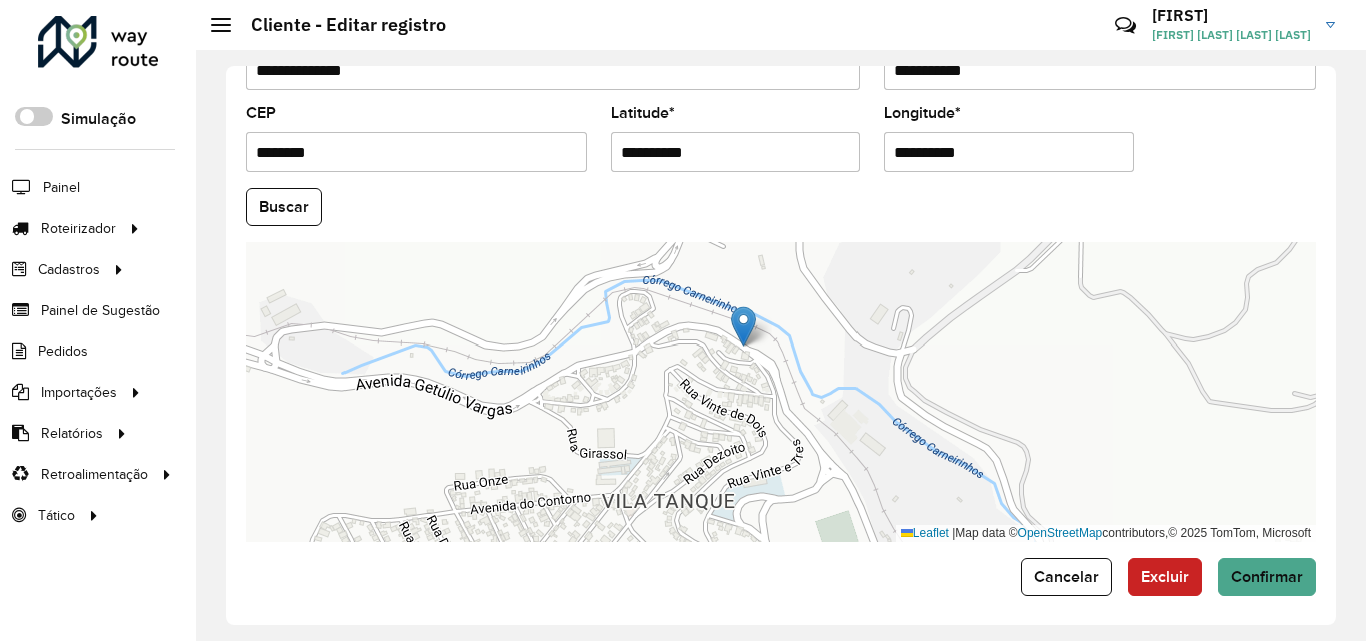 scroll, scrollTop: 847, scrollLeft: 0, axis: vertical 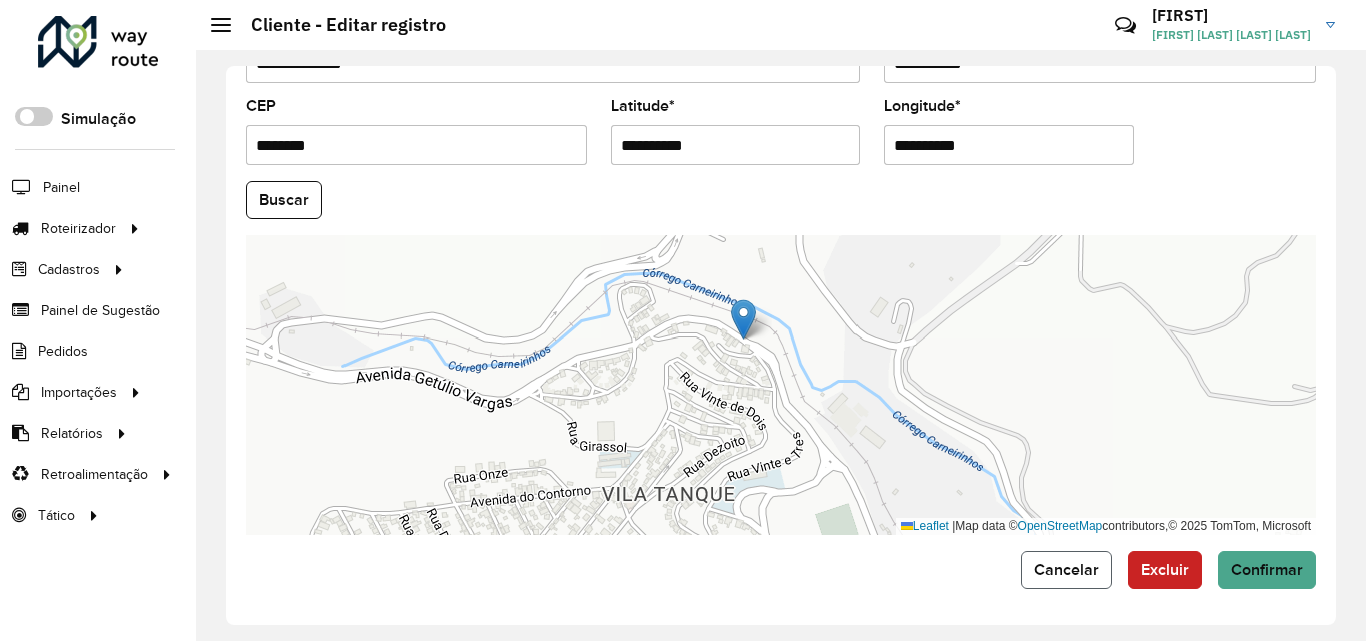 click on "Cancelar" 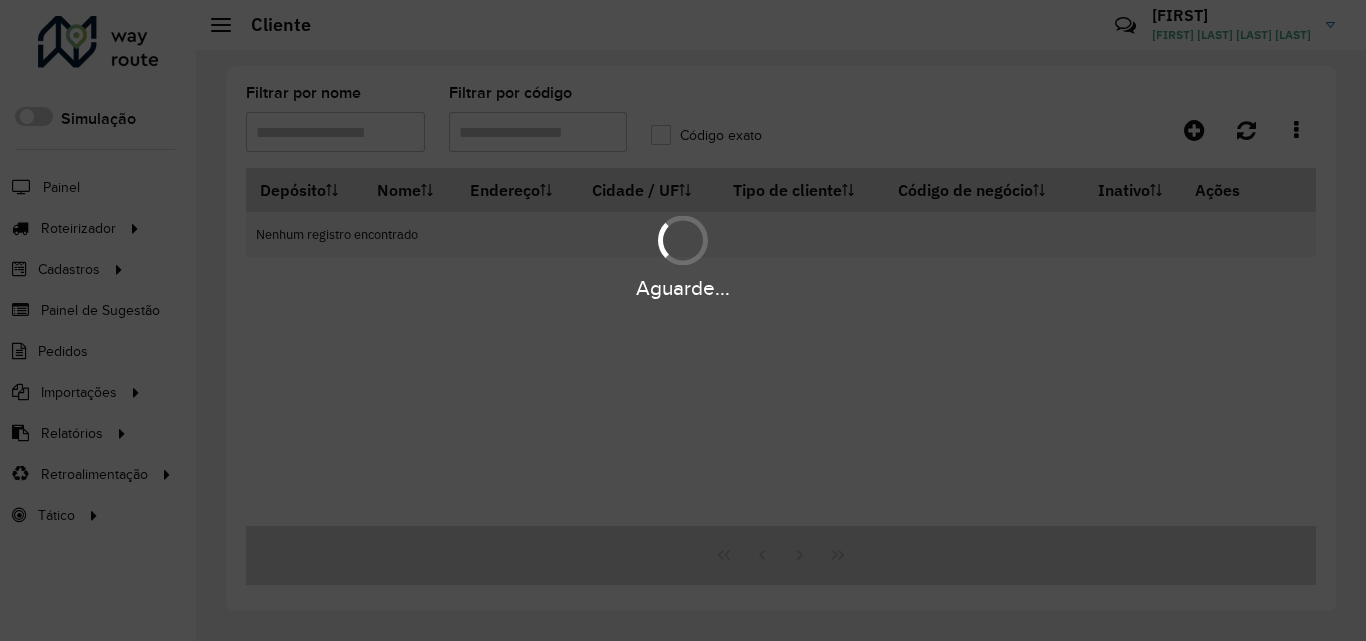 type on "*****" 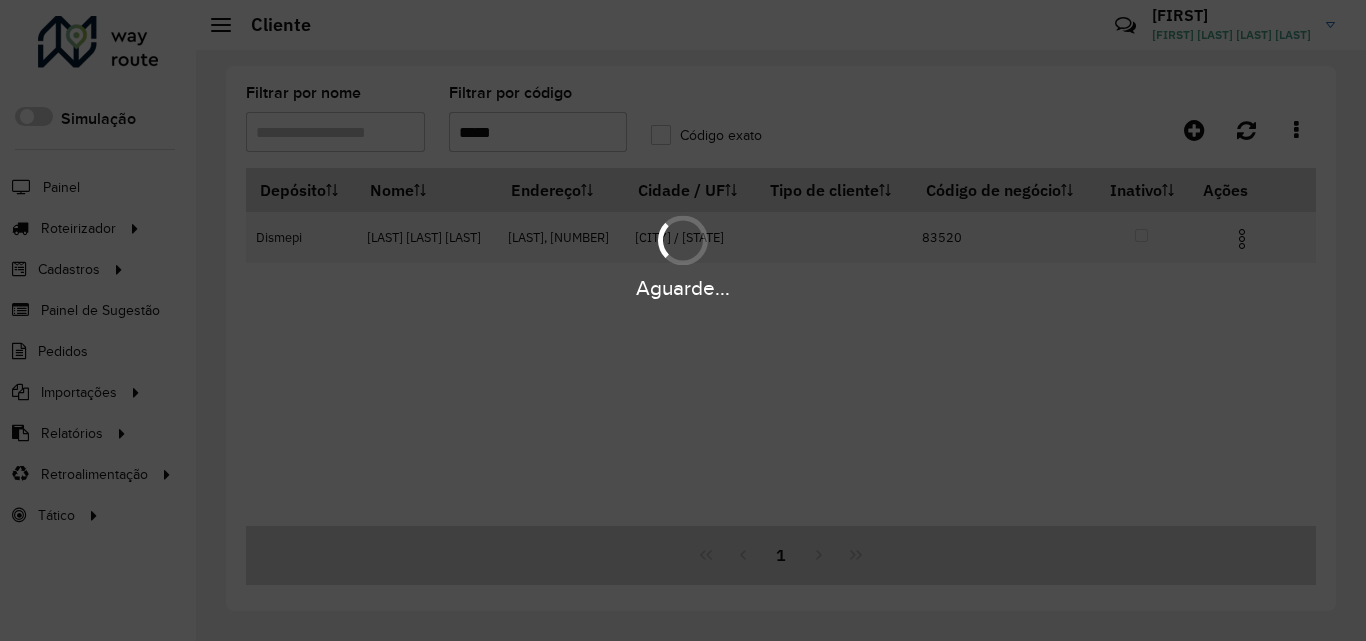 click on "Aguarde..." at bounding box center (683, 320) 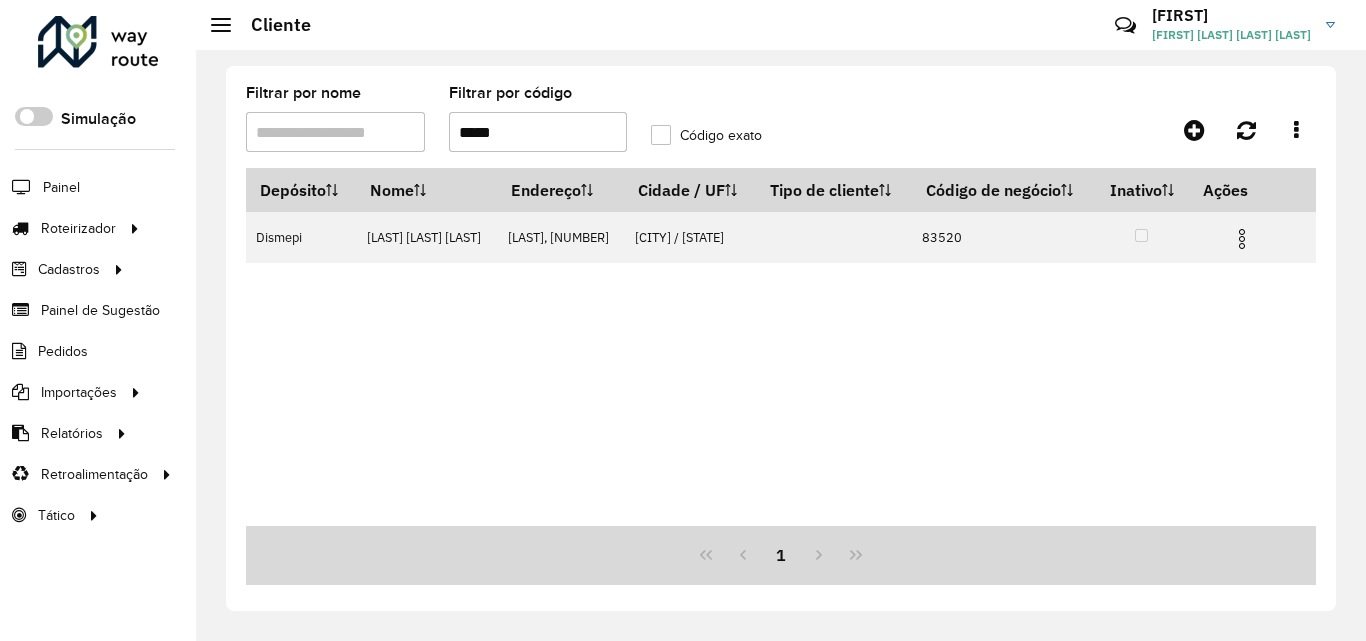 click on "*****" at bounding box center (538, 132) 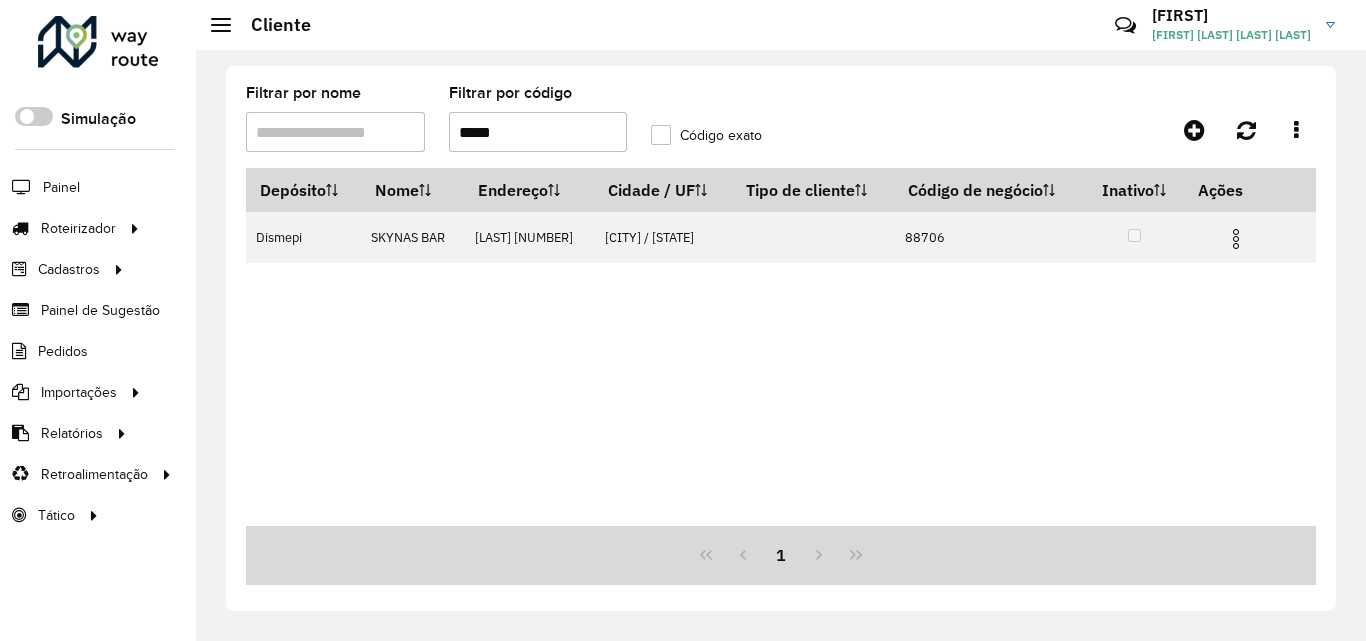 type on "*****" 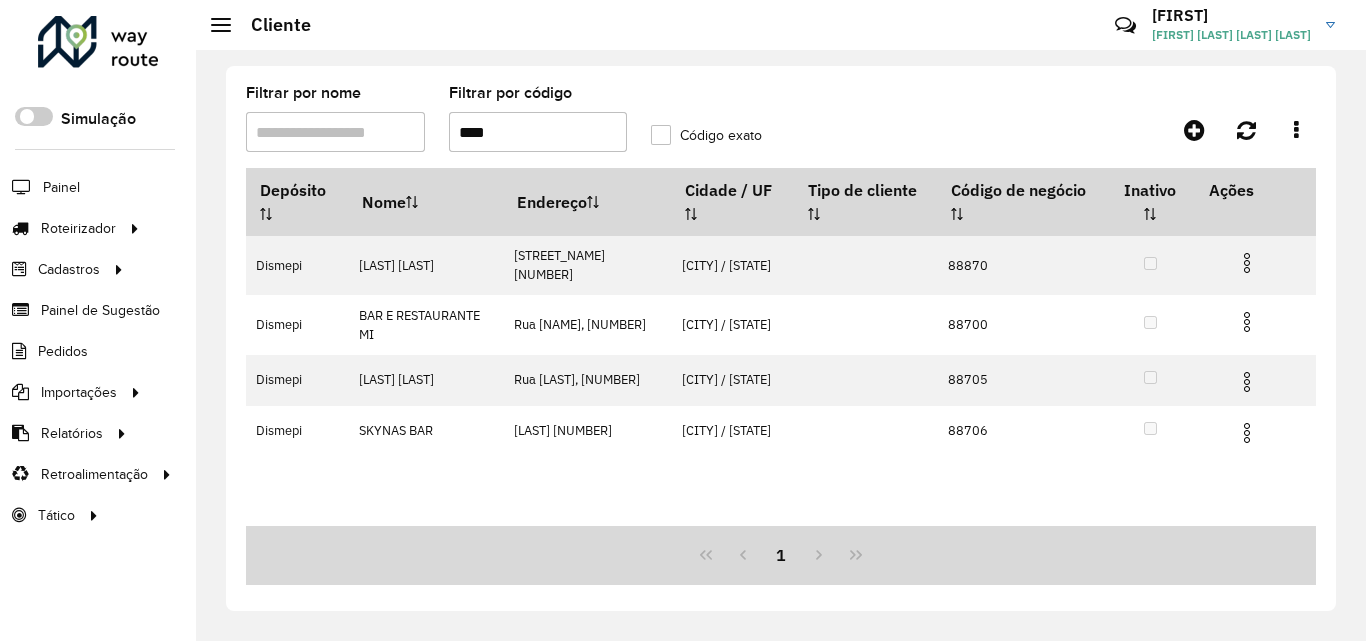 type on "*****" 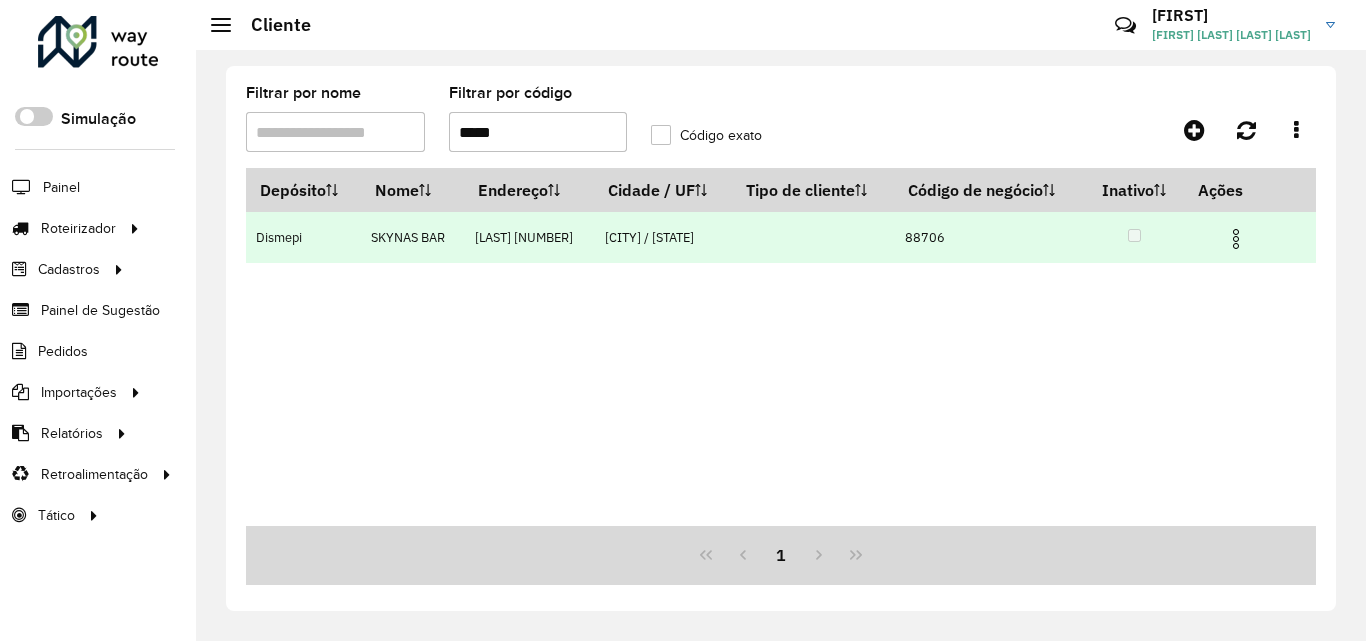 click at bounding box center [1236, 239] 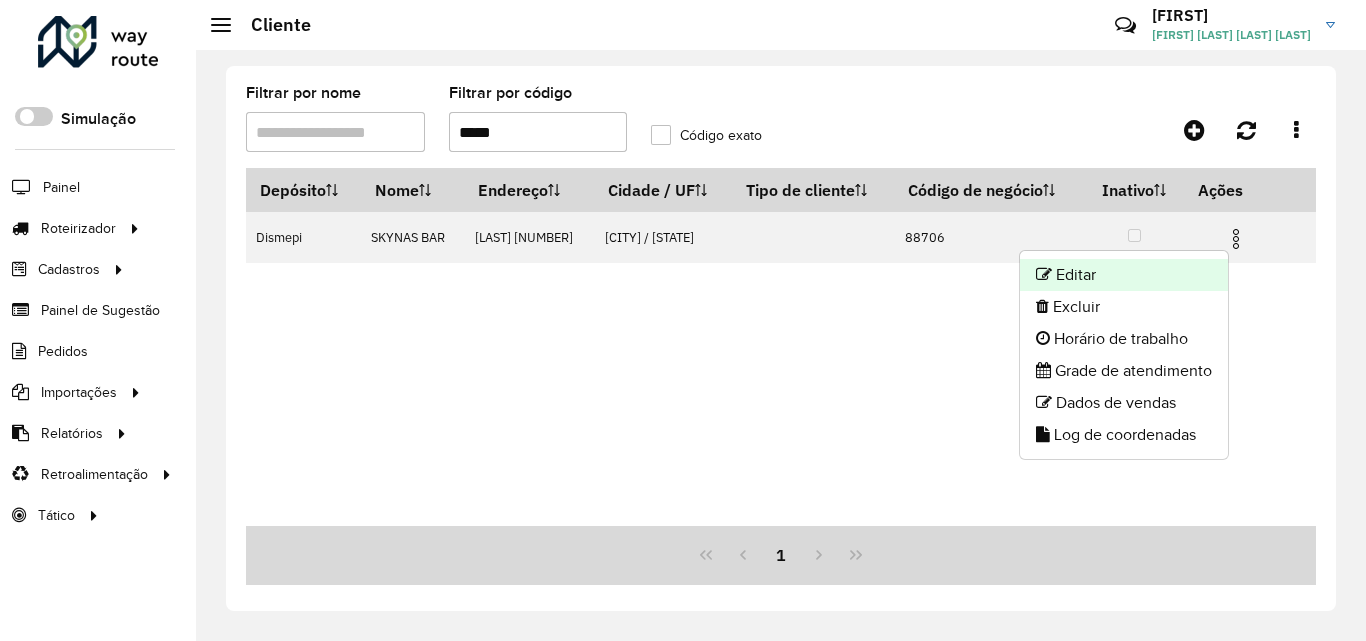 click on "Editar" 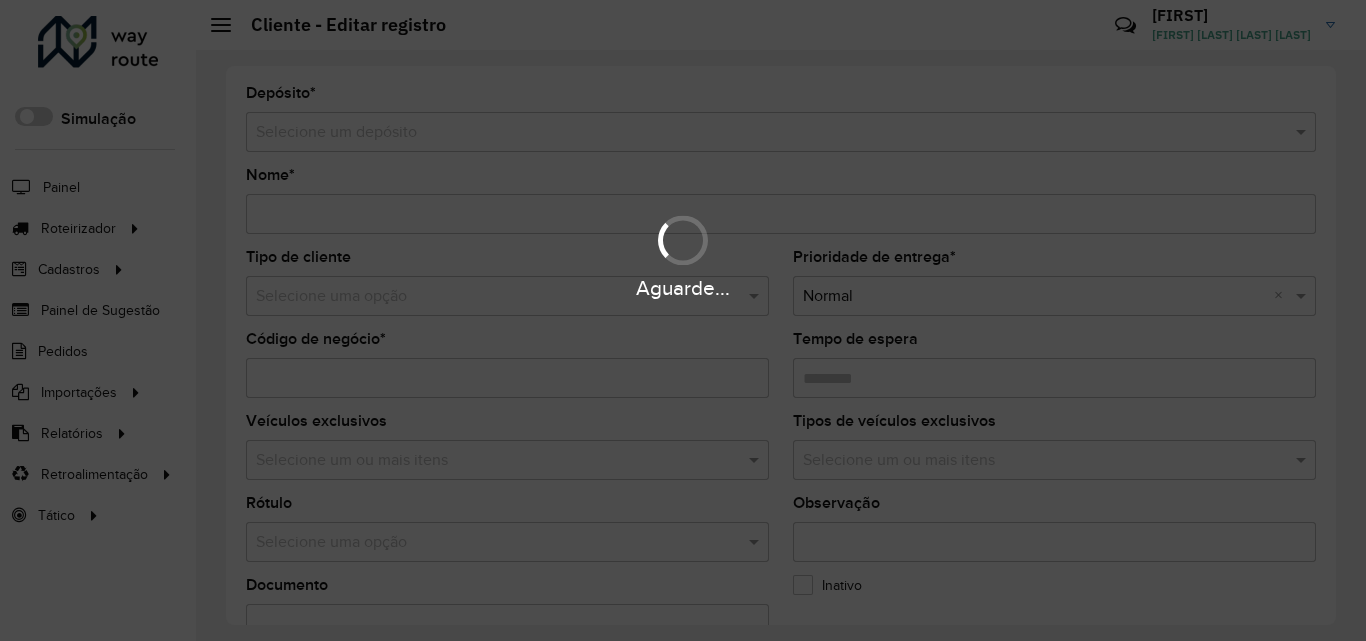 type on "**********" 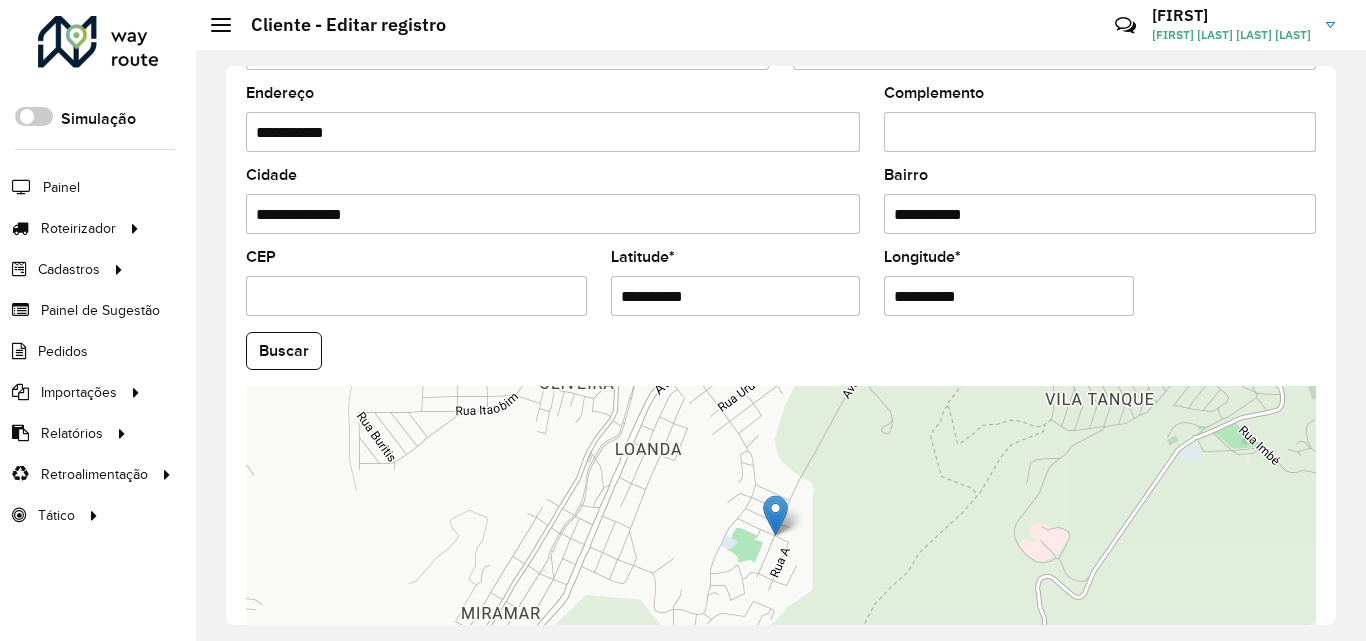scroll, scrollTop: 847, scrollLeft: 0, axis: vertical 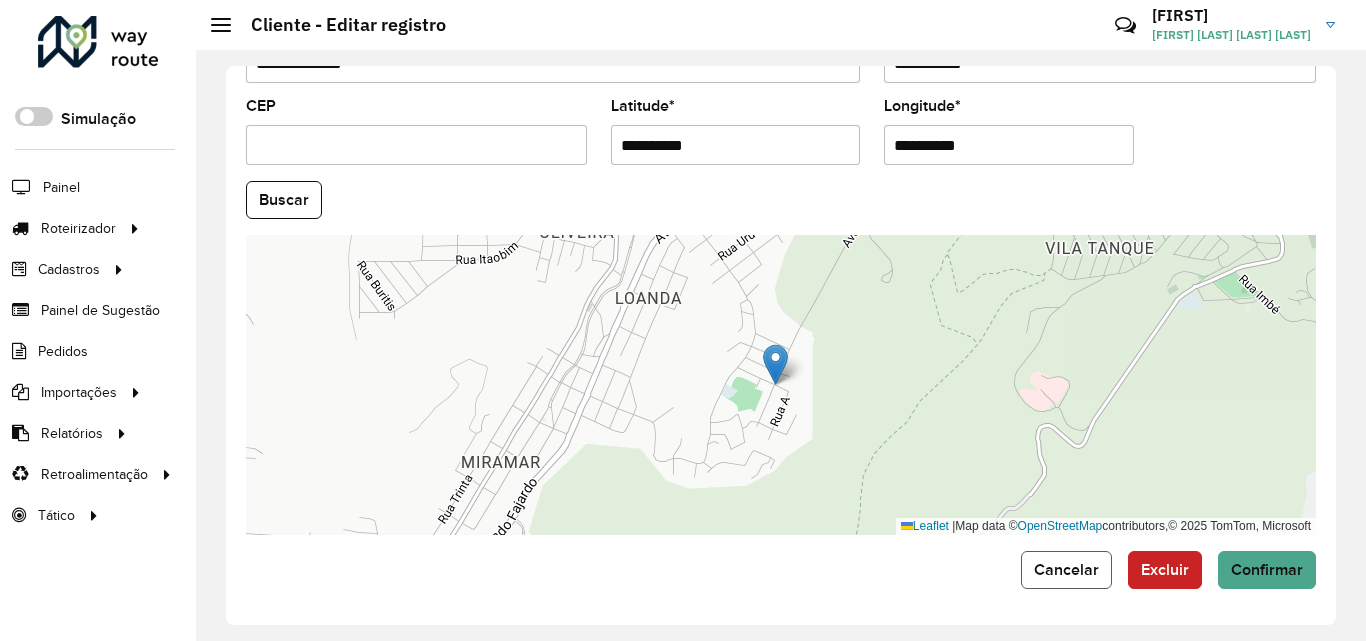 click on "Cancelar" 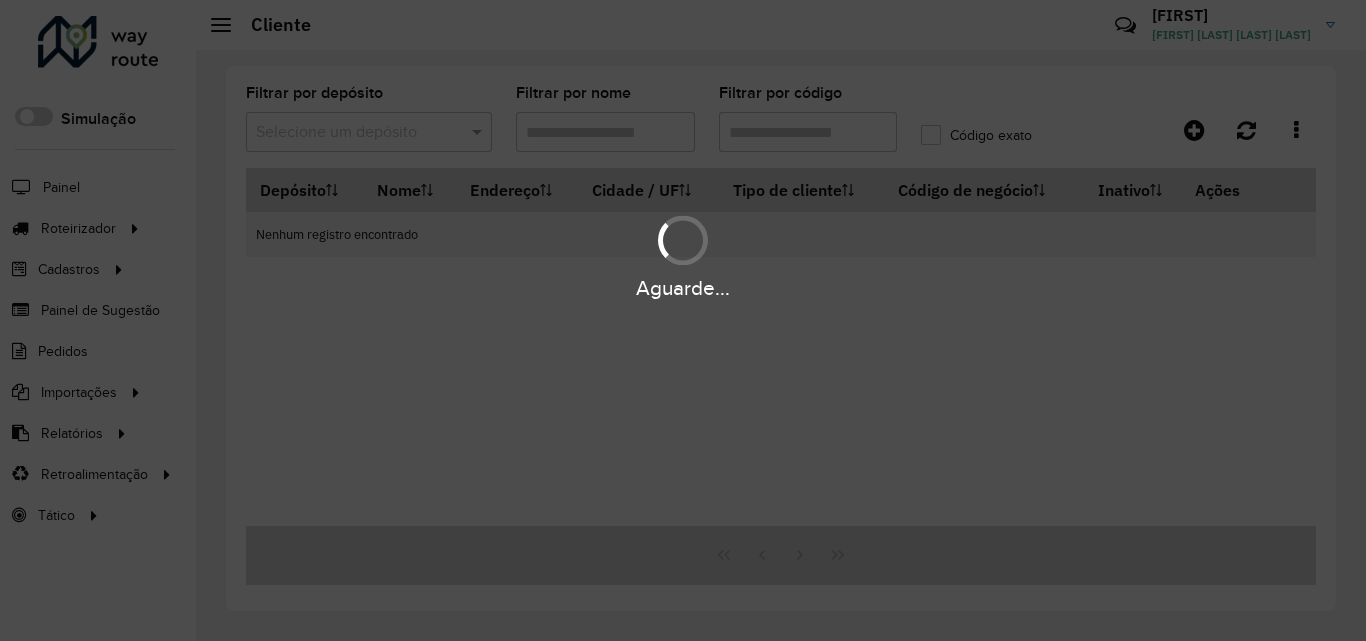type on "*****" 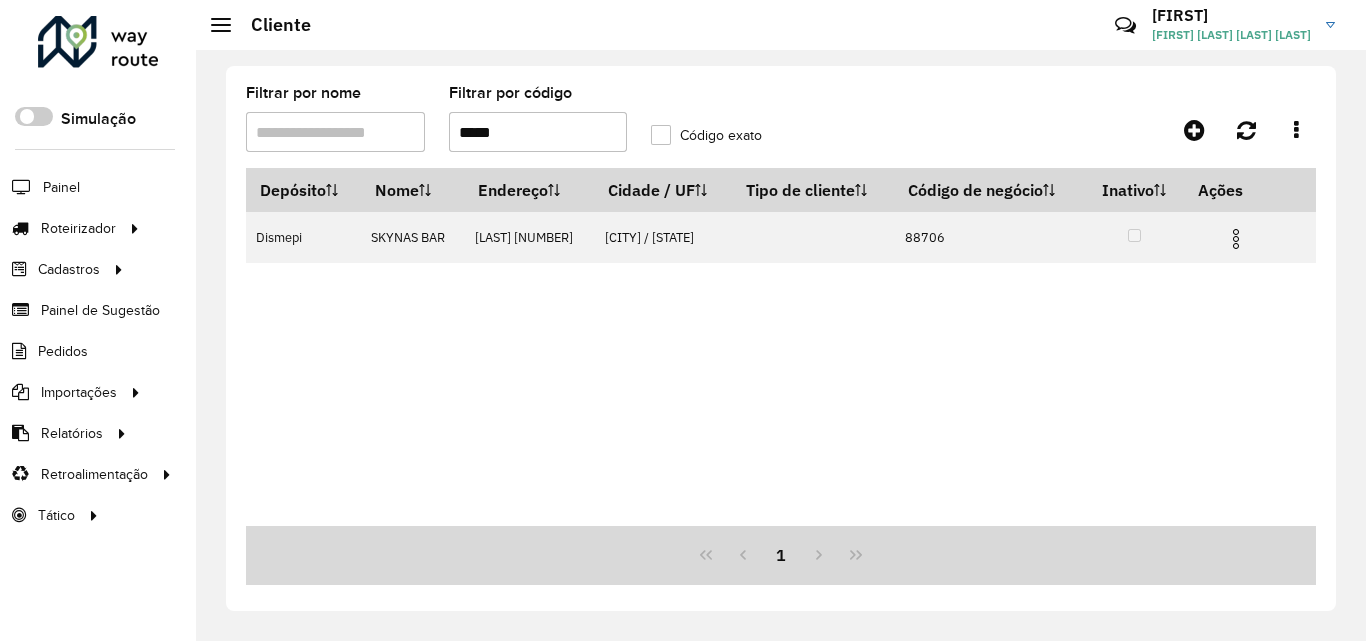 click on "*****" at bounding box center [538, 132] 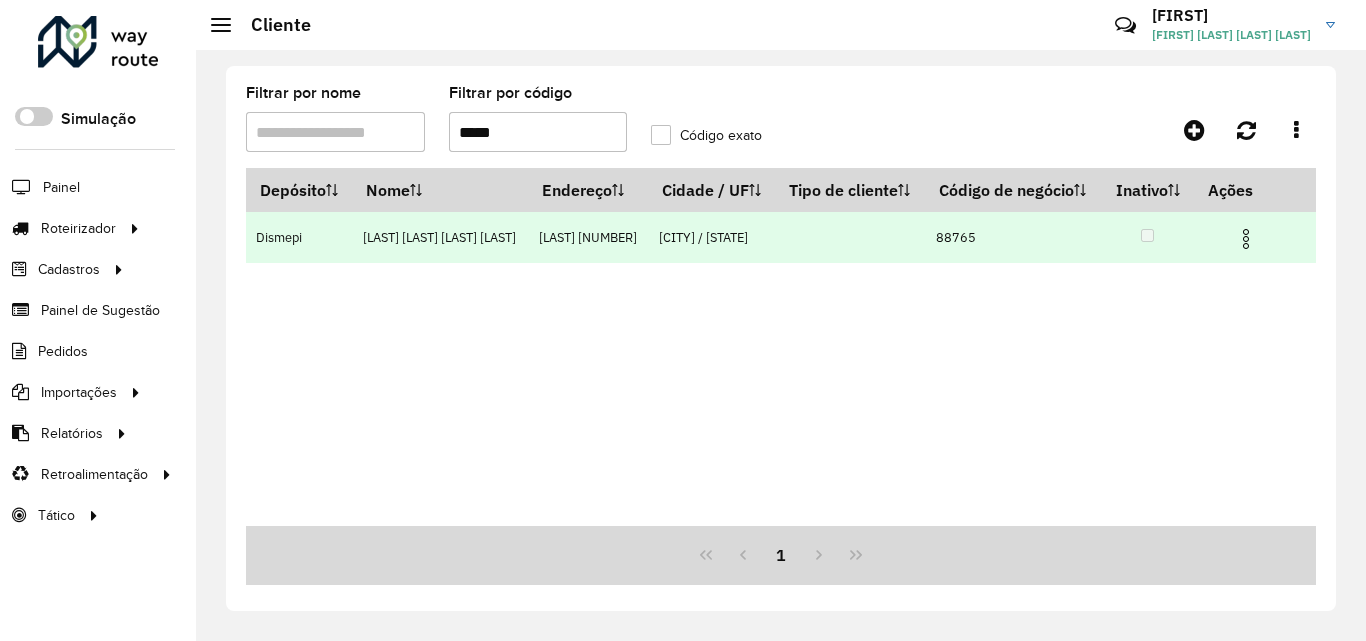 type on "*****" 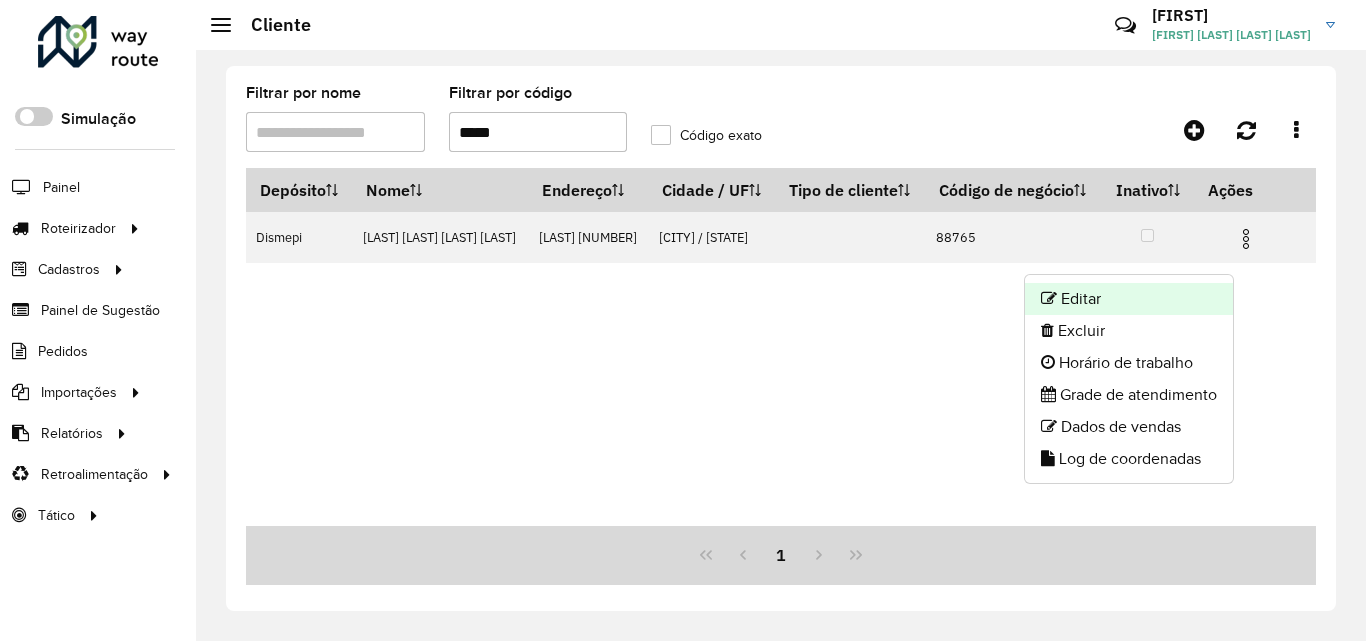 click on "Editar" 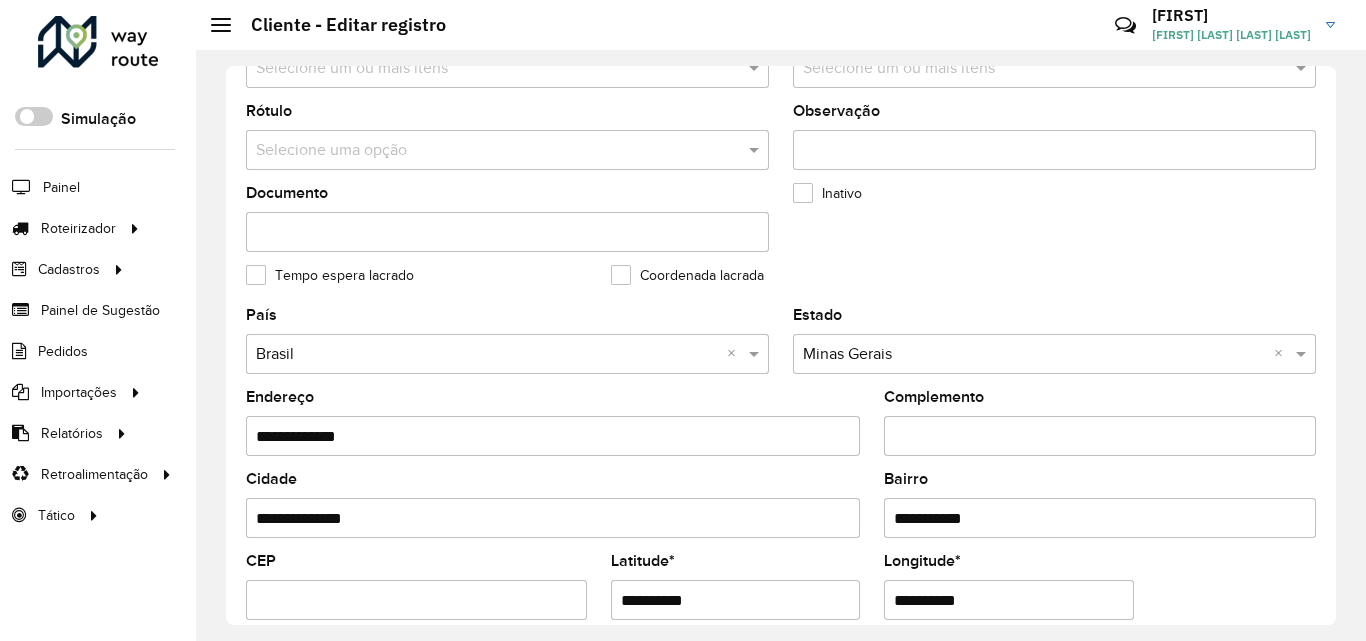 scroll, scrollTop: 800, scrollLeft: 0, axis: vertical 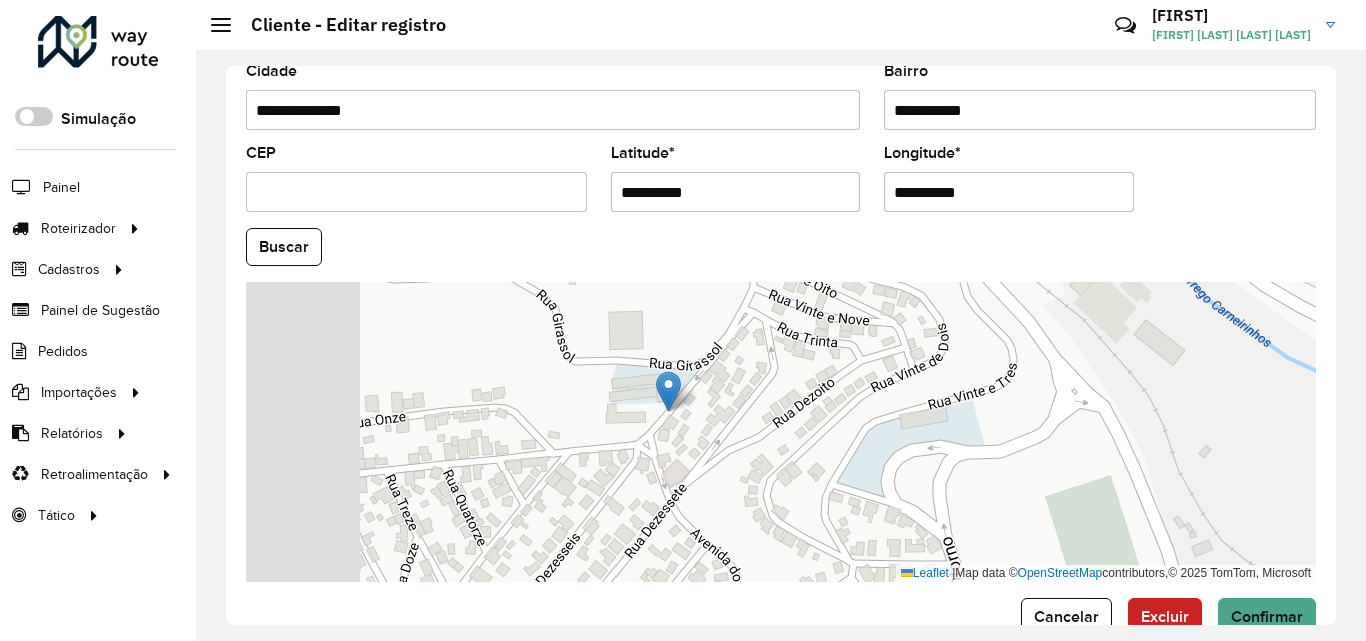 drag, startPoint x: 629, startPoint y: 414, endPoint x: 743, endPoint y: 410, distance: 114.07015 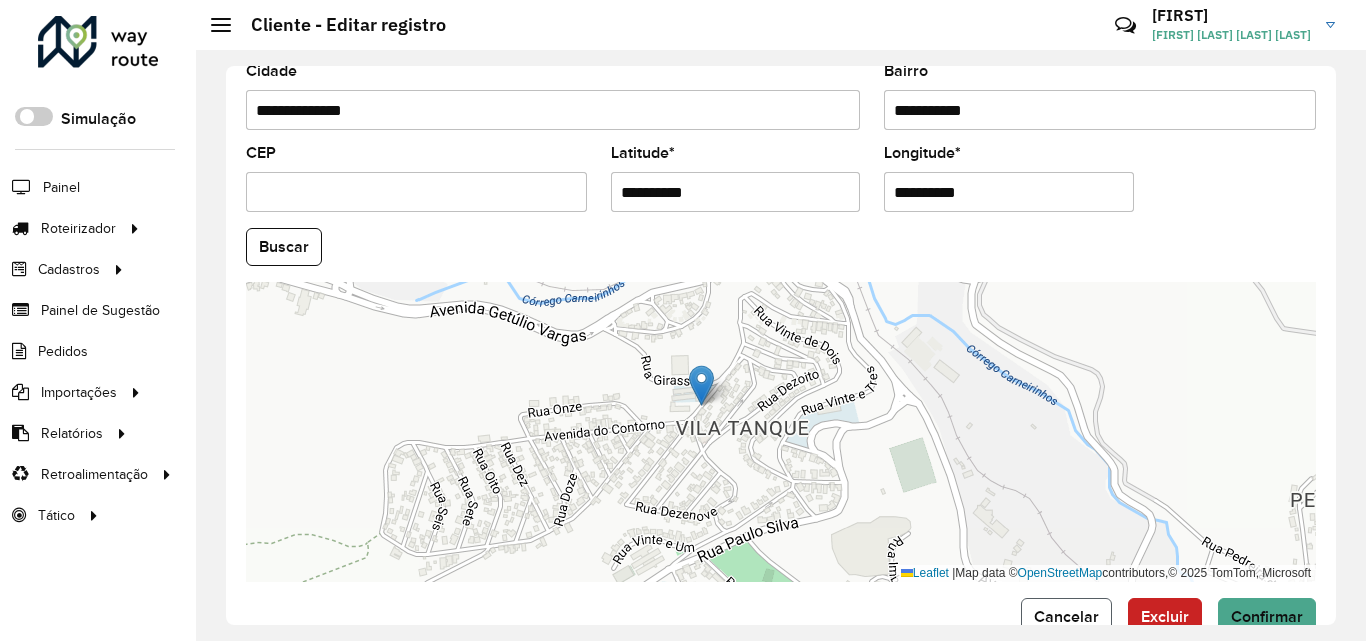 click on "Cancelar" 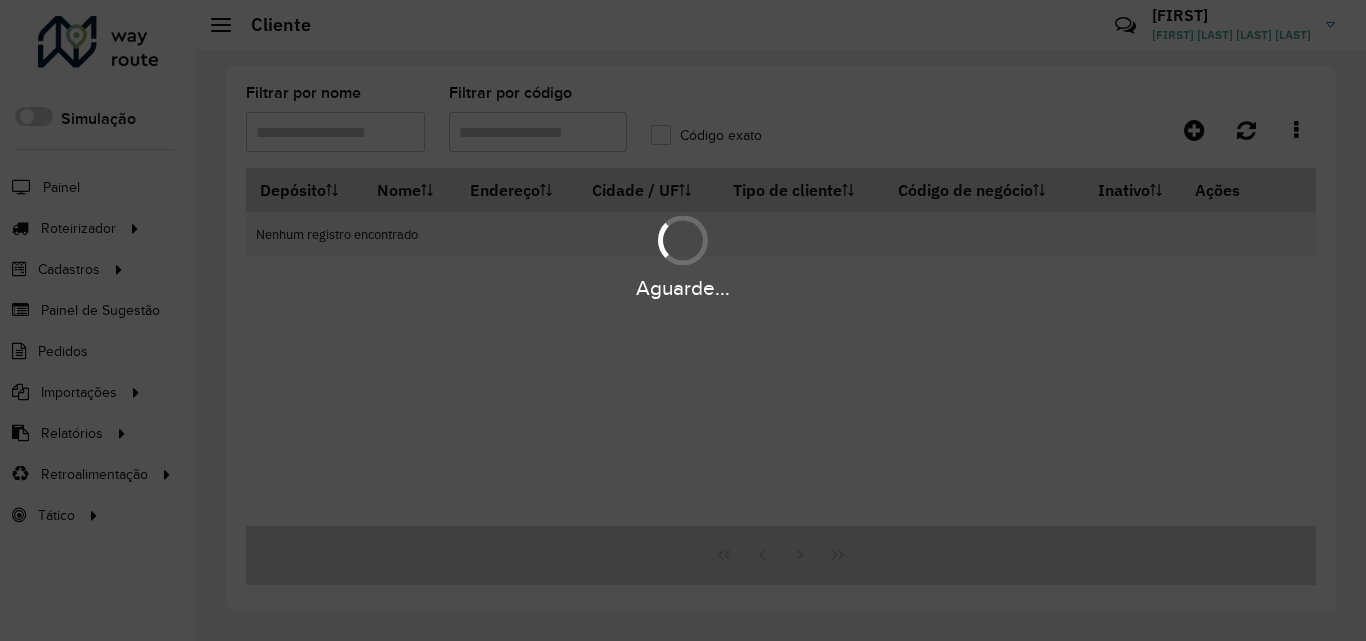 type on "*****" 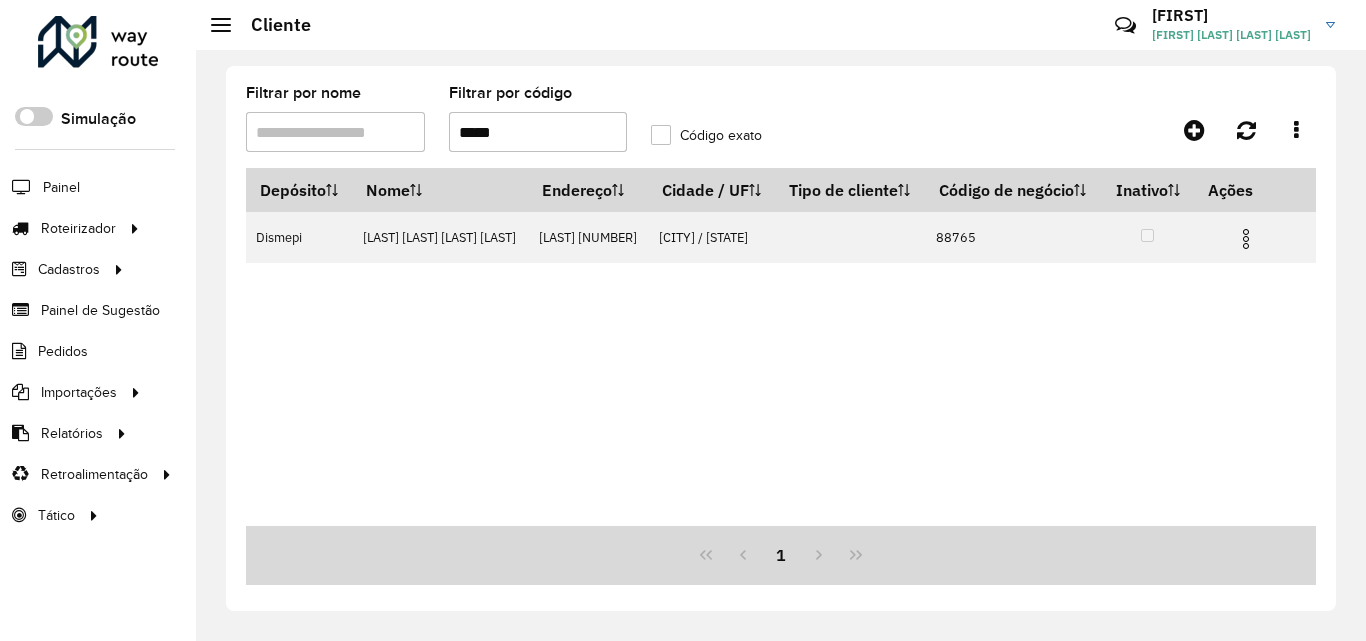 drag, startPoint x: 553, startPoint y: 121, endPoint x: 397, endPoint y: 115, distance: 156.11534 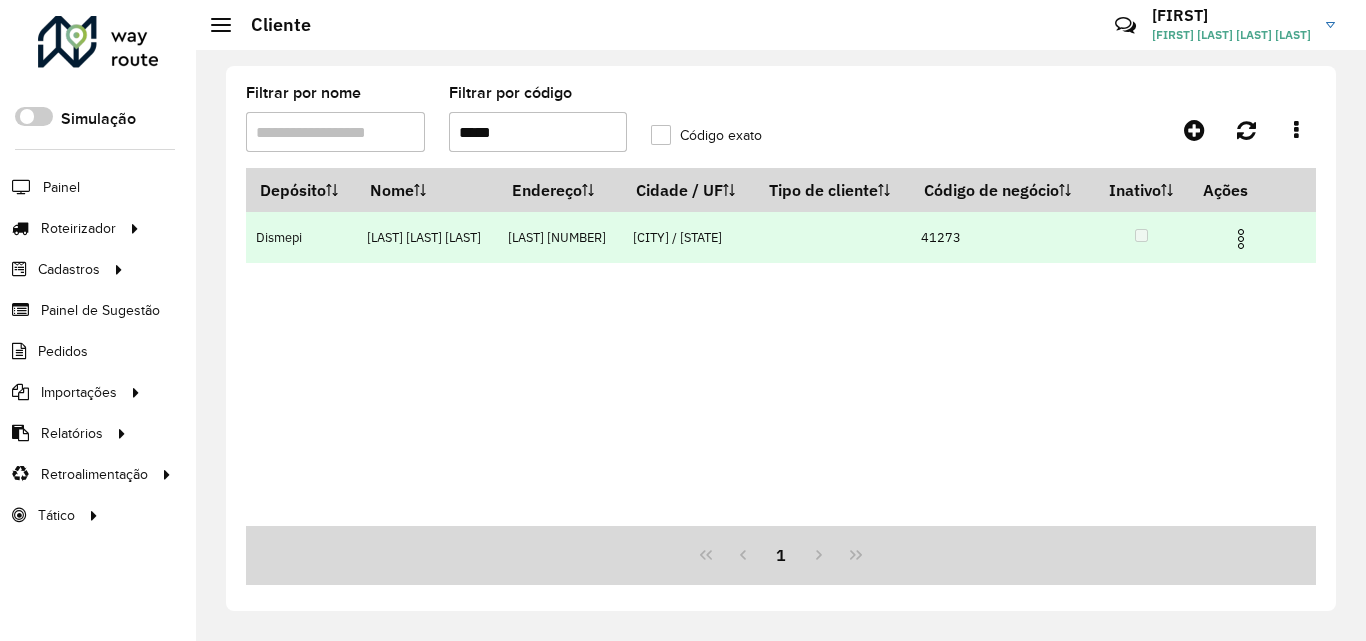 type on "*****" 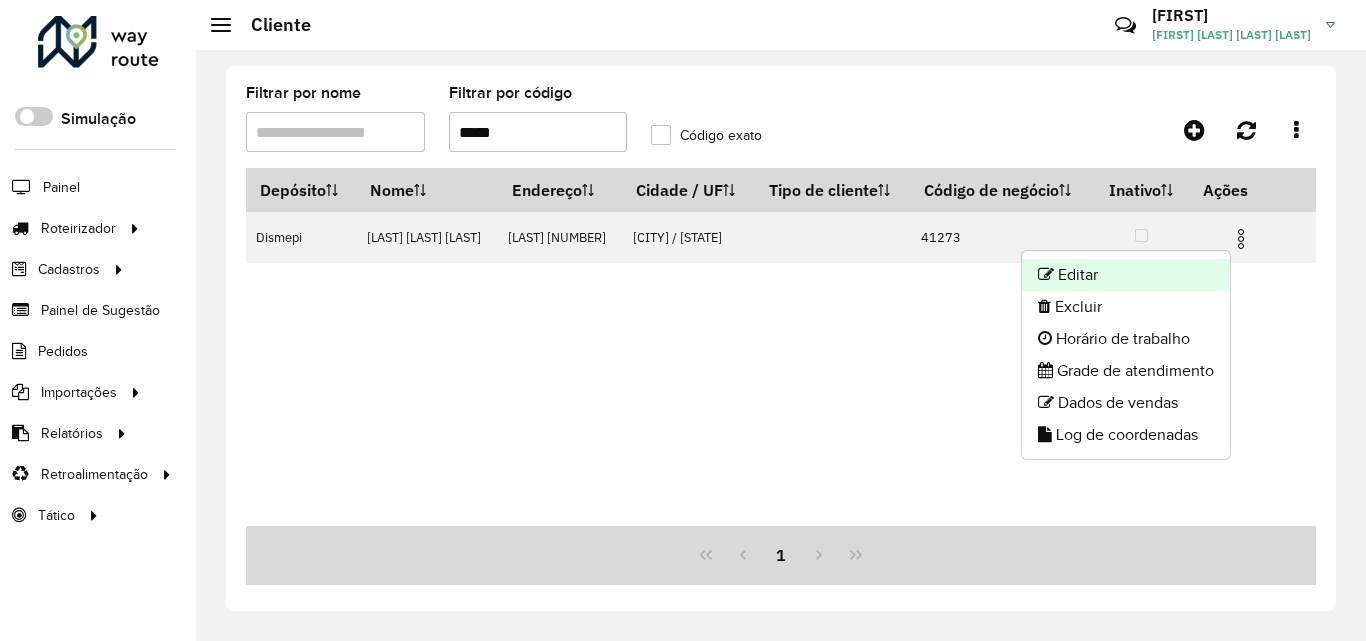 click on "Editar" 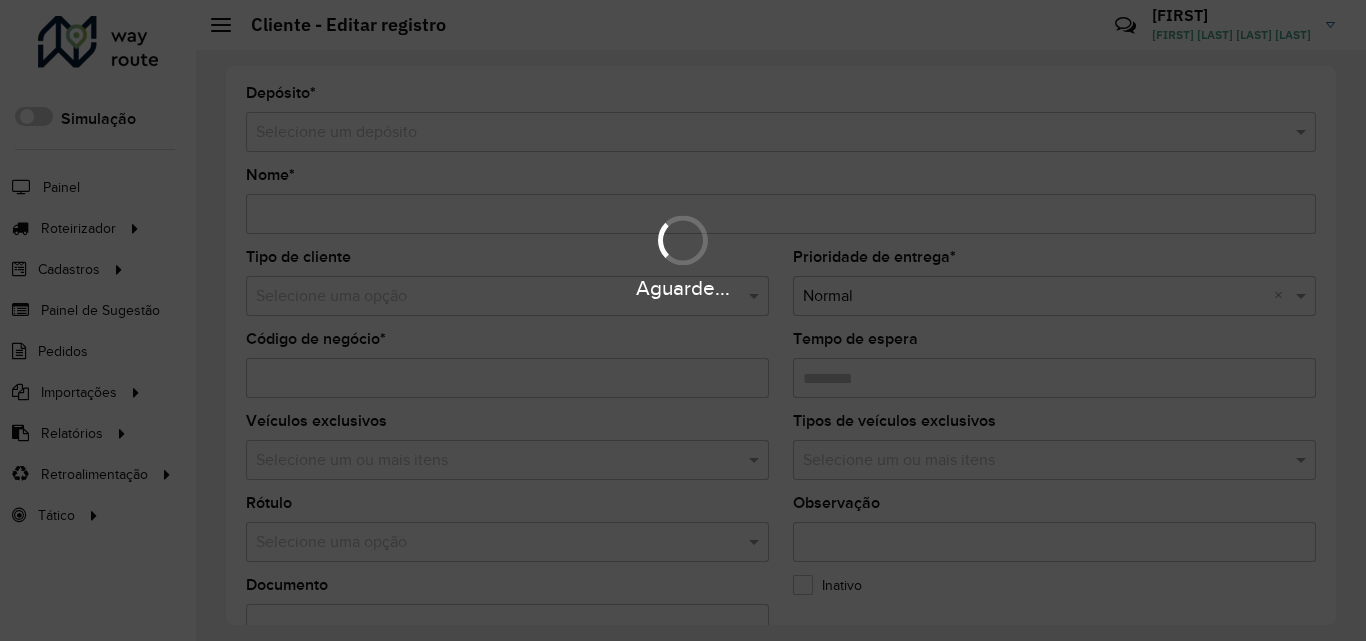 type on "**********" 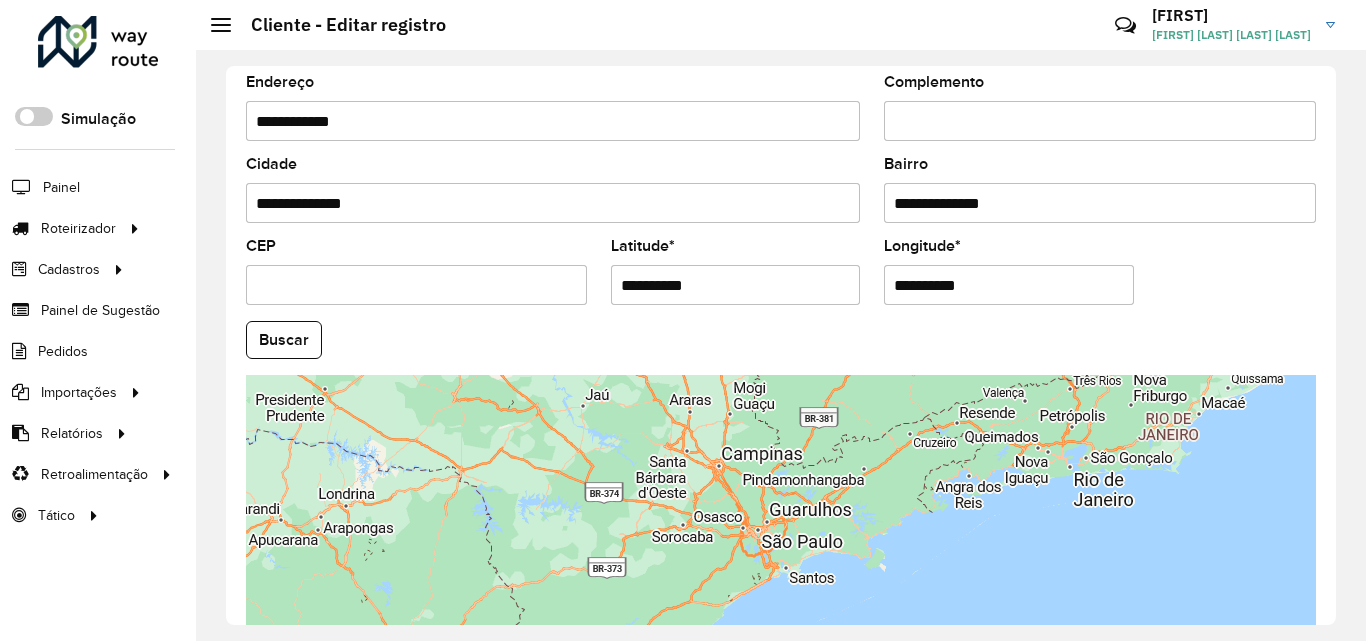 scroll, scrollTop: 847, scrollLeft: 0, axis: vertical 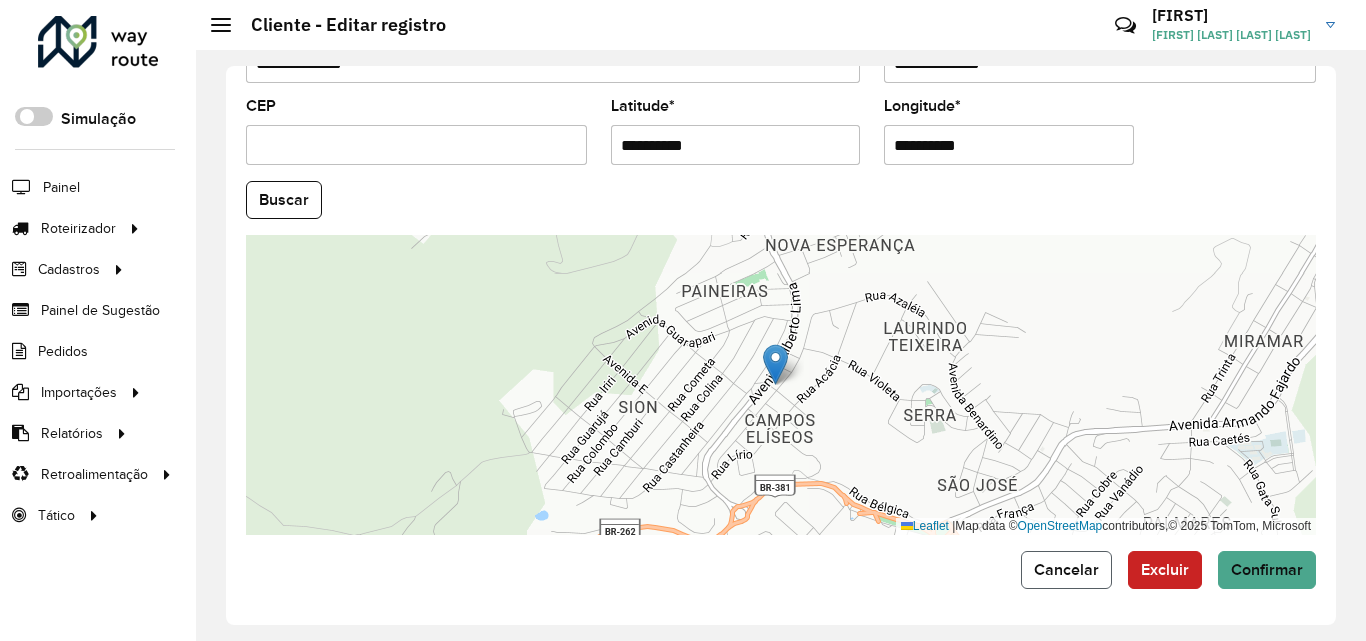 click on "Cancelar" 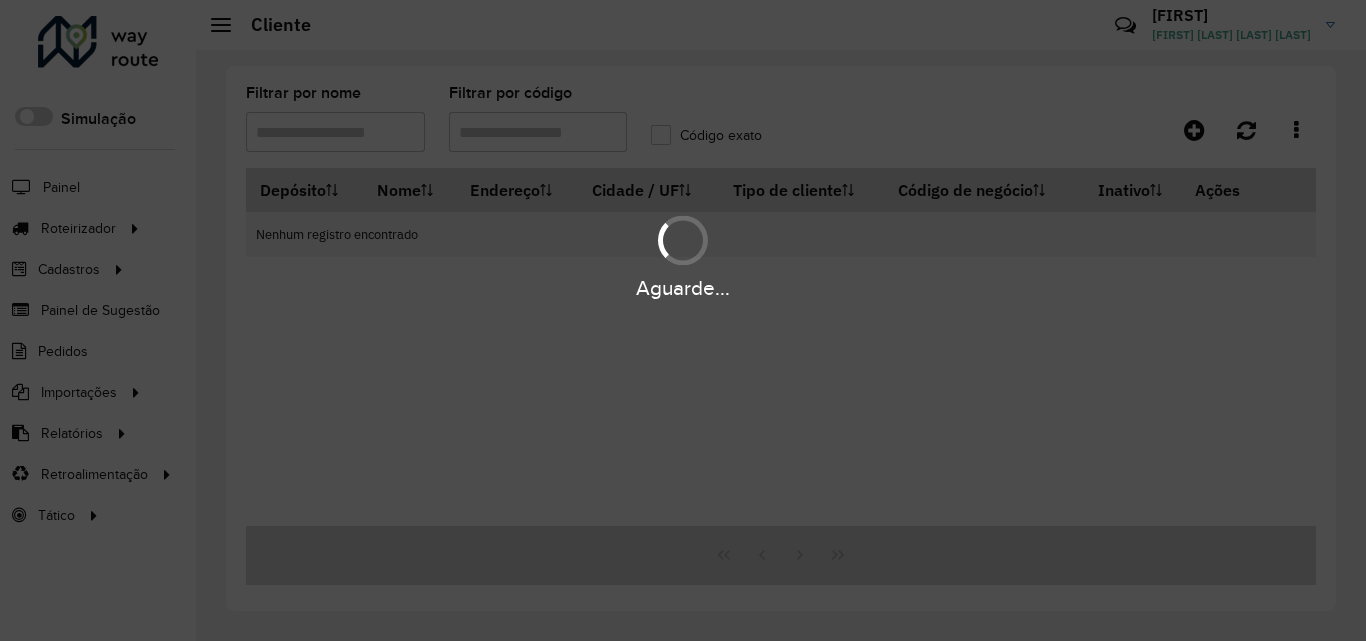 type on "*****" 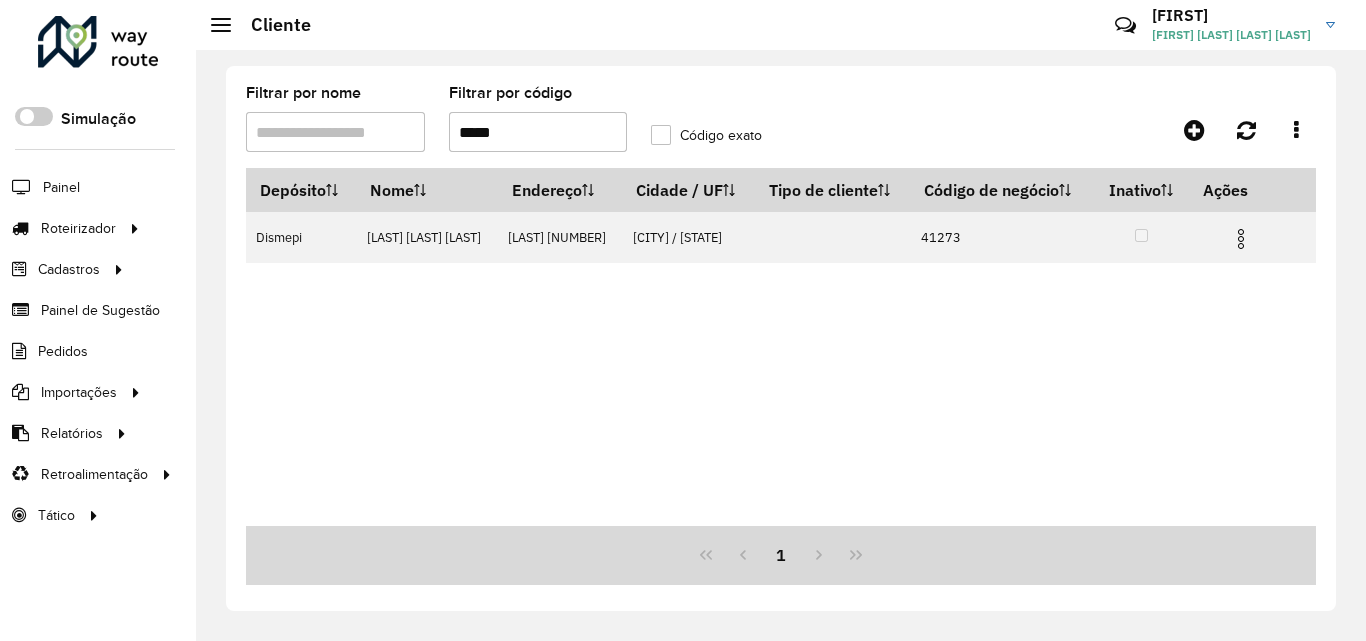 drag, startPoint x: 547, startPoint y: 121, endPoint x: 370, endPoint y: 128, distance: 177.13837 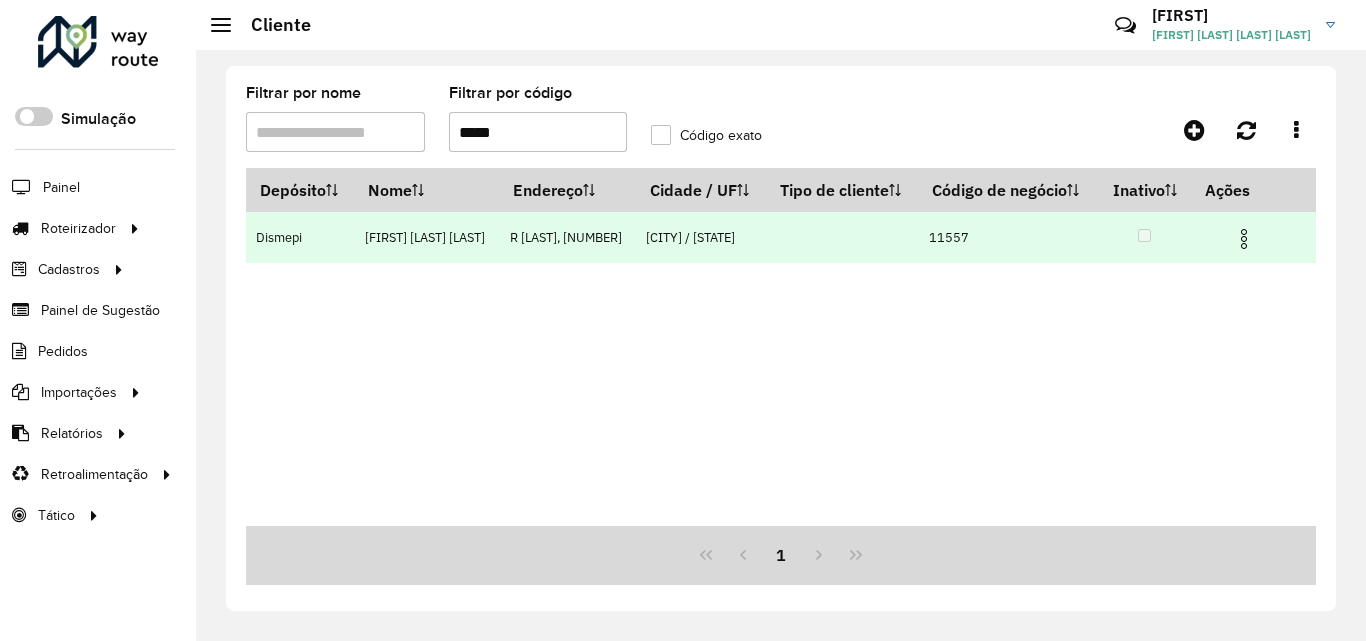 type on "*****" 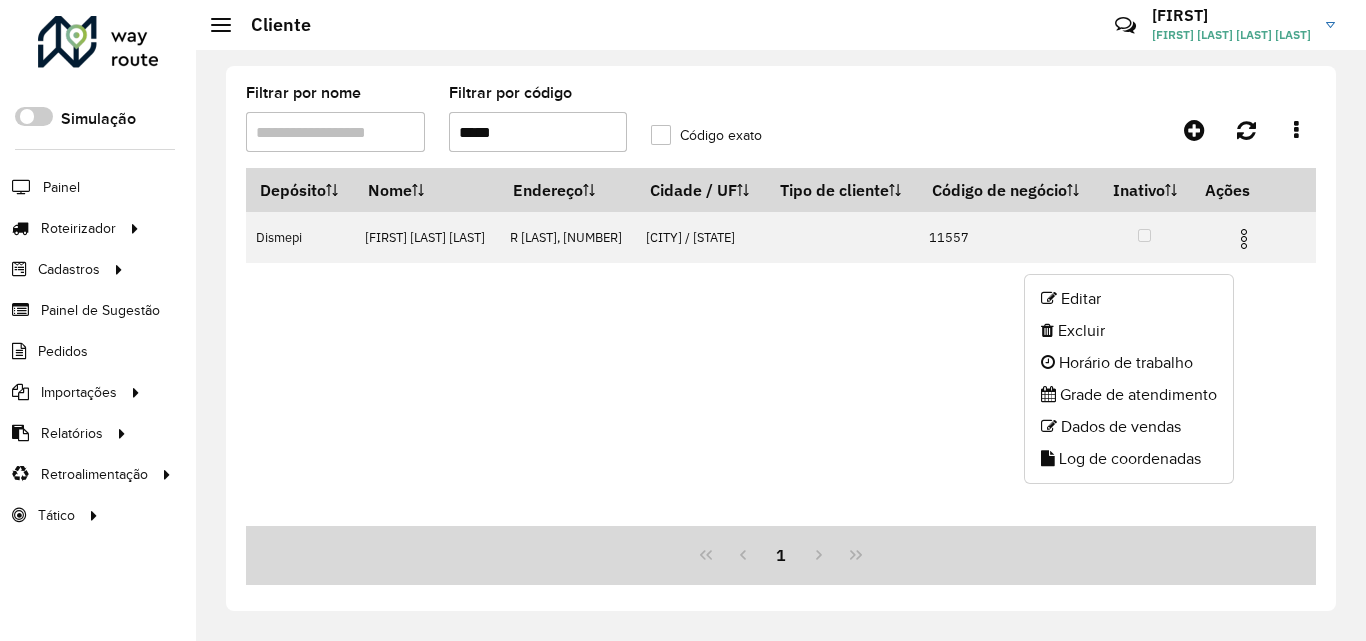 click on "Depósito Nome Endereço Cidade / UF Tipo de cliente Código de negócio Inativo Ações Dismepi ANDREIA MORAES VIEIR R Ouro Preto, 42 JOAO MONLEVADE / MG 11557" at bounding box center (781, 347) 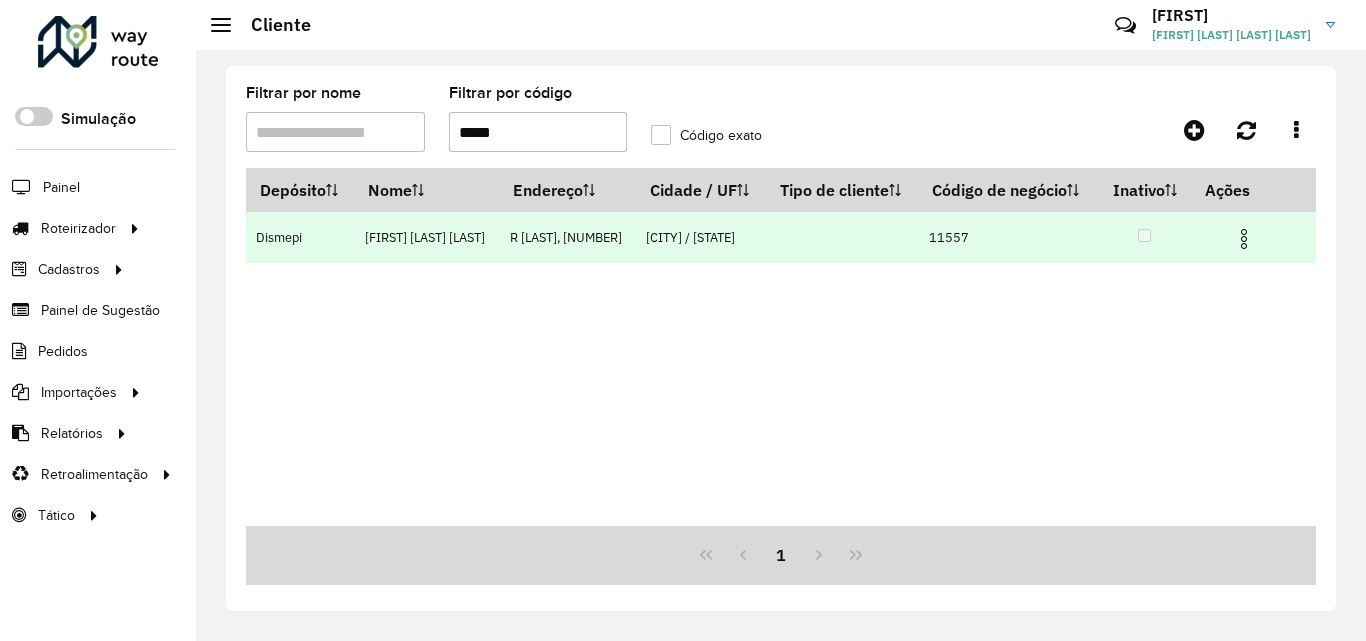 click at bounding box center (1244, 239) 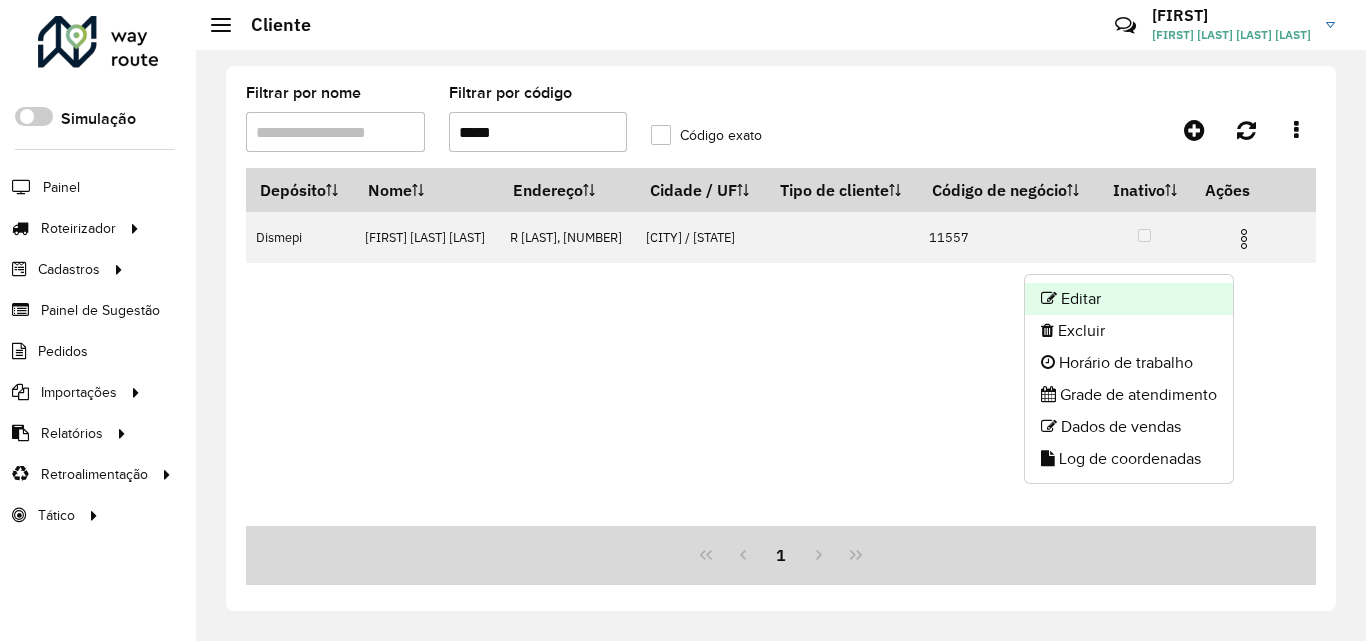 click on "Editar" 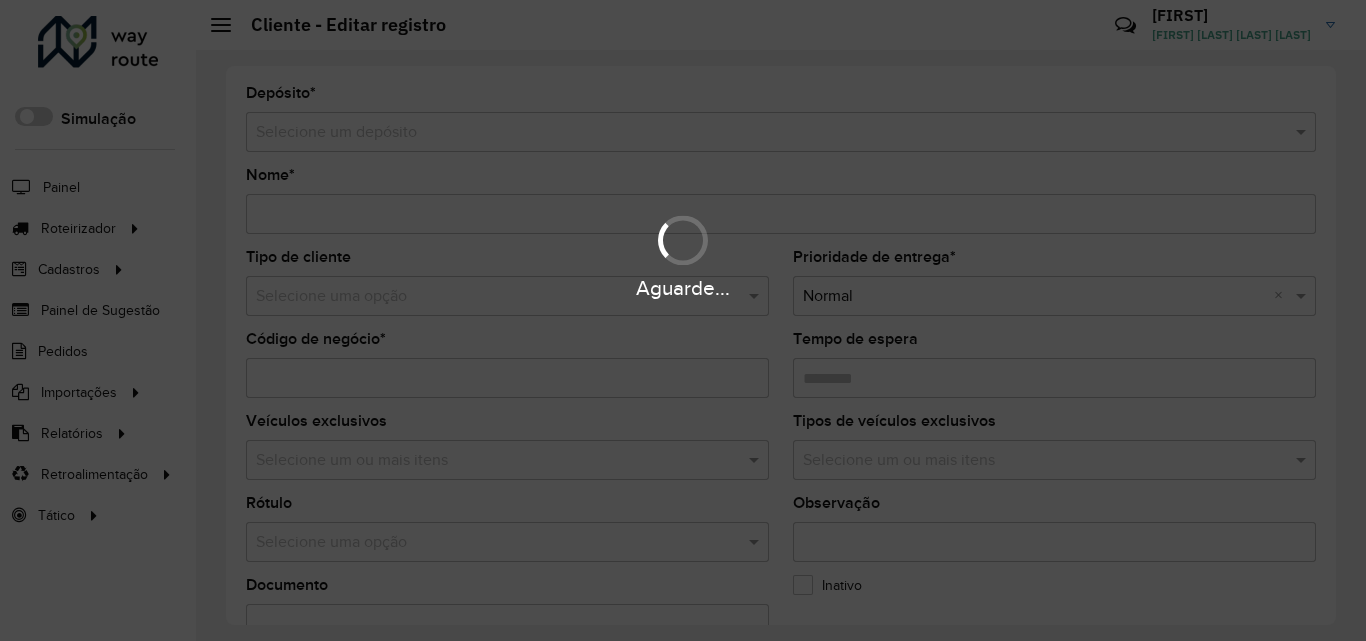 type on "**********" 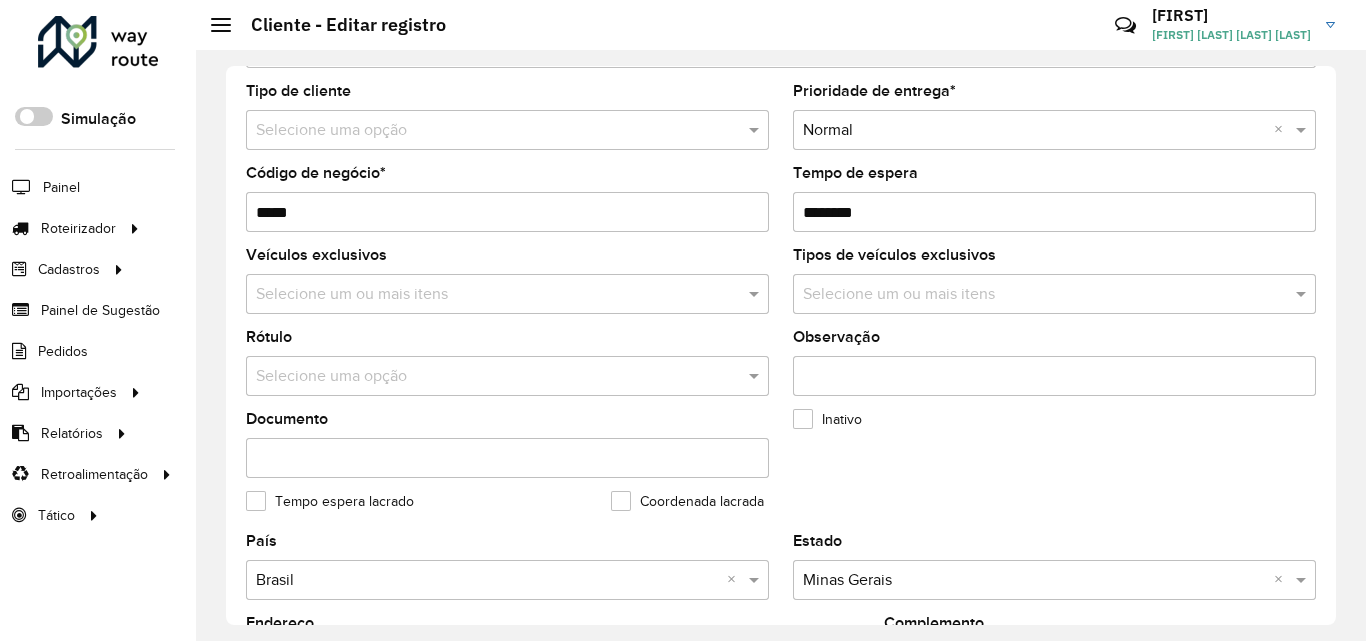 scroll, scrollTop: 800, scrollLeft: 0, axis: vertical 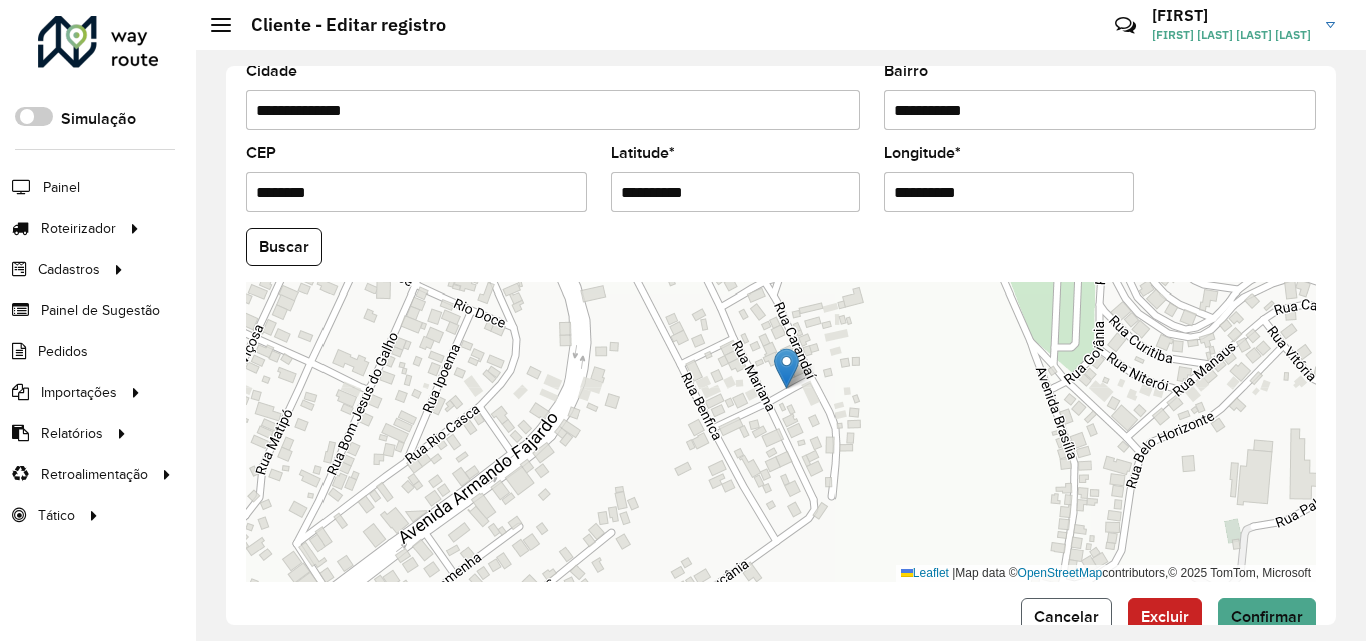click on "Cancelar" 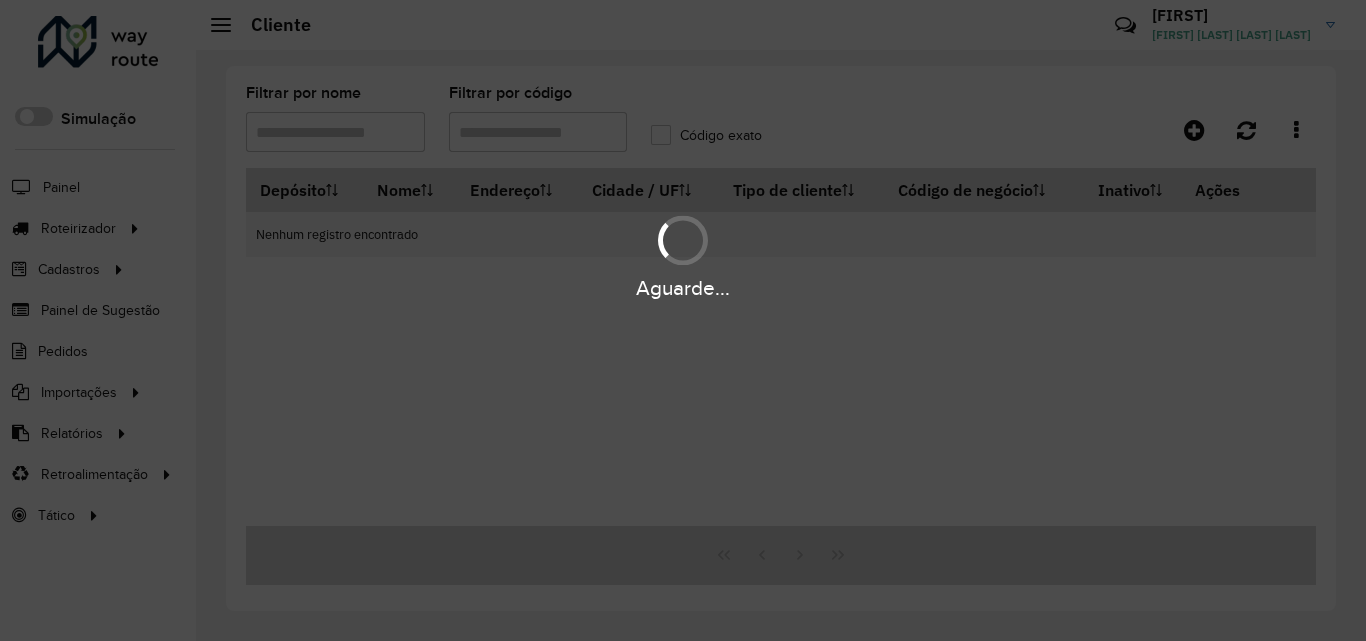 type on "*****" 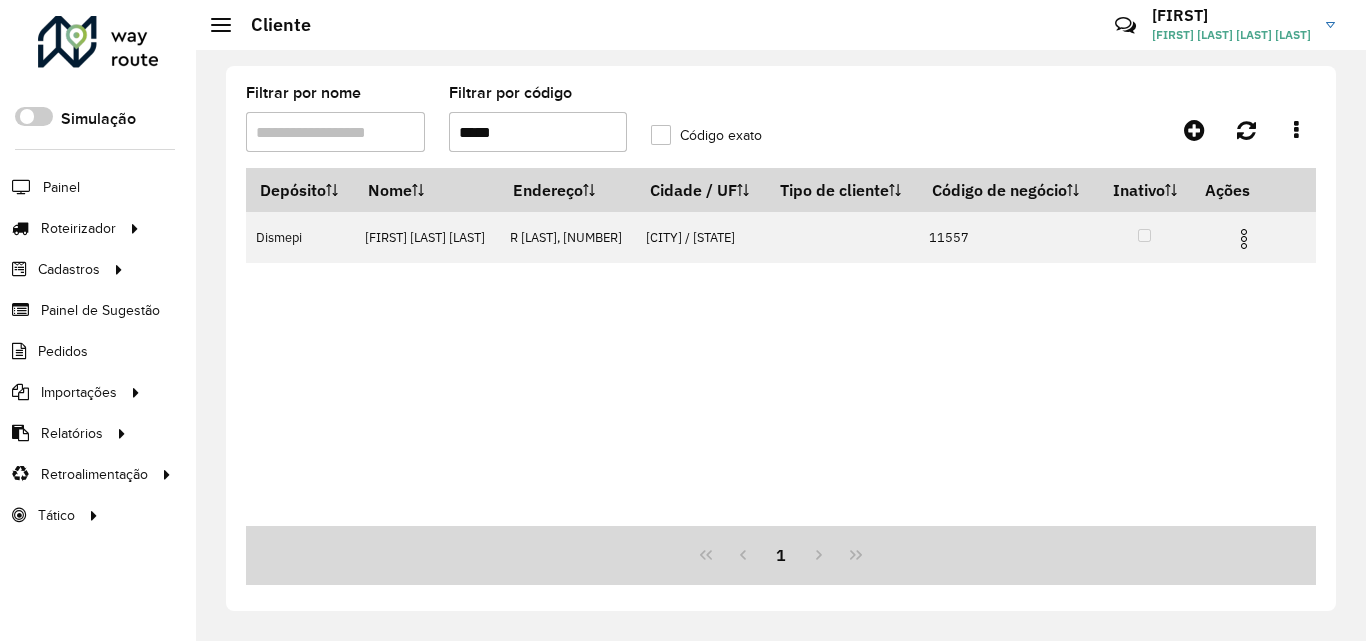drag, startPoint x: 553, startPoint y: 114, endPoint x: 367, endPoint y: 125, distance: 186.32498 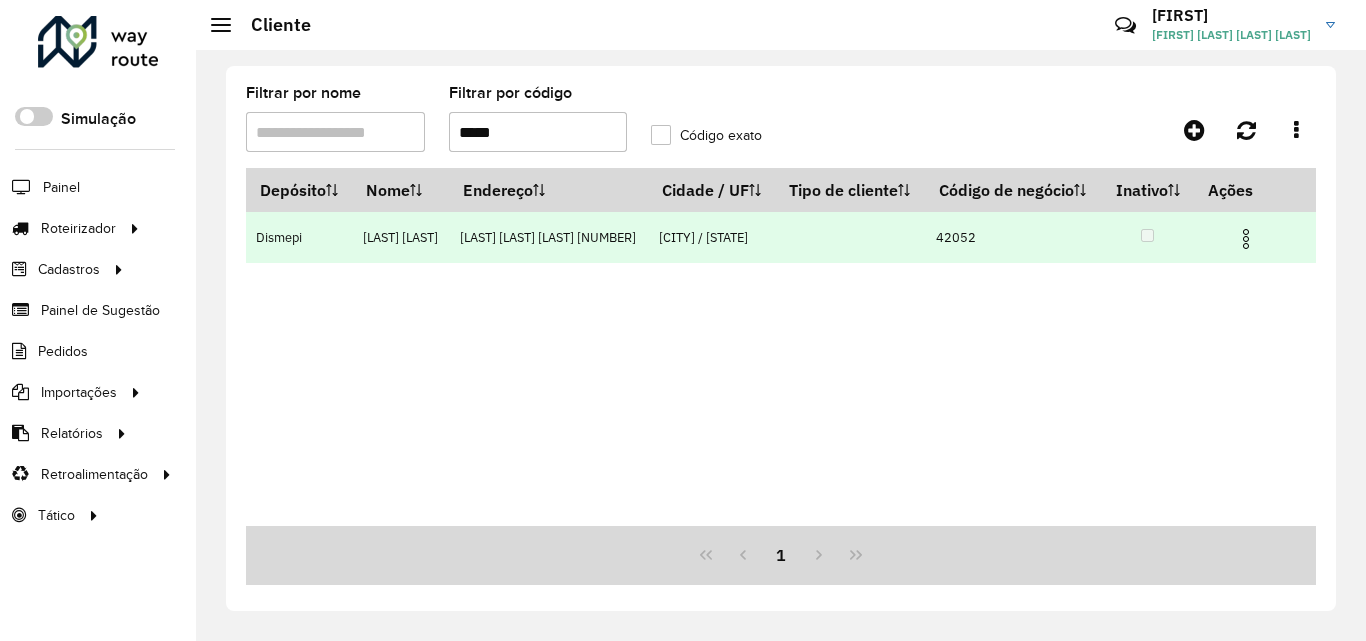 type on "*****" 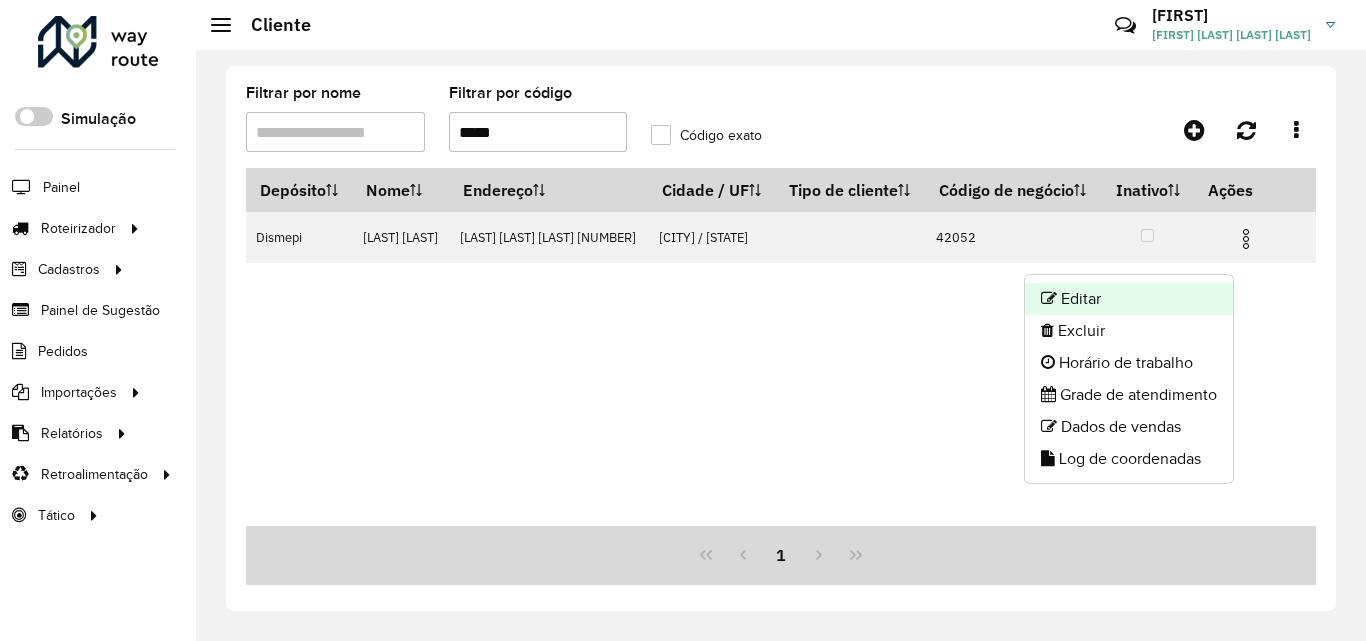 click on "Editar" 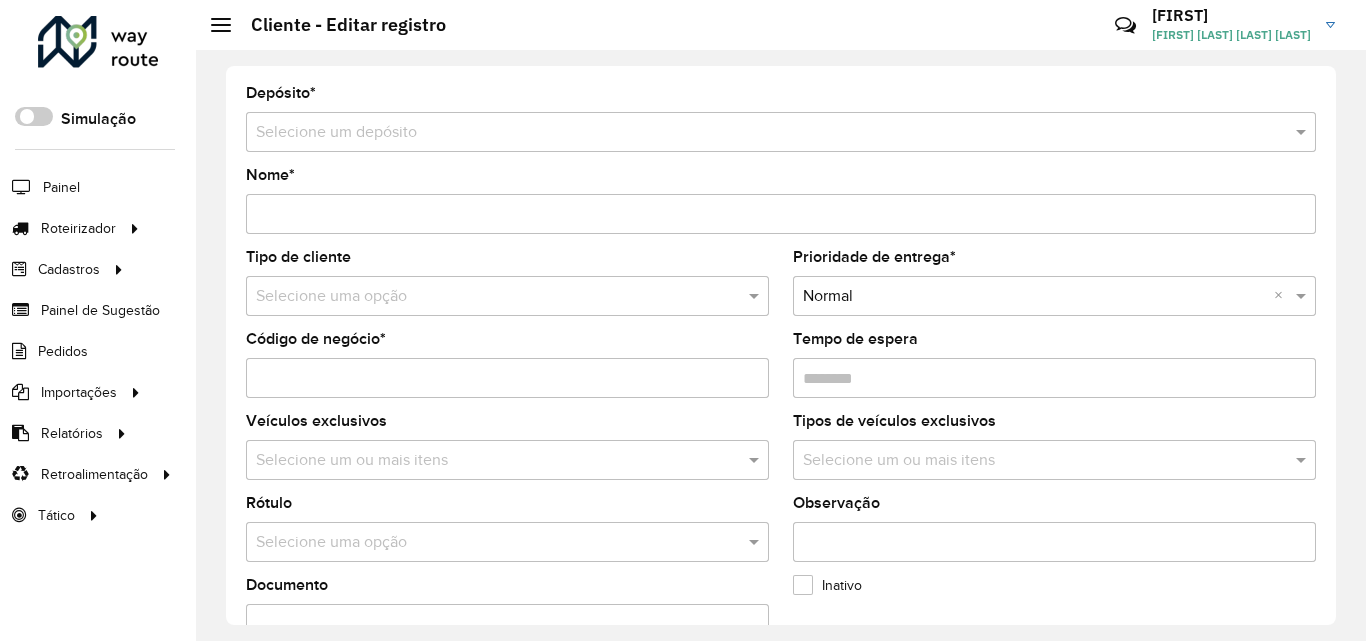 type on "**********" 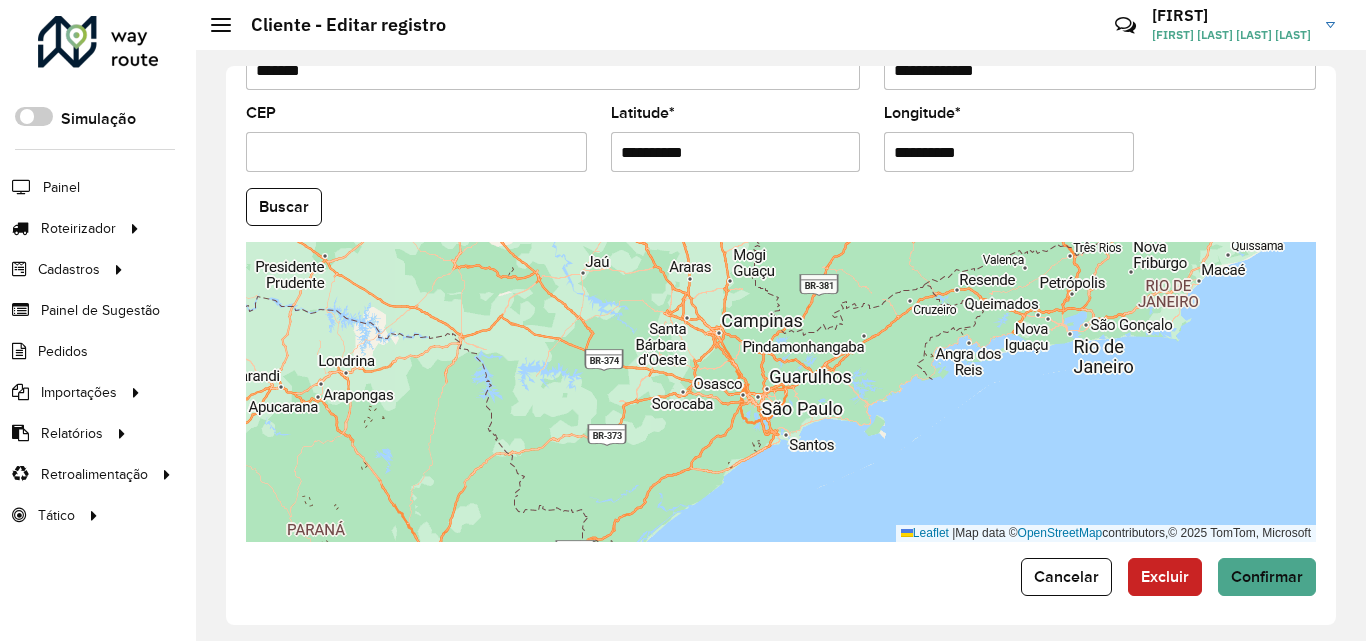 scroll, scrollTop: 847, scrollLeft: 0, axis: vertical 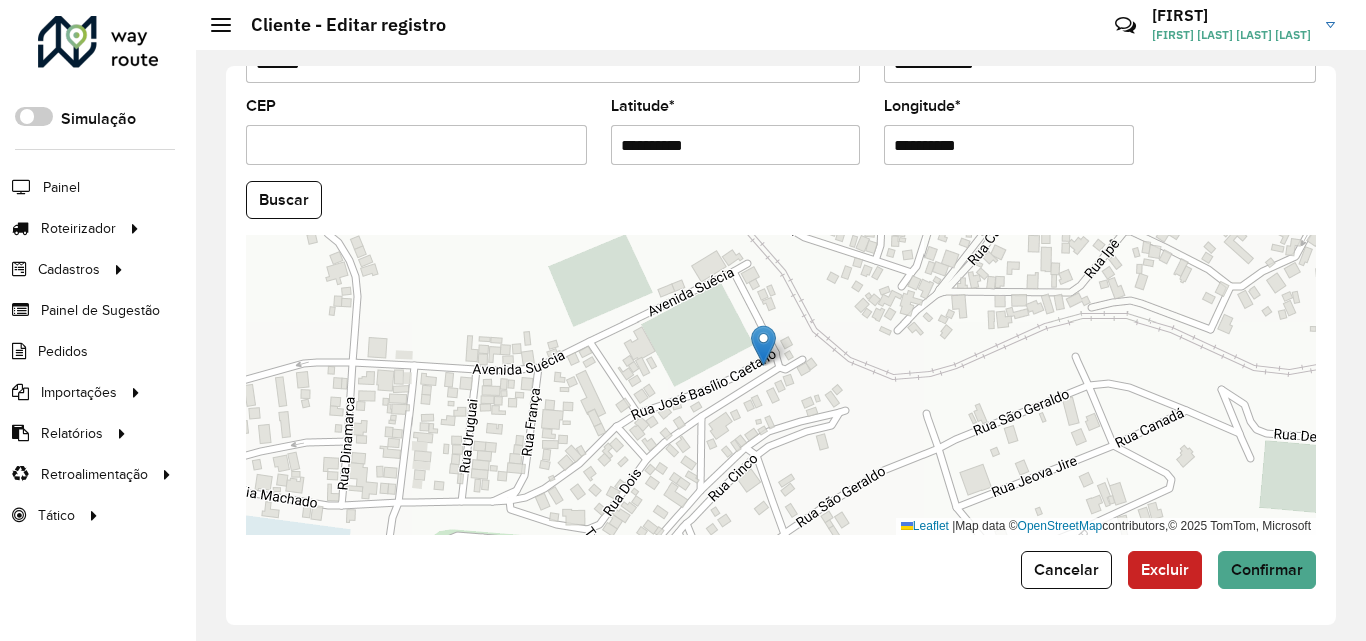 drag, startPoint x: 774, startPoint y: 393, endPoint x: 770, endPoint y: 445, distance: 52.153618 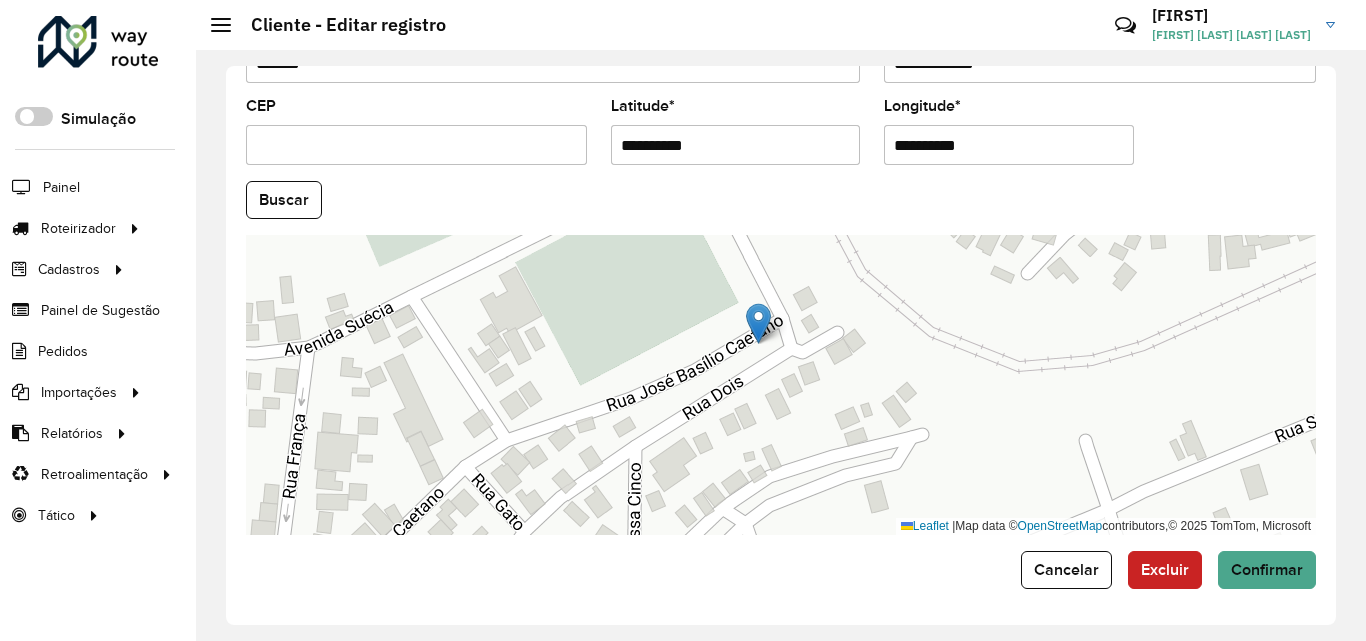 drag, startPoint x: 713, startPoint y: 164, endPoint x: 477, endPoint y: 143, distance: 236.93248 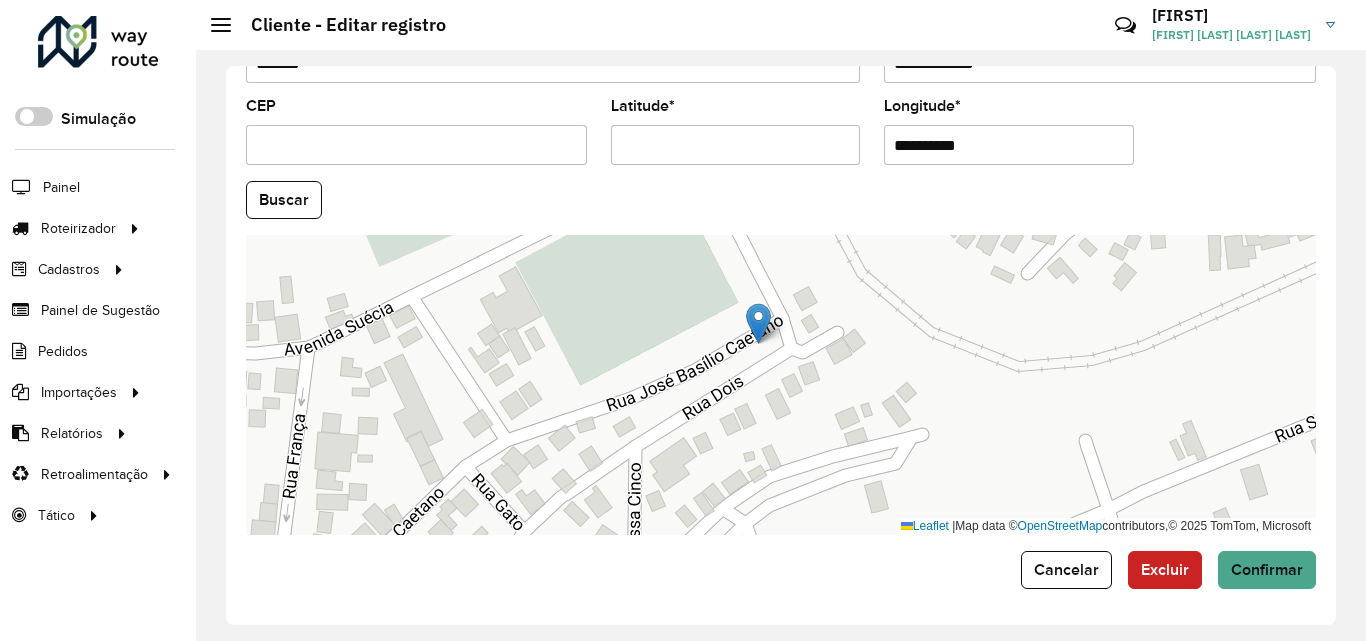 paste on "**********" 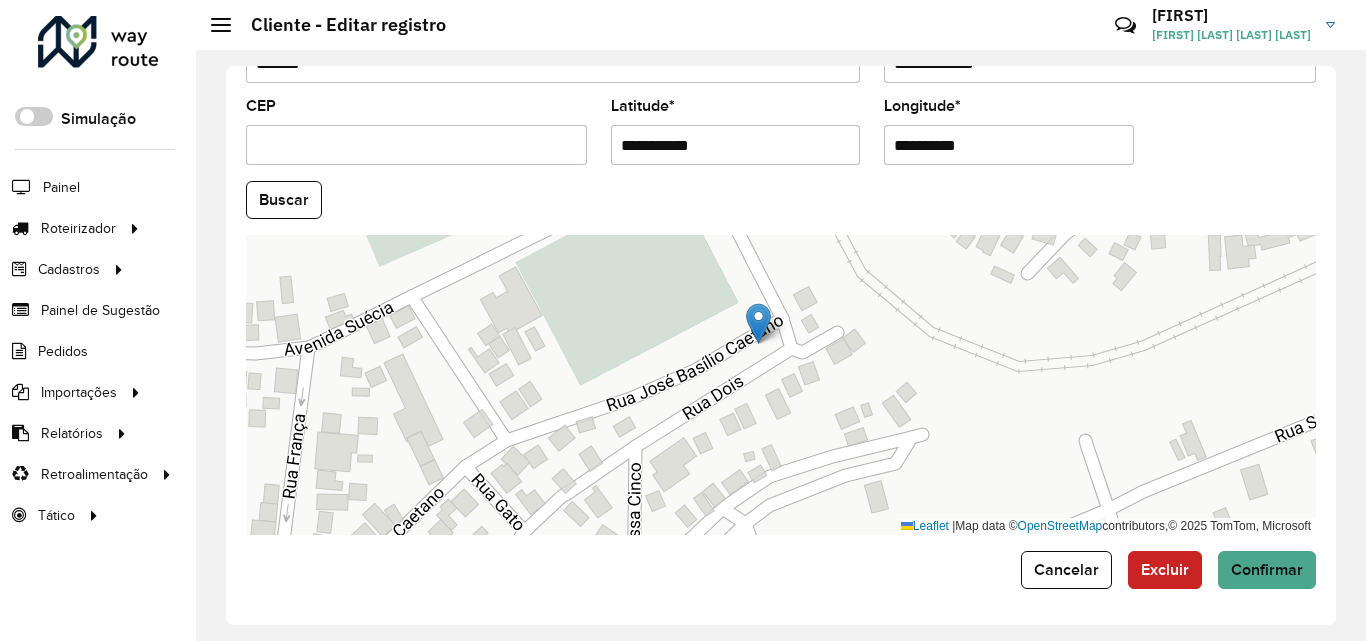 type on "**********" 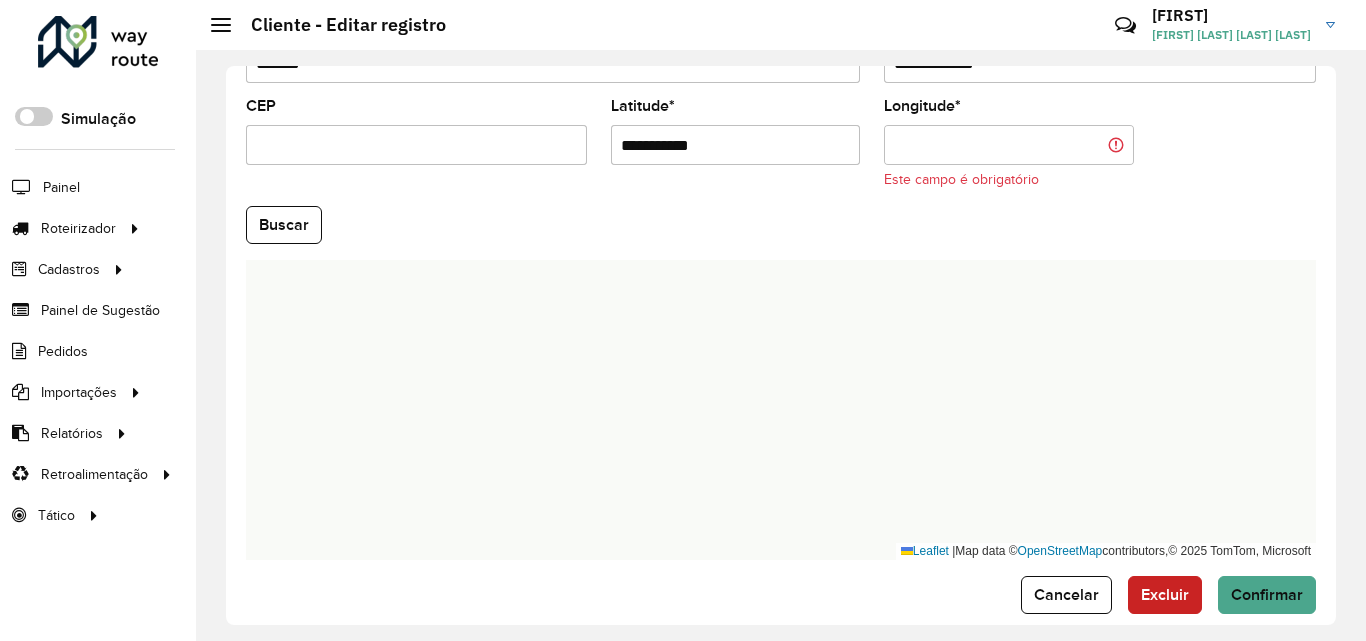 paste on "**********" 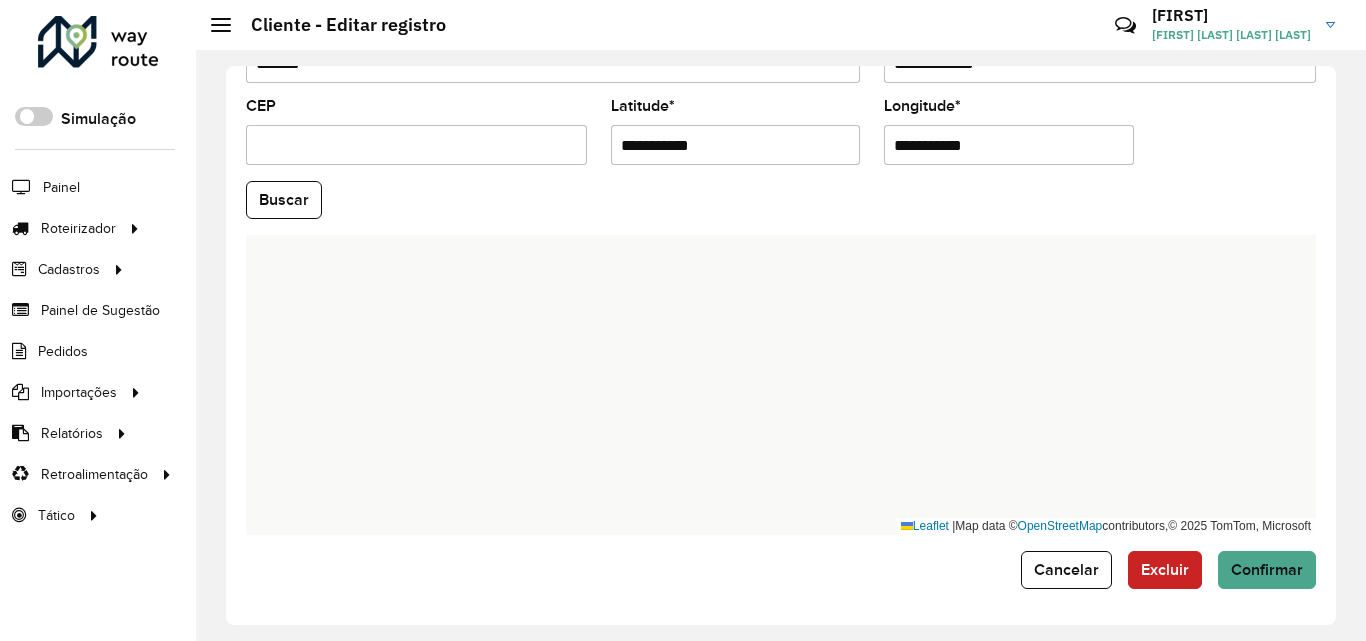 type on "**********" 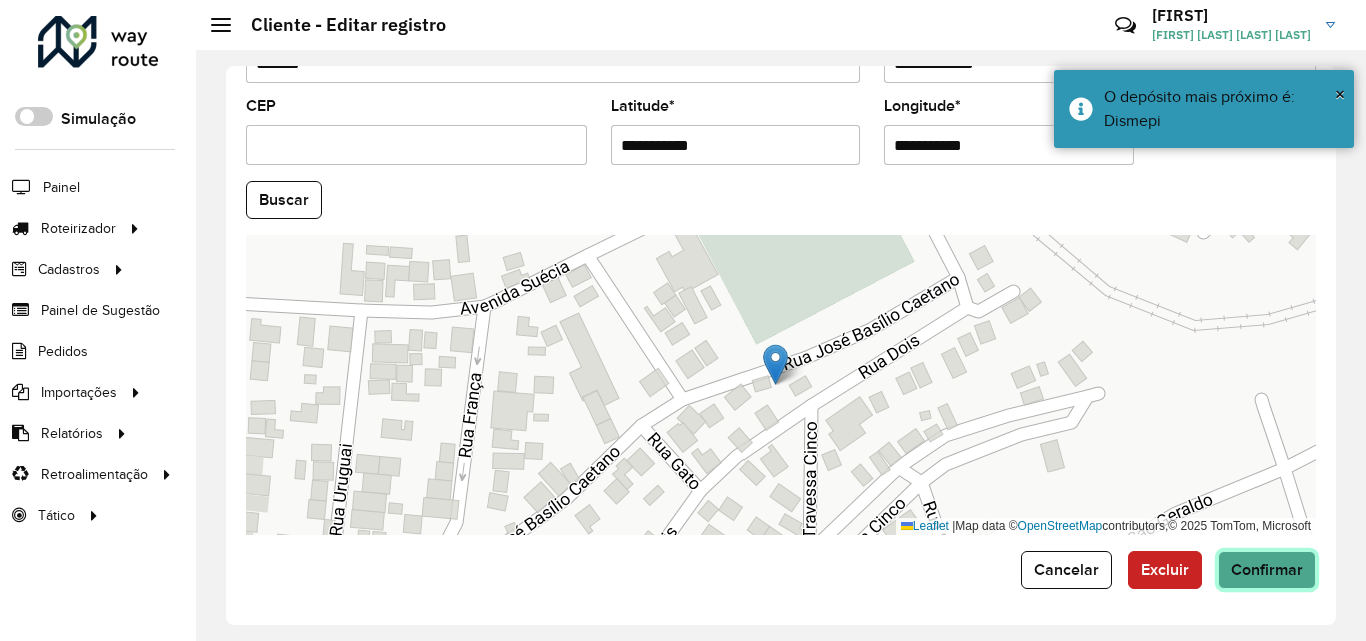 click on "Confirmar" 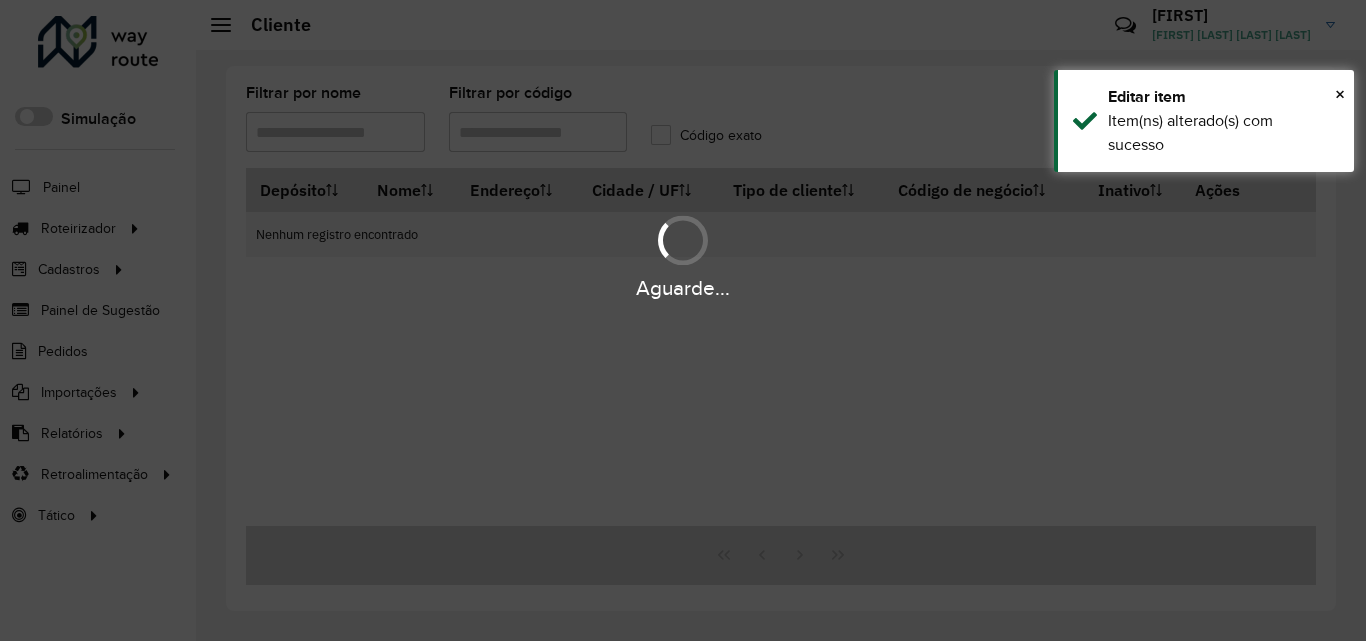 type on "*****" 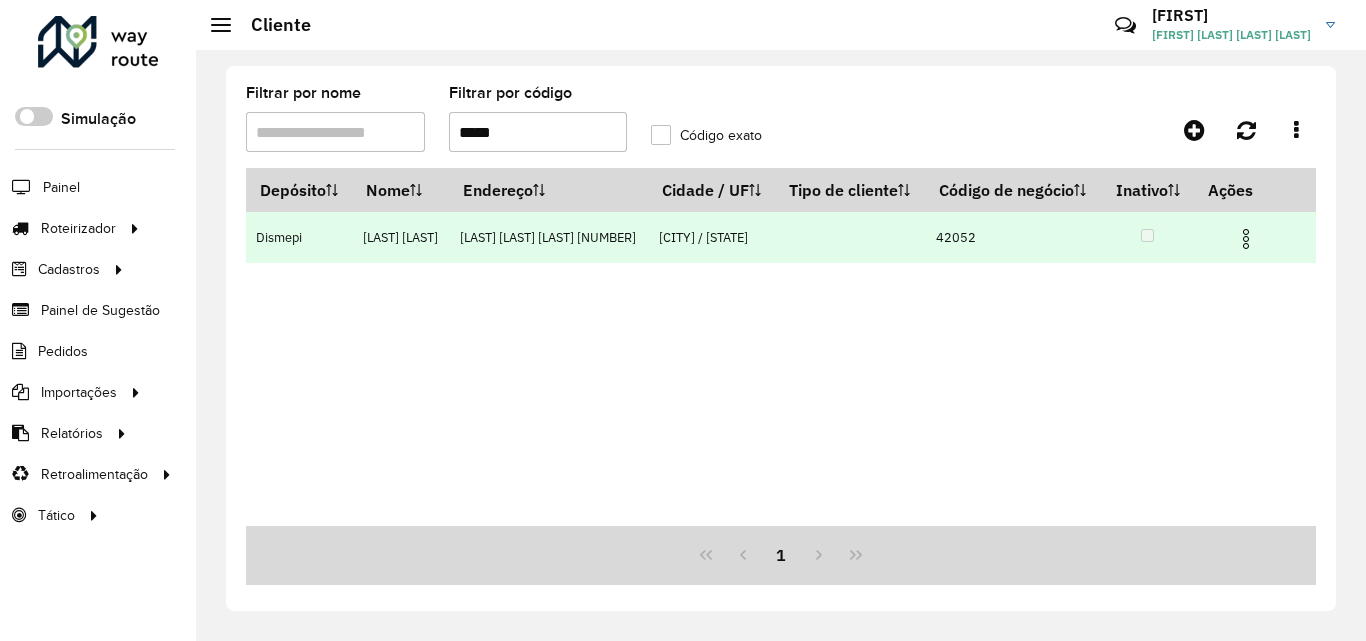 click at bounding box center (1246, 236) 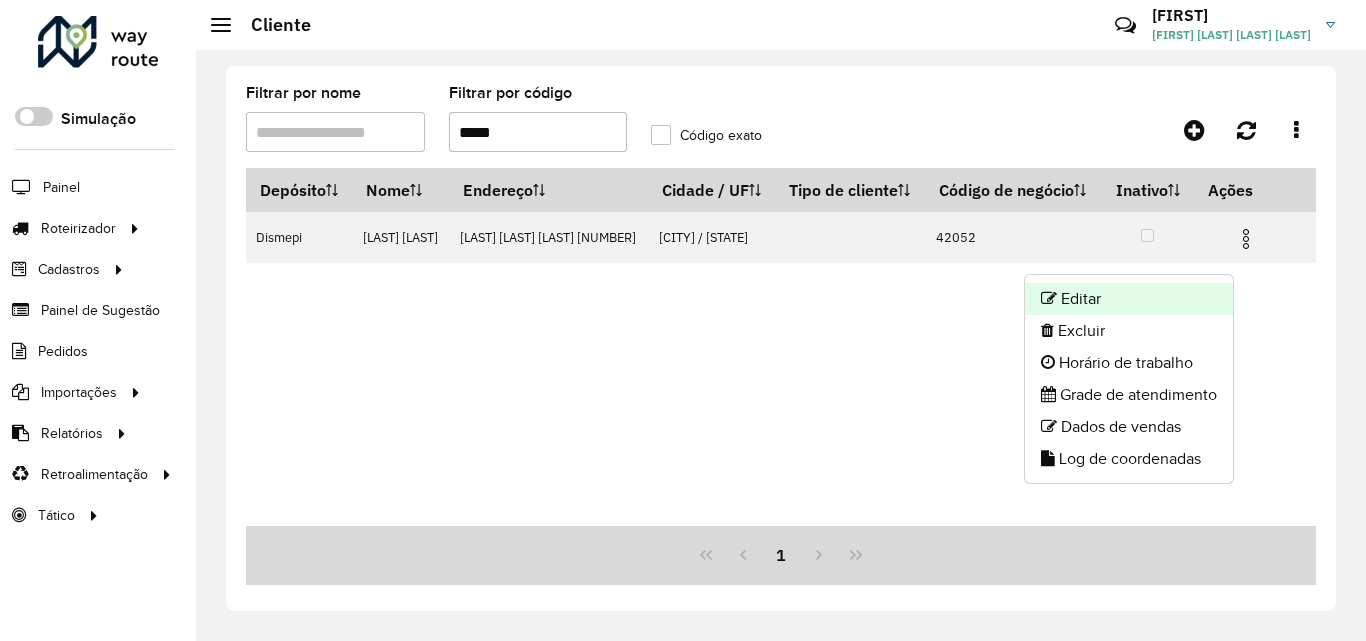 click on "Editar" 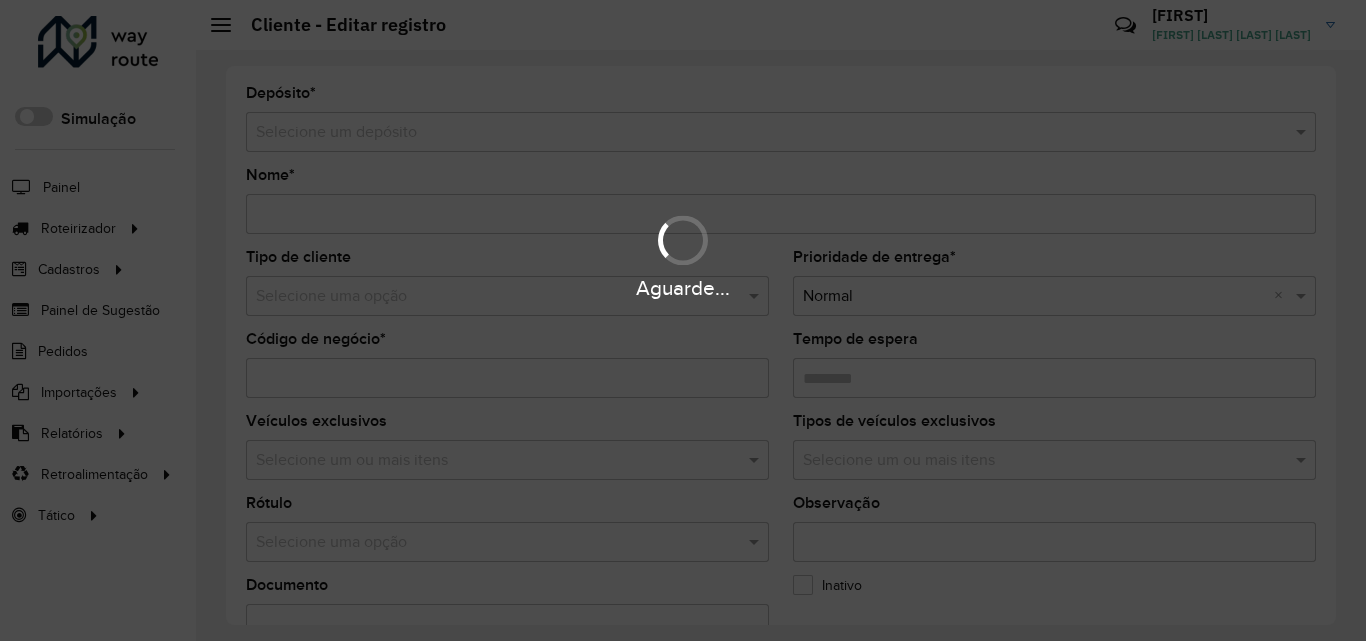 type on "**********" 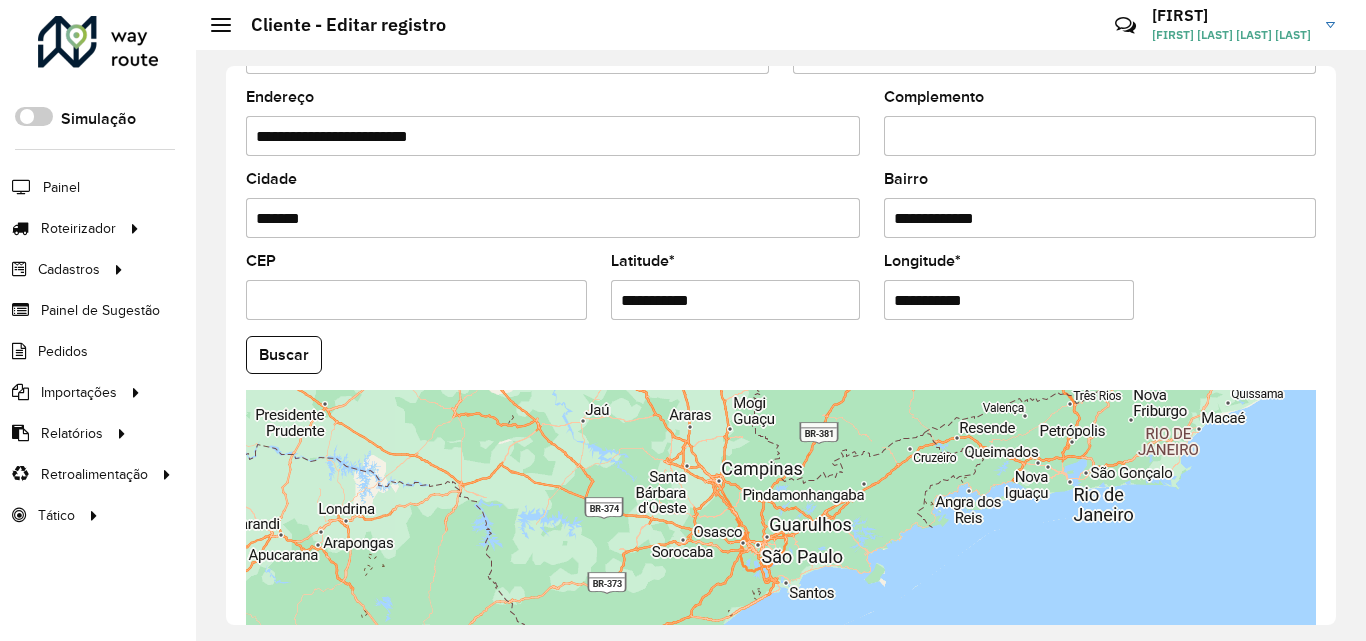 scroll, scrollTop: 700, scrollLeft: 0, axis: vertical 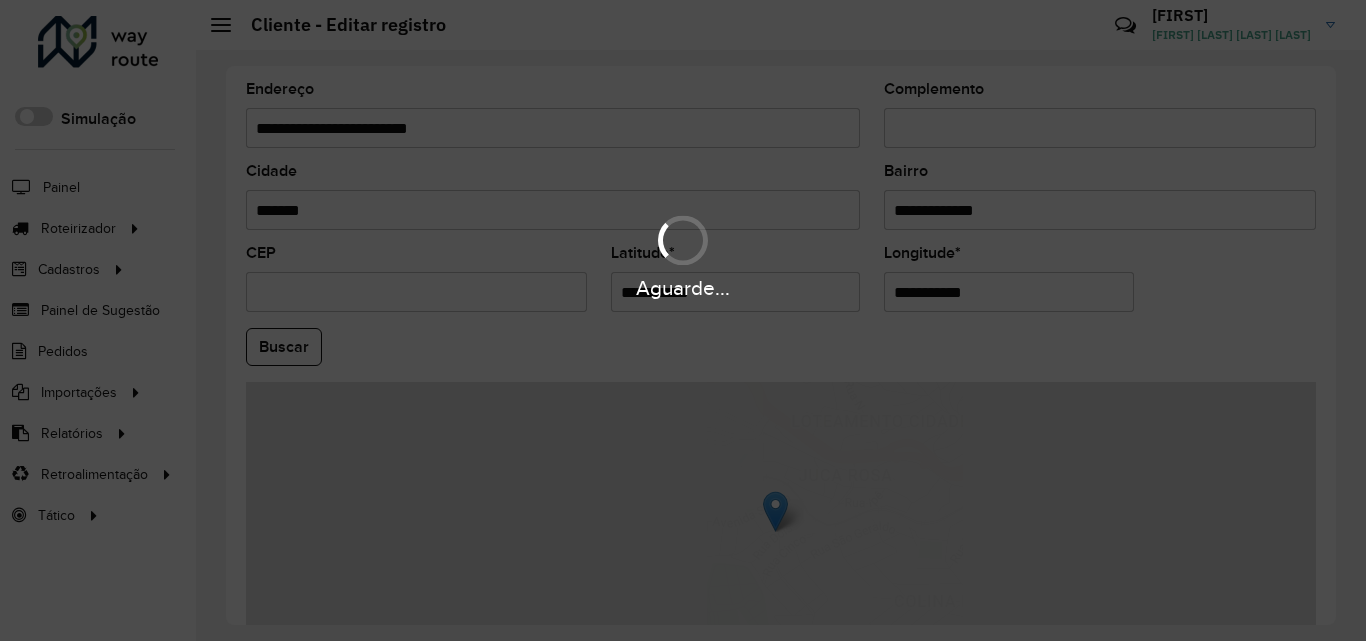 drag, startPoint x: 611, startPoint y: 289, endPoint x: 512, endPoint y: 298, distance: 99.40825 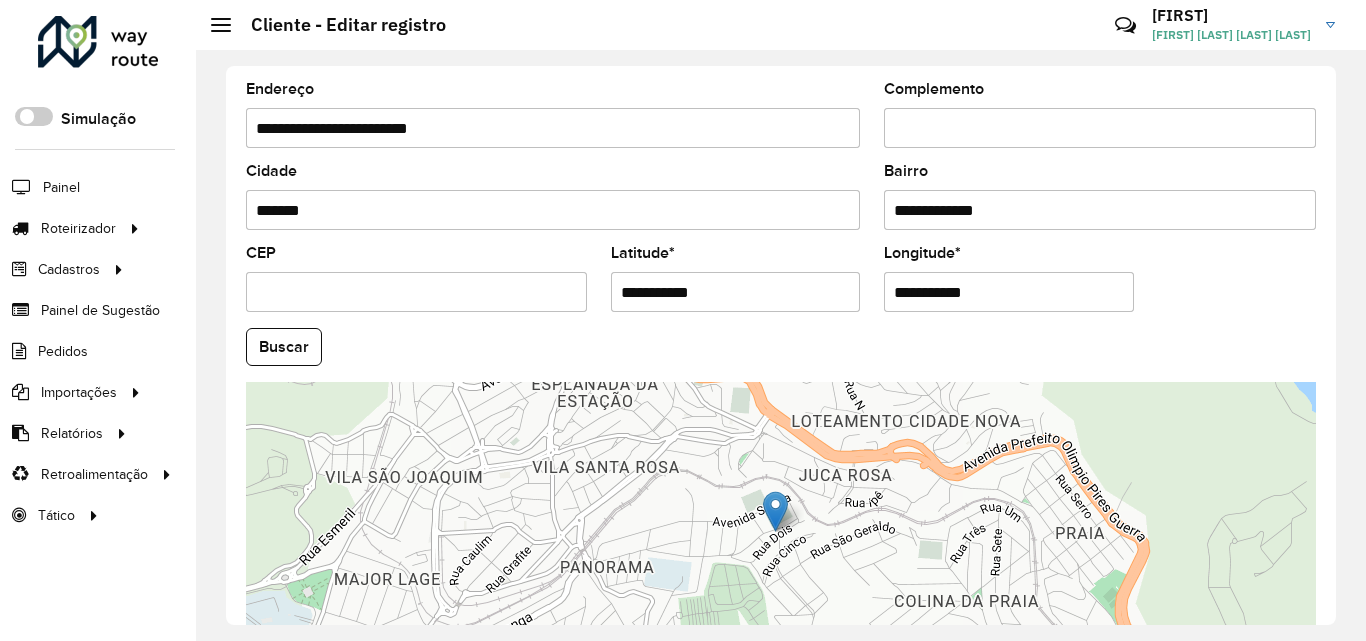 drag, startPoint x: 982, startPoint y: 297, endPoint x: 722, endPoint y: 298, distance: 260.00192 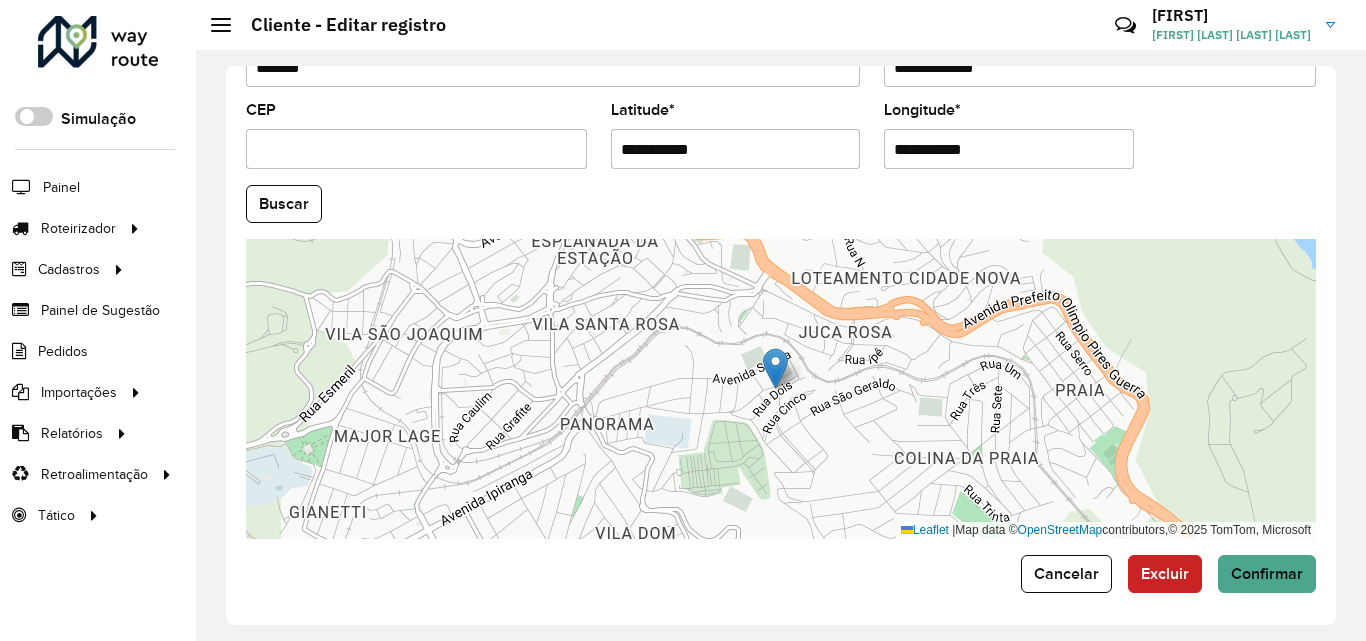 scroll, scrollTop: 847, scrollLeft: 0, axis: vertical 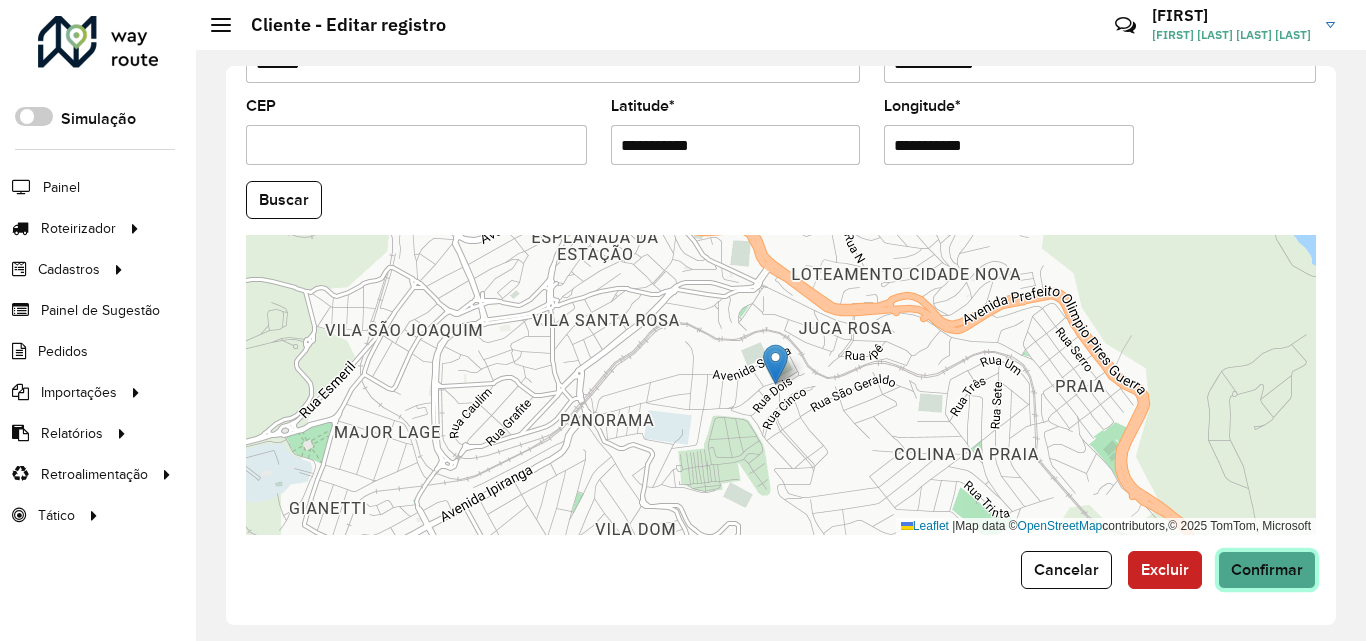 click on "Confirmar" 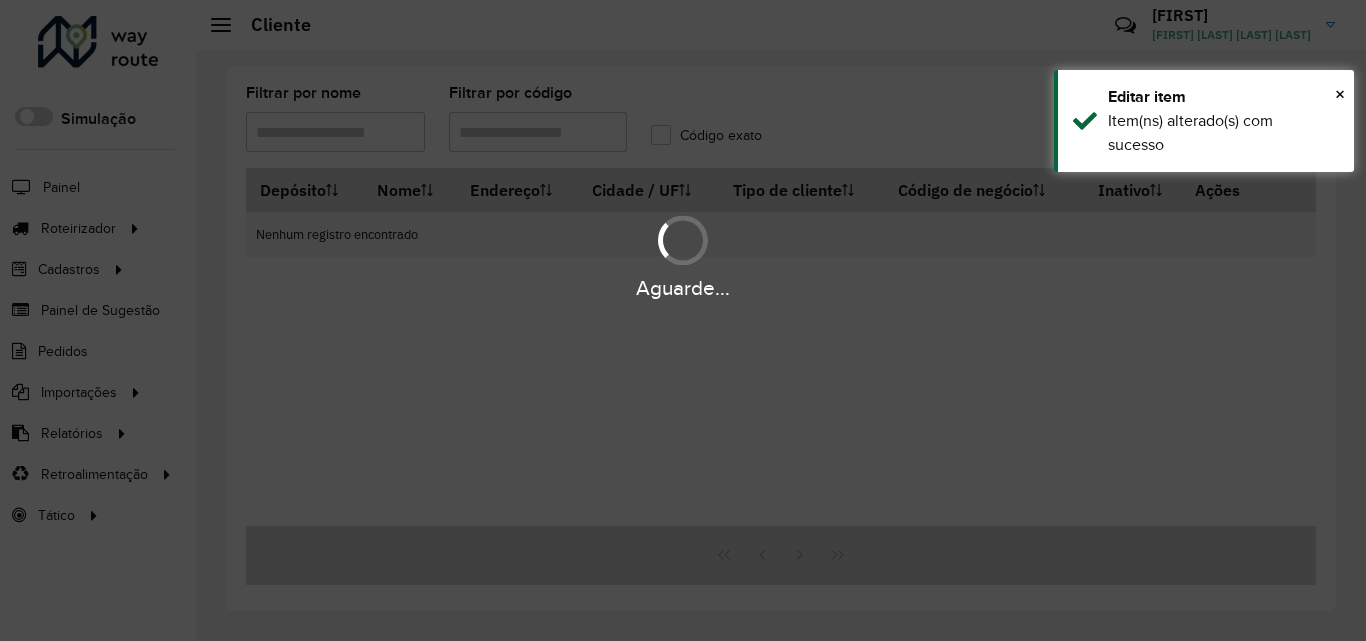 type on "*****" 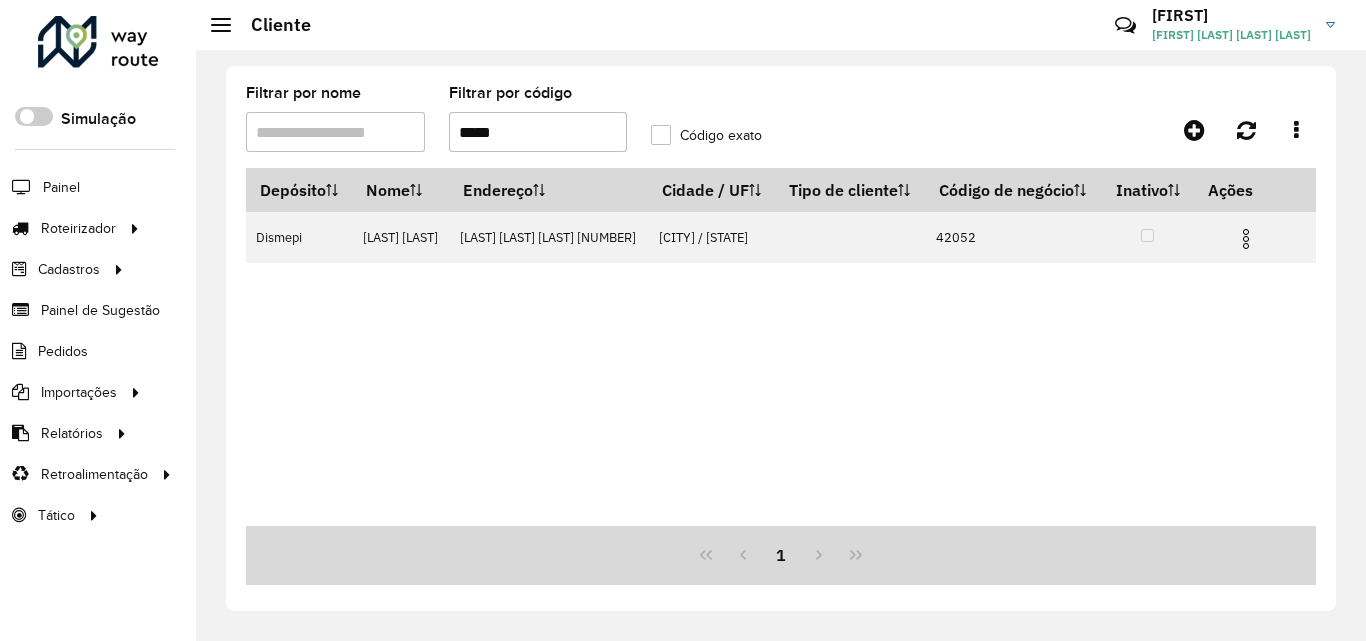 drag, startPoint x: 546, startPoint y: 125, endPoint x: 403, endPoint y: 129, distance: 143.05594 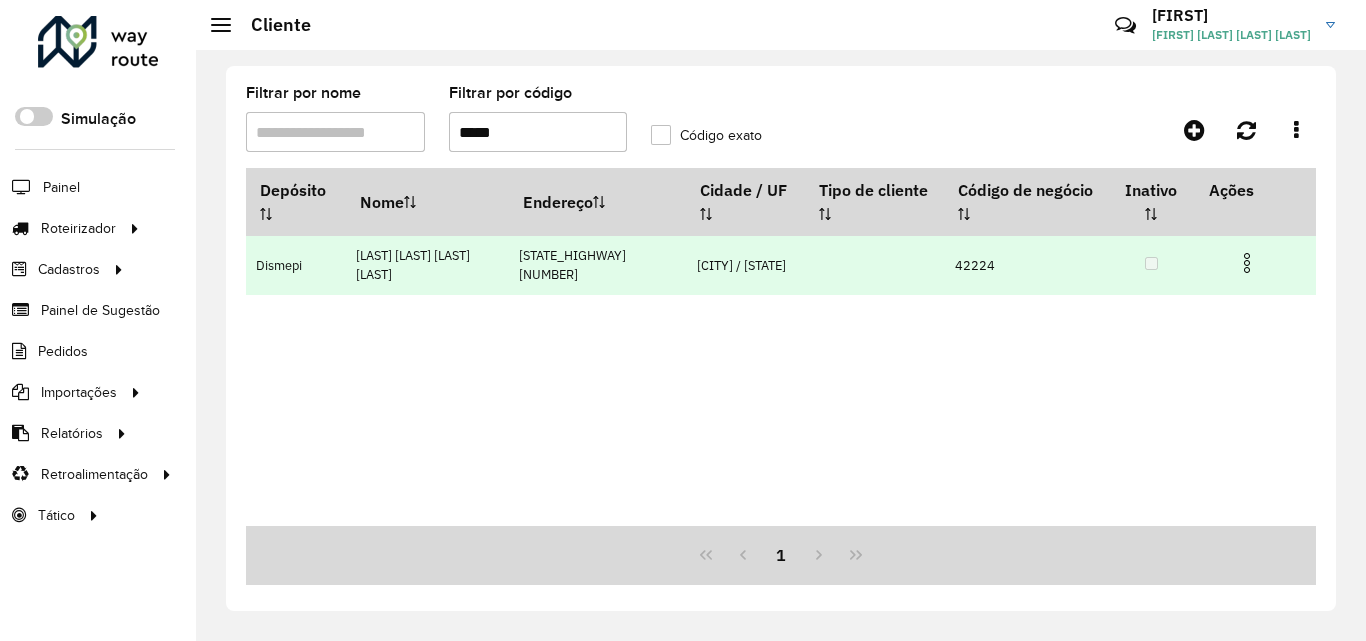 type on "*****" 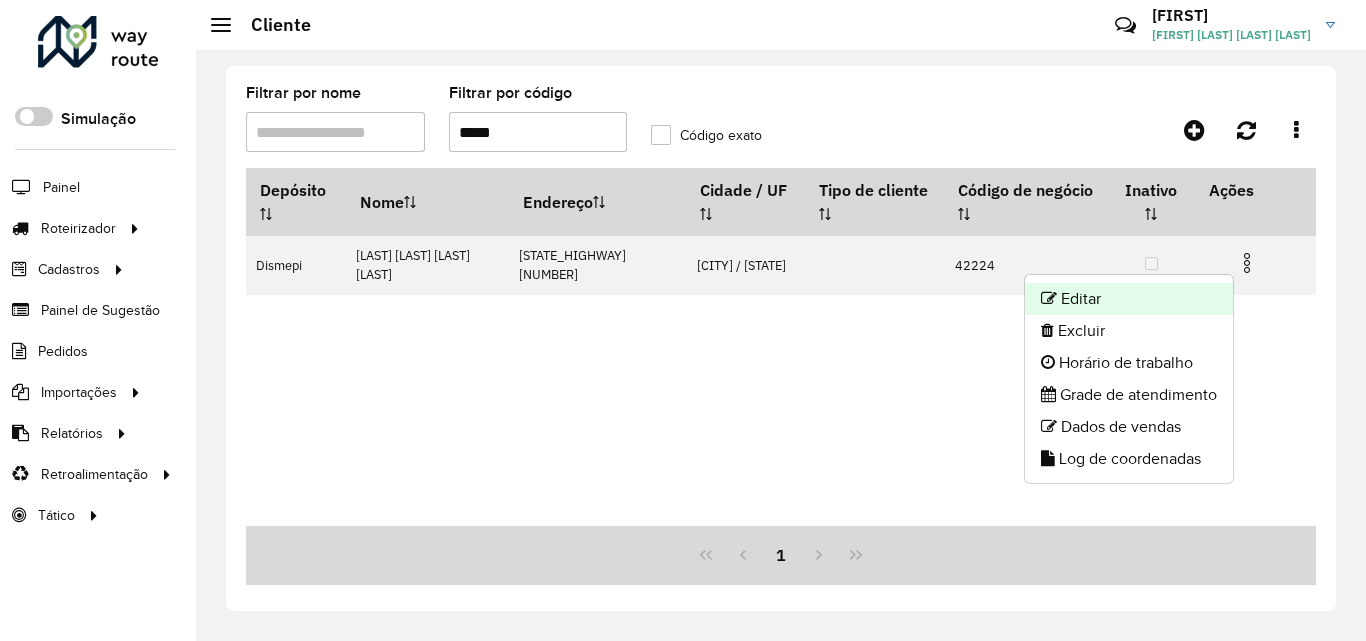 click on "Editar" 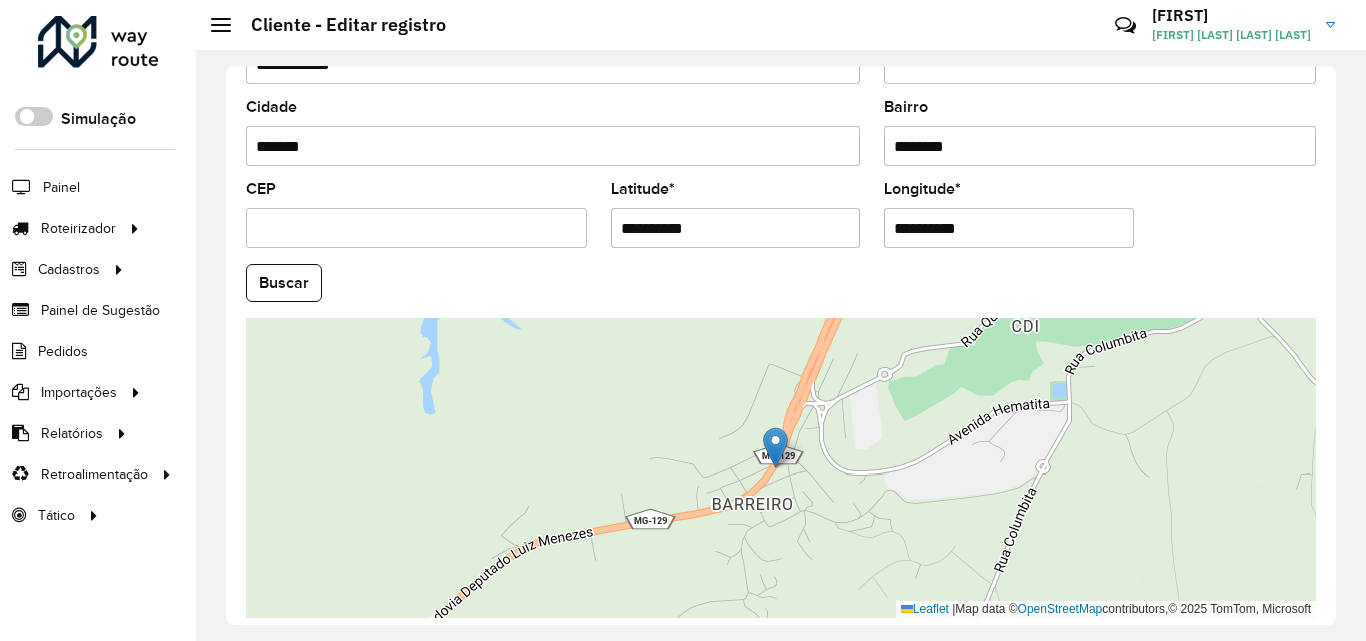 scroll, scrollTop: 847, scrollLeft: 0, axis: vertical 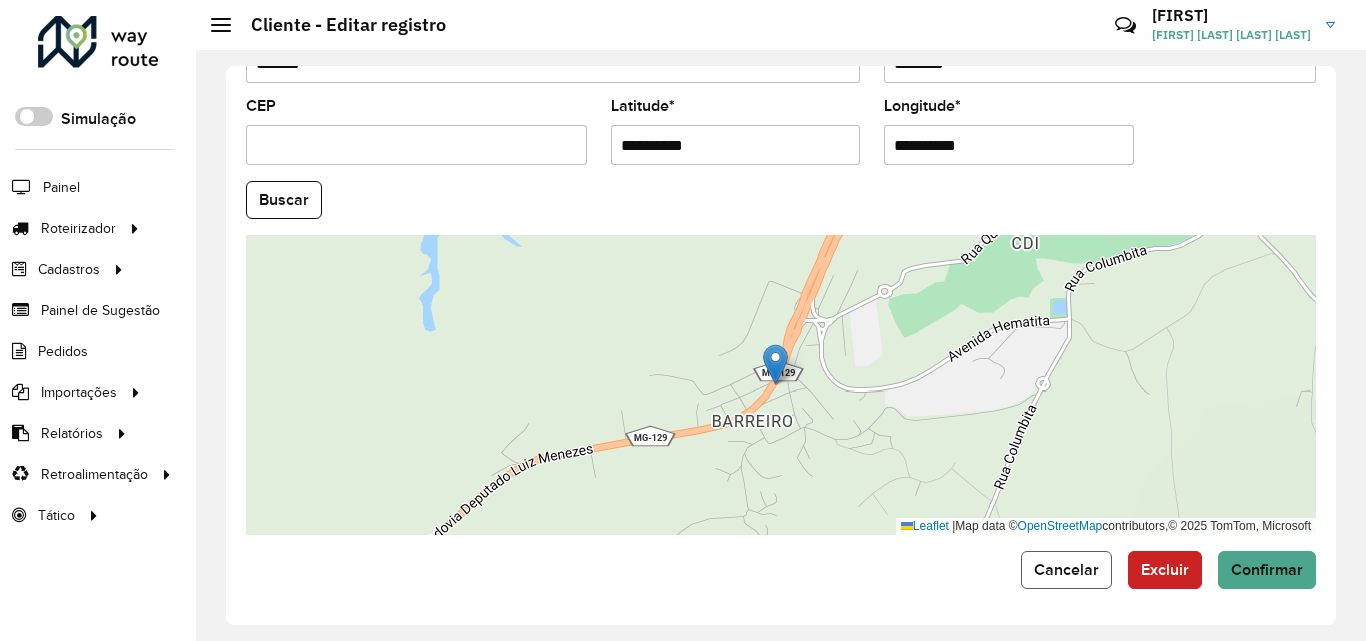 click on "Cancelar" 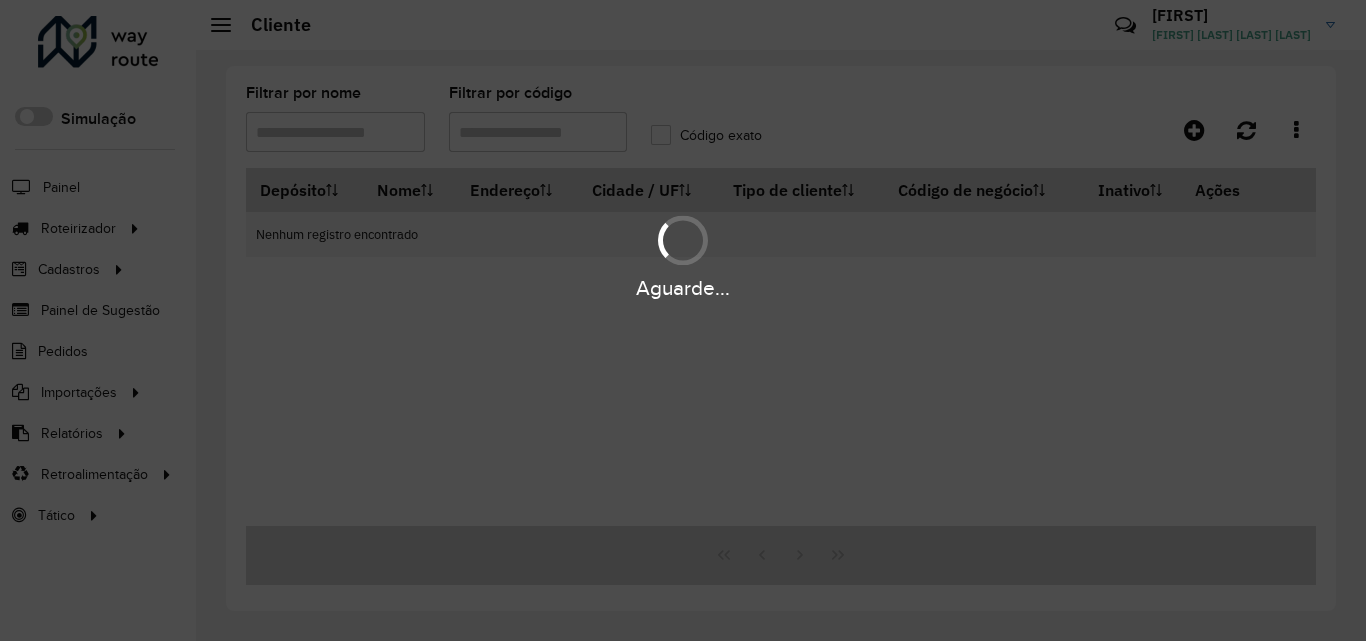type on "*****" 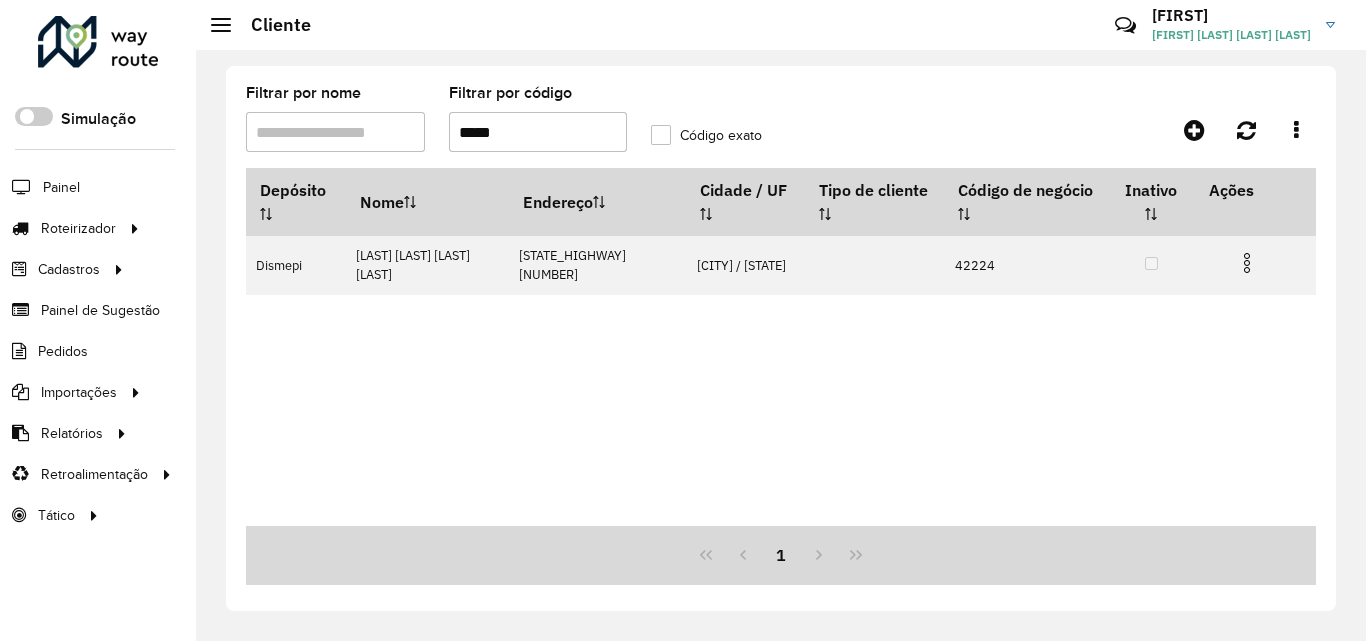 drag, startPoint x: 542, startPoint y: 134, endPoint x: 415, endPoint y: 164, distance: 130.49521 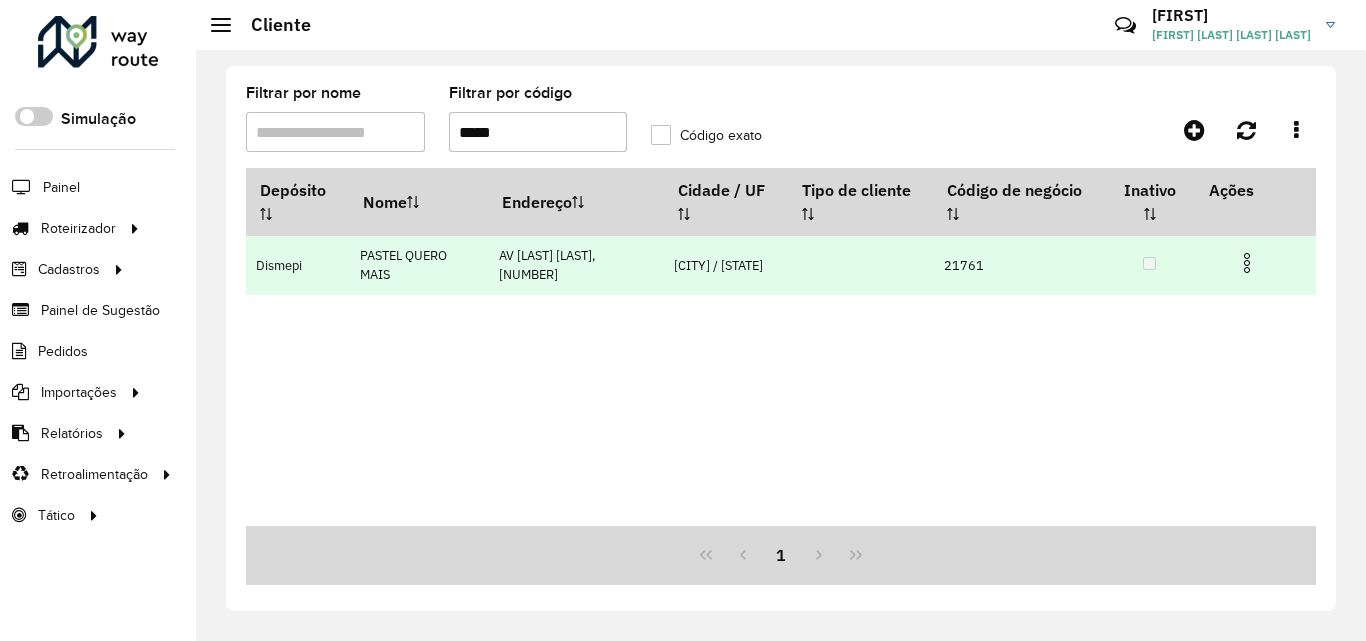 type on "*****" 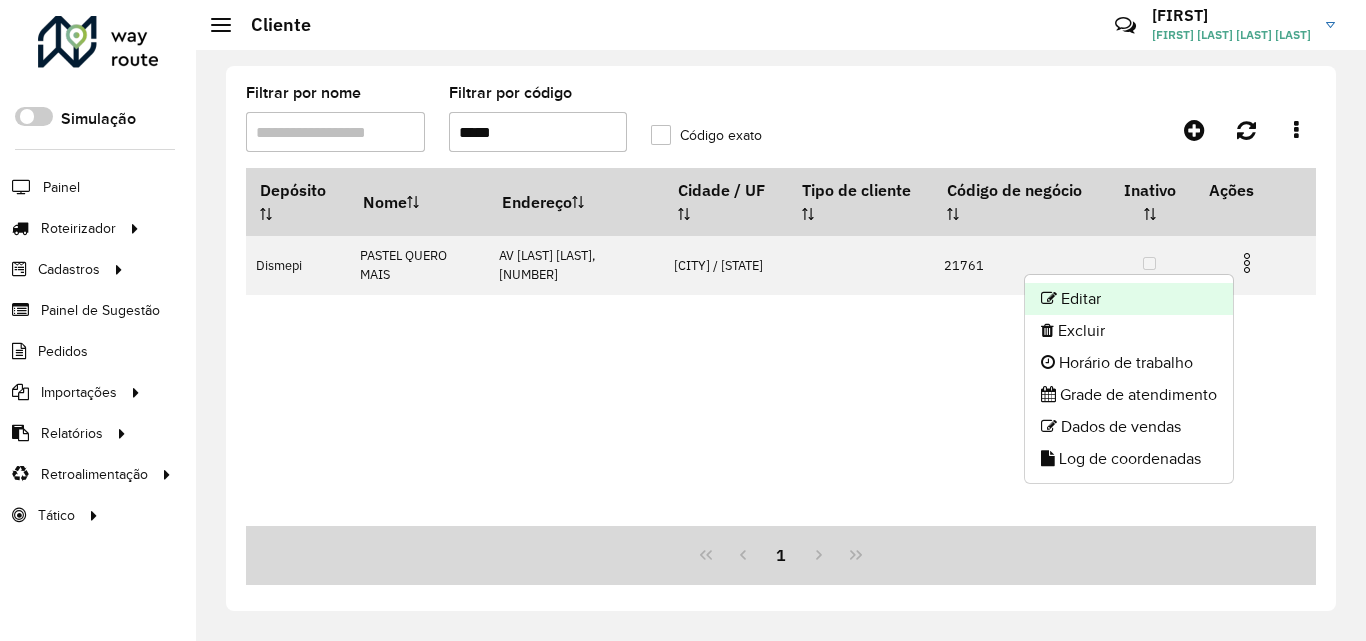 click on "Editar" 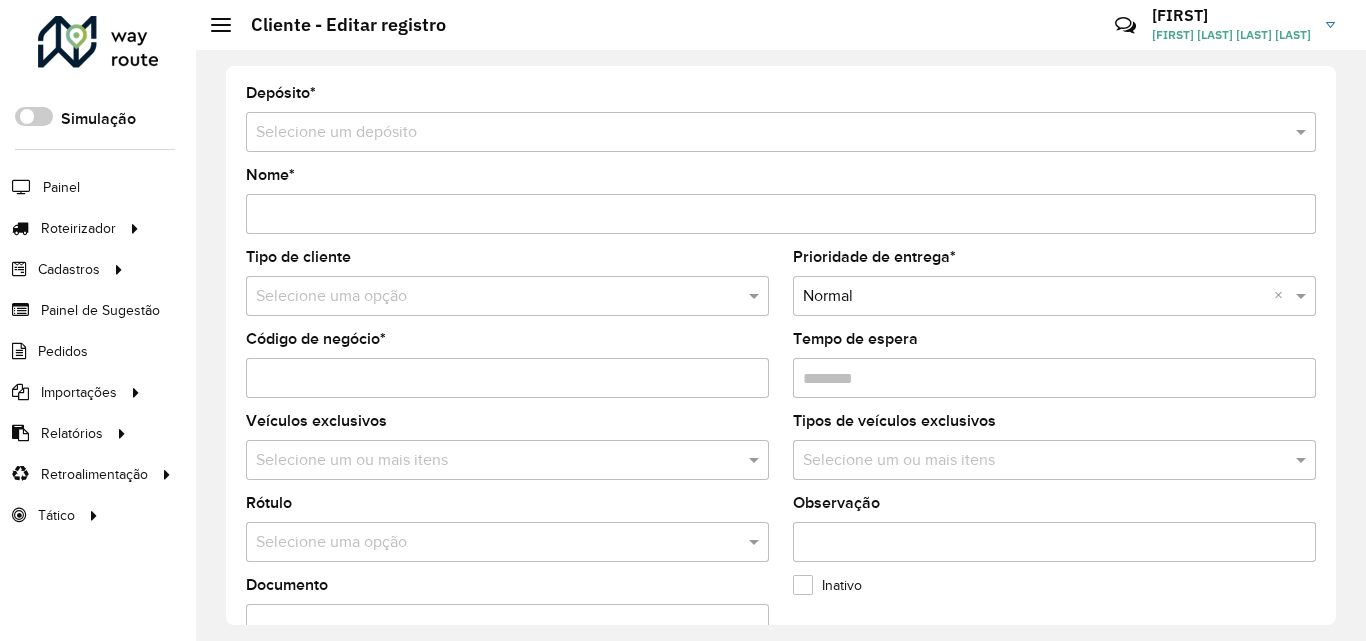 type on "**********" 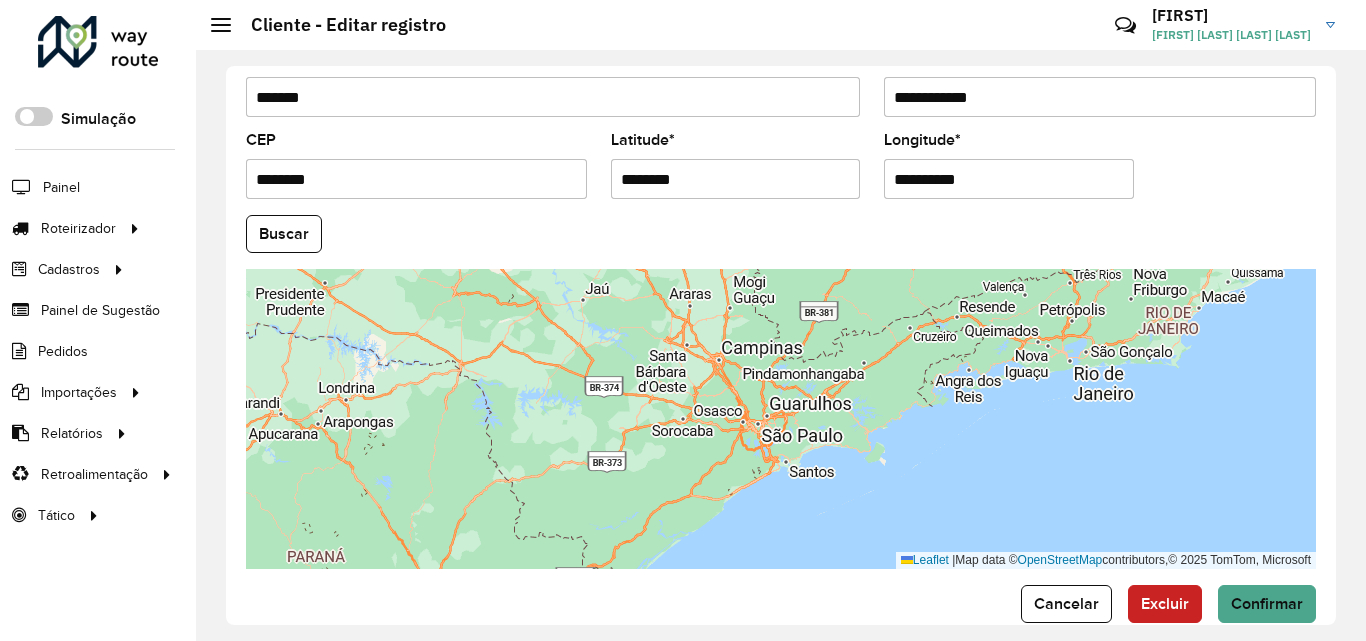 scroll, scrollTop: 847, scrollLeft: 0, axis: vertical 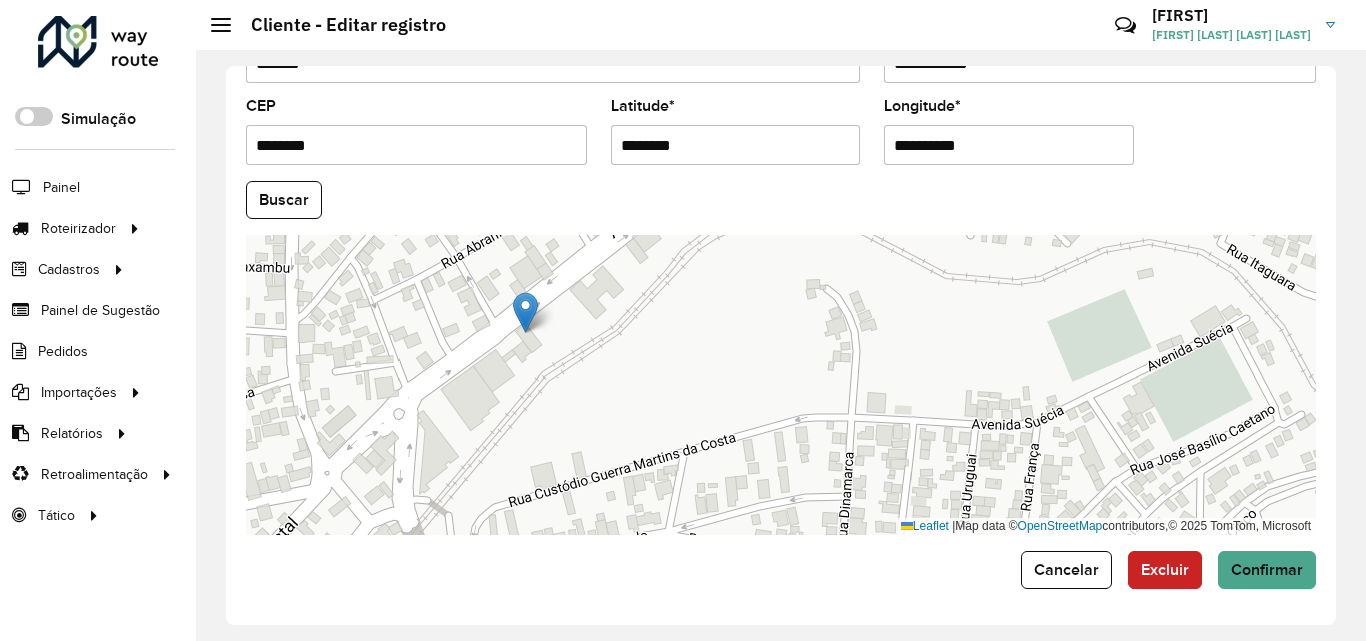 drag, startPoint x: 533, startPoint y: 326, endPoint x: 617, endPoint y: 384, distance: 102.0784 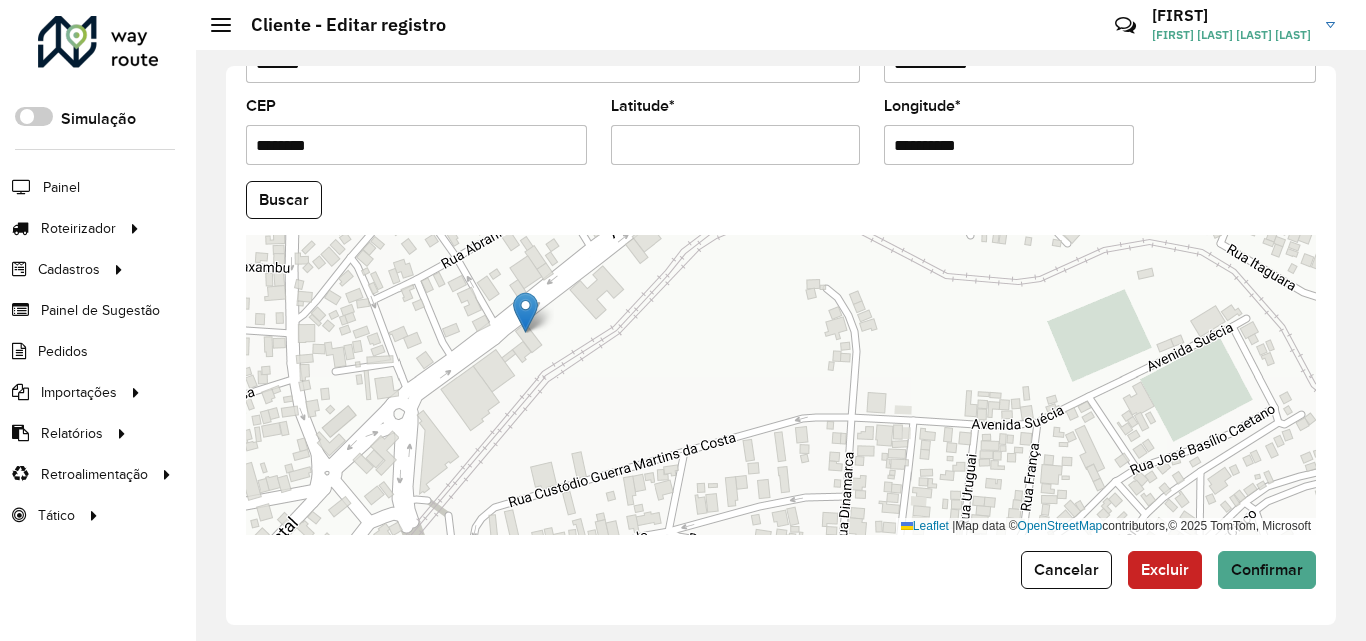 paste on "**********" 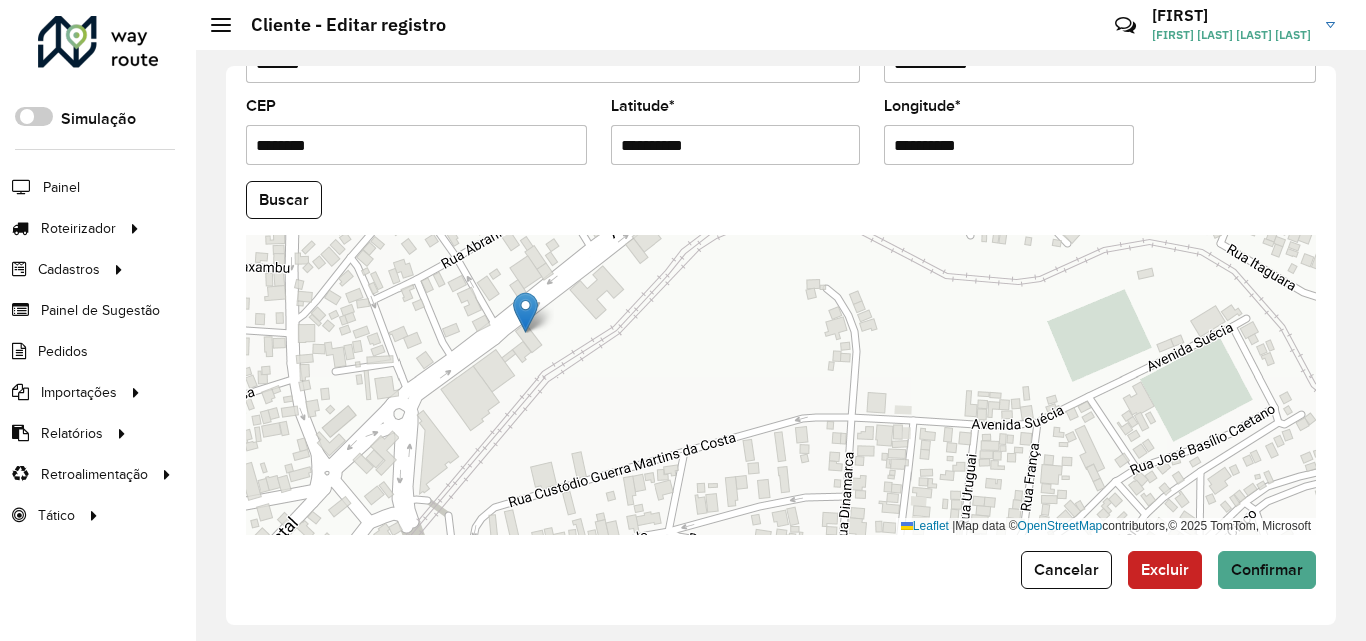 type on "**********" 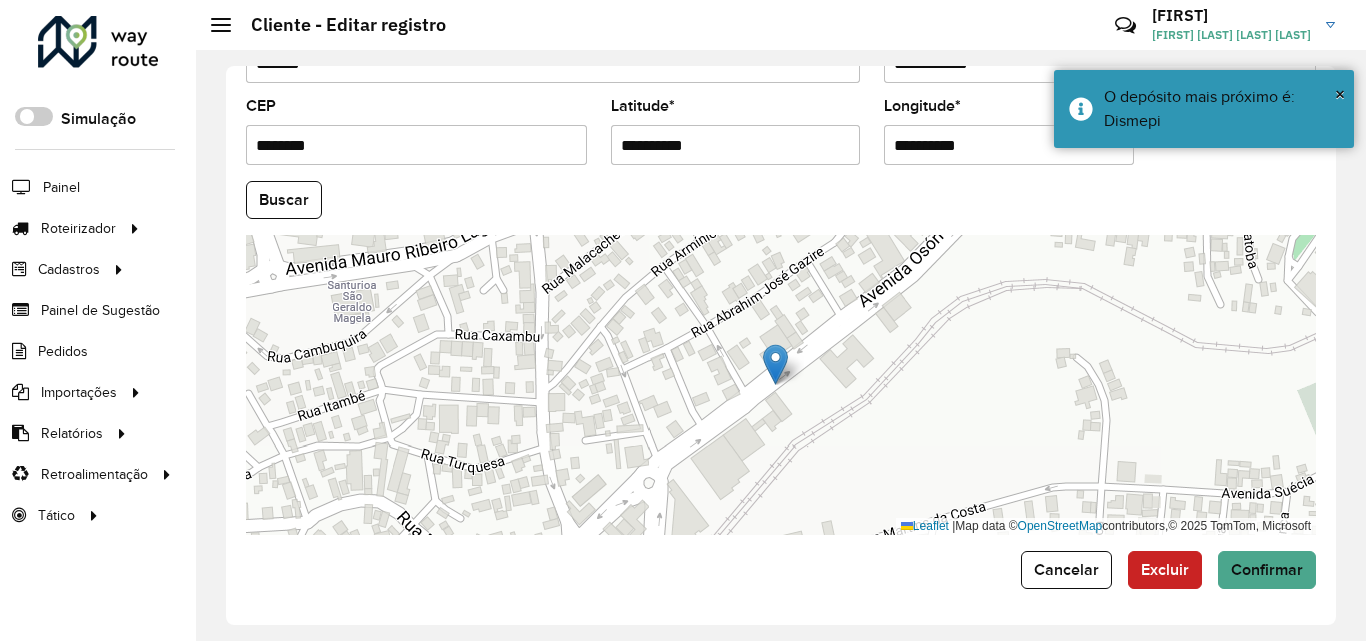 drag, startPoint x: 1004, startPoint y: 150, endPoint x: 833, endPoint y: 161, distance: 171.35344 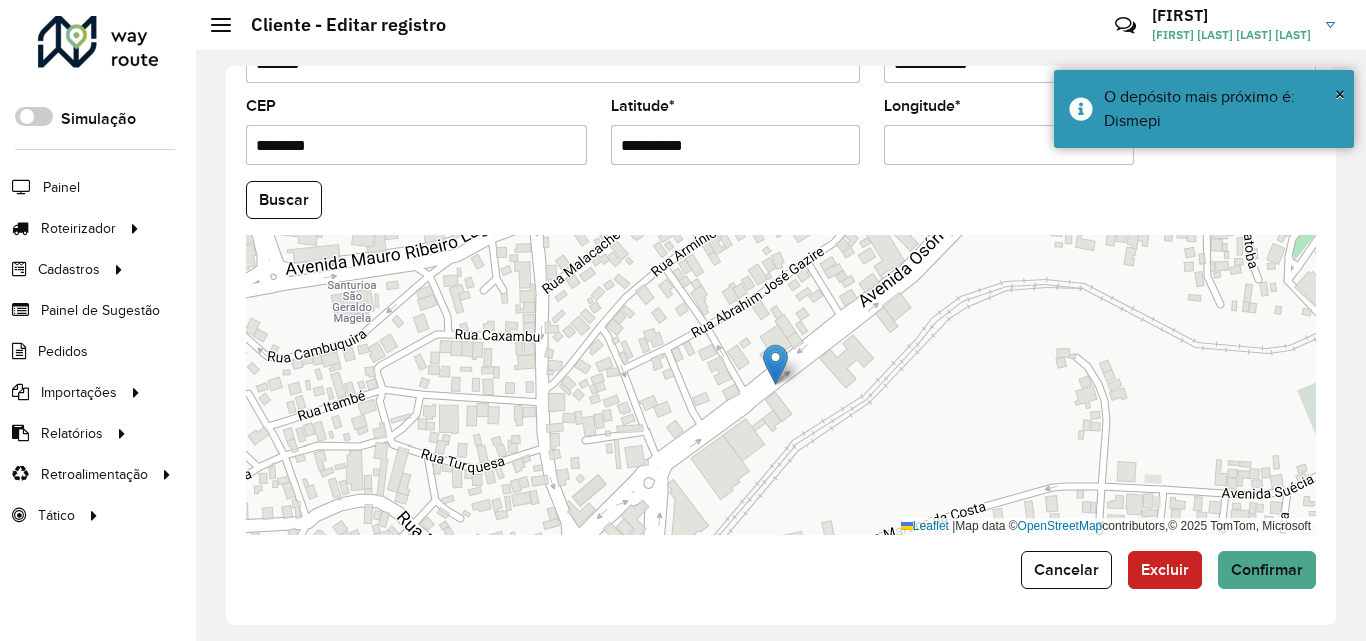 paste on "**********" 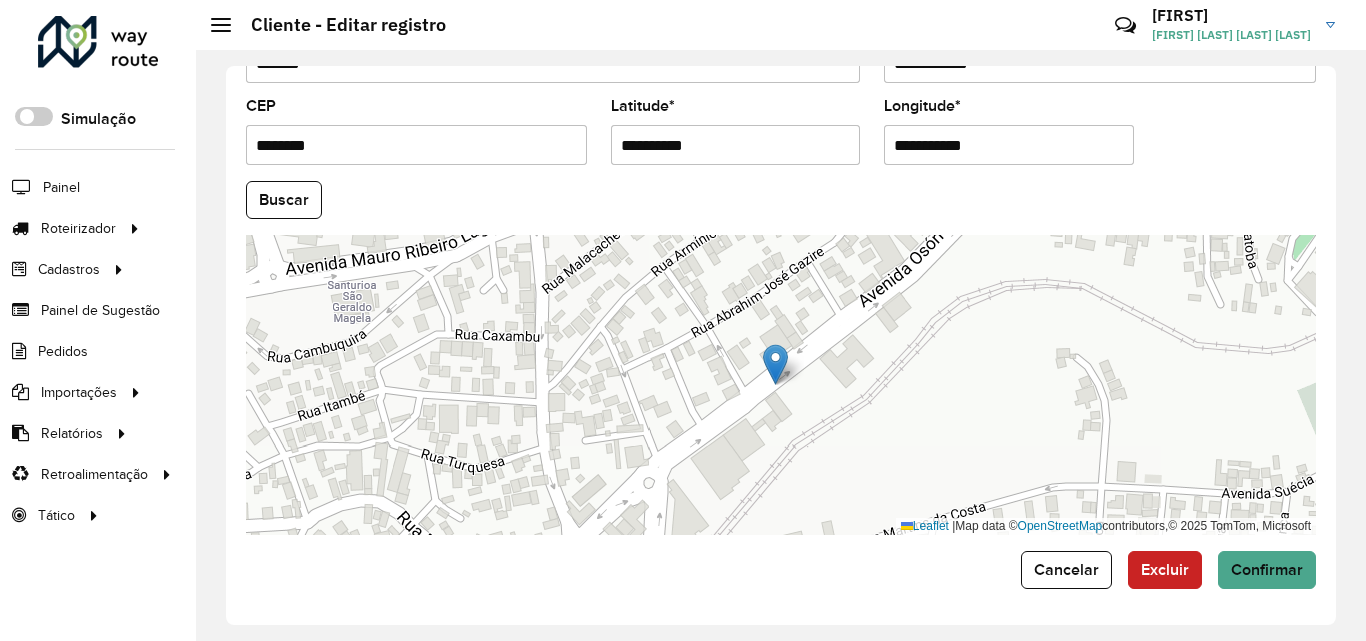 type on "**********" 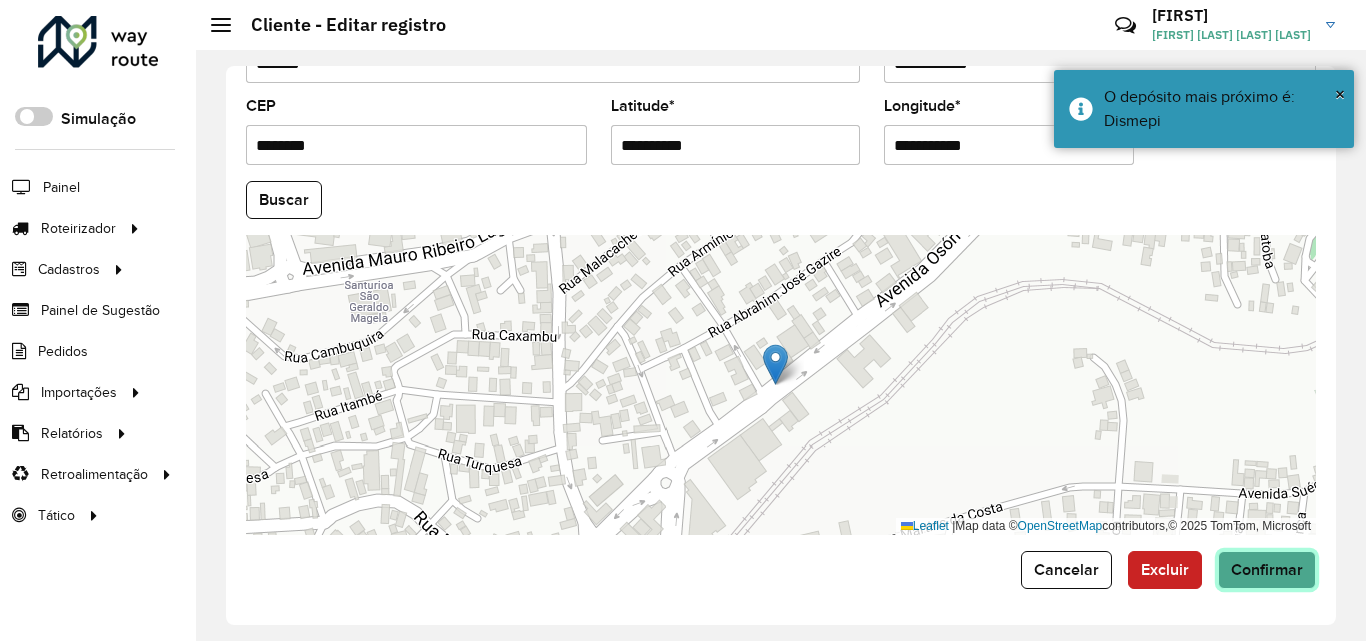 click on "Confirmar" 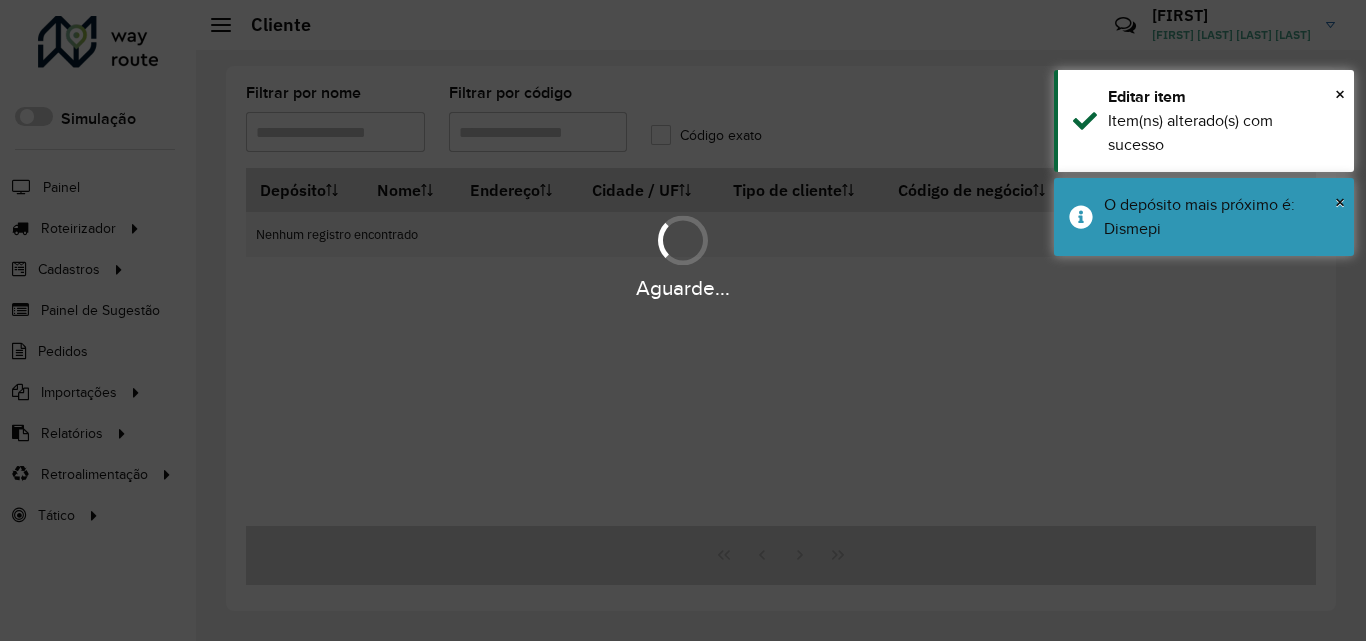 type on "*****" 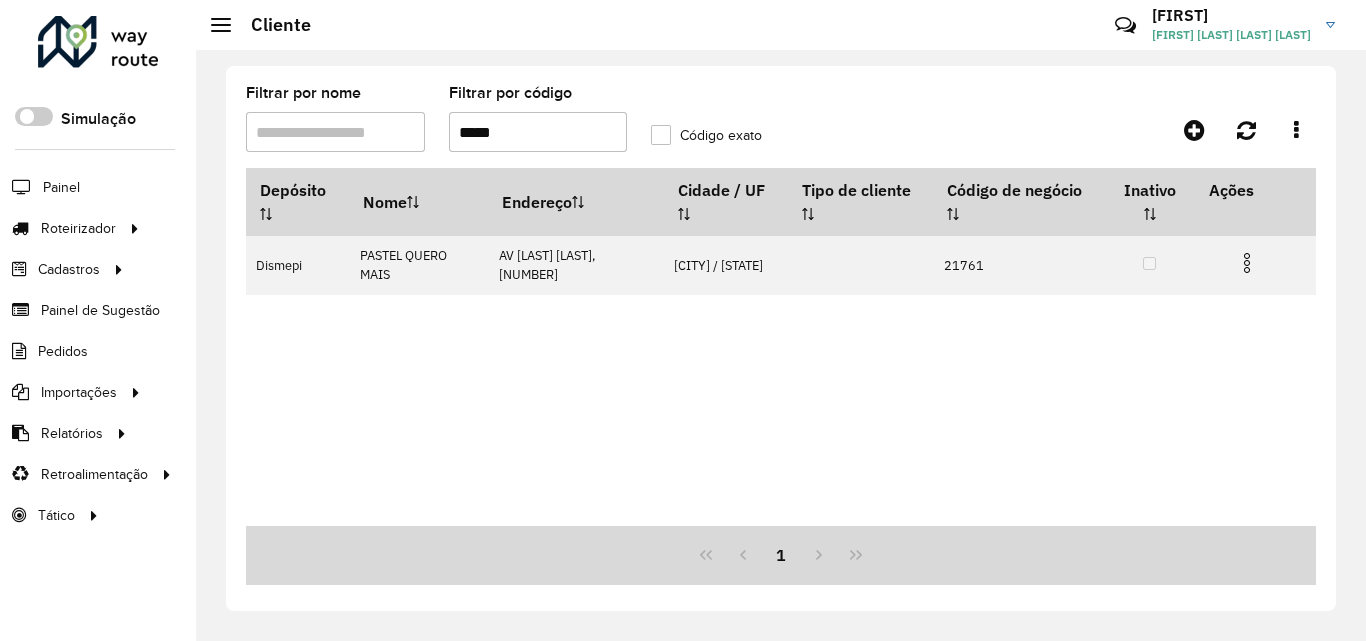 drag, startPoint x: 521, startPoint y: 137, endPoint x: 407, endPoint y: 140, distance: 114.03947 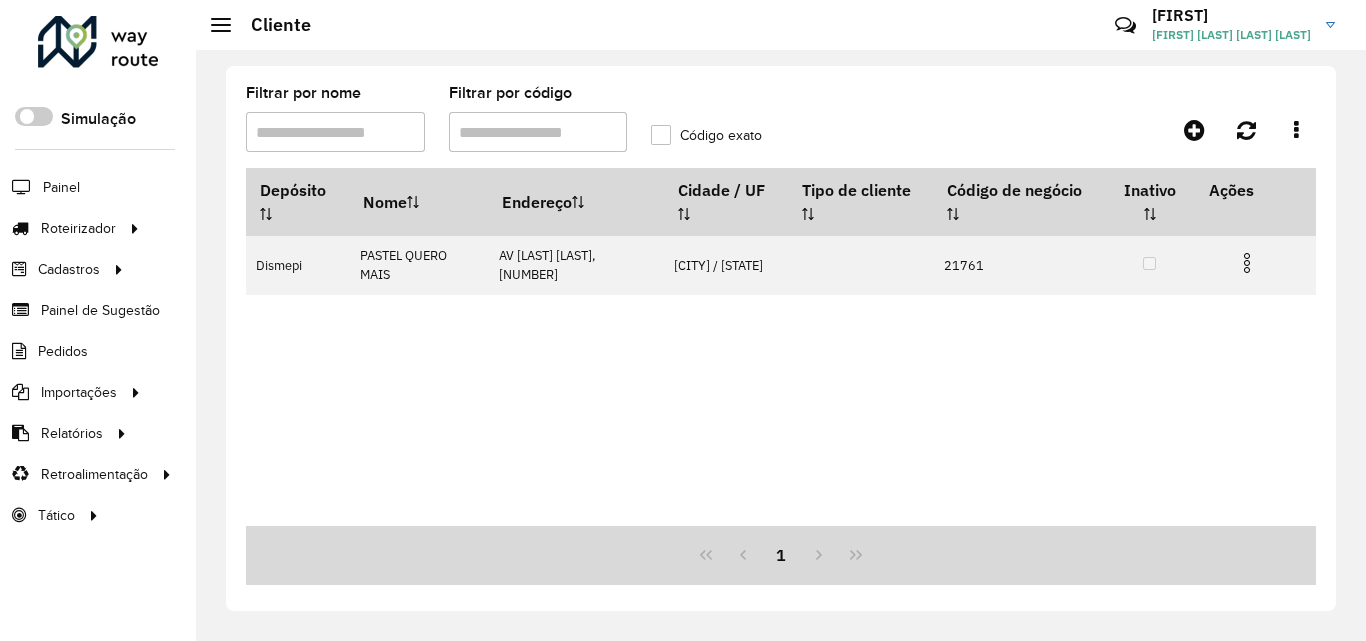 type 